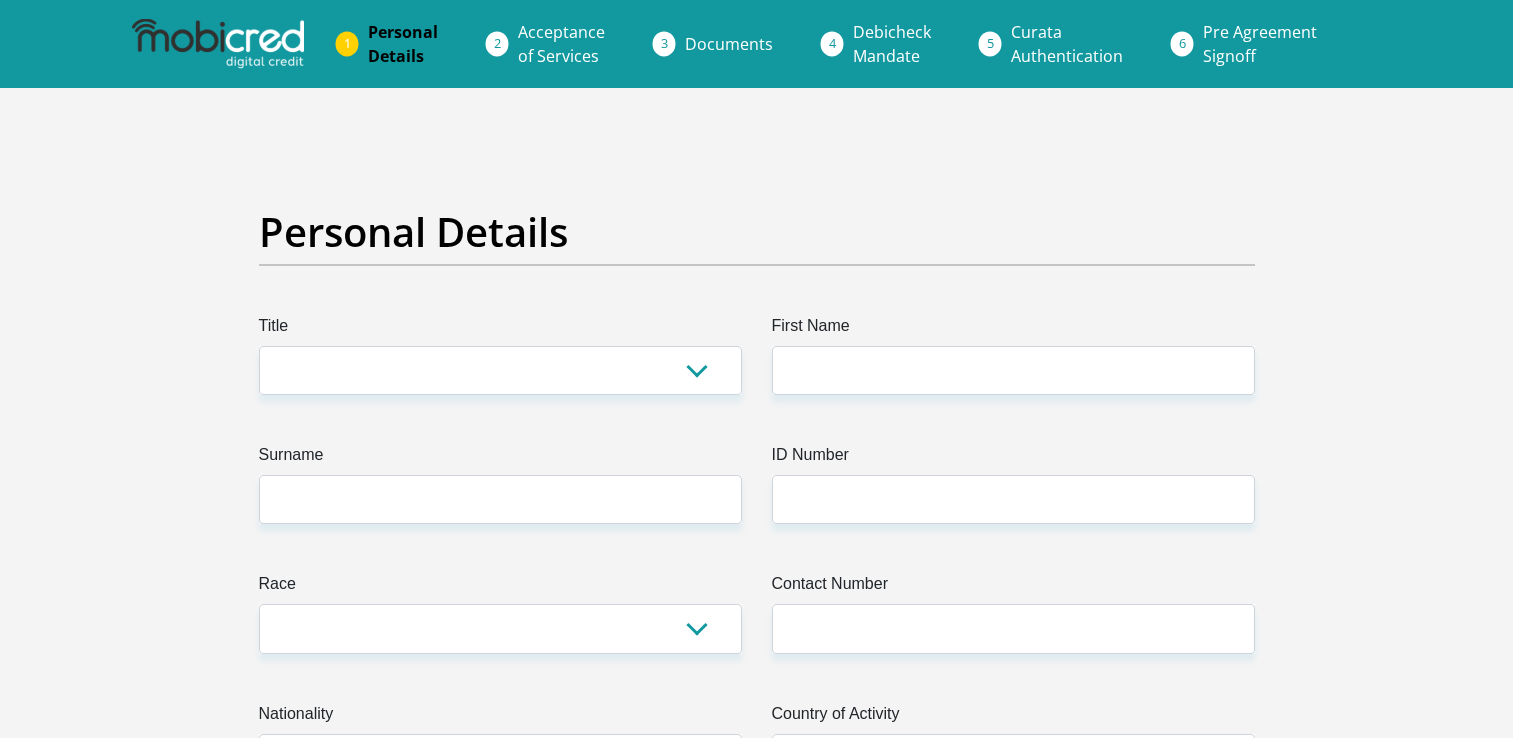 scroll, scrollTop: 0, scrollLeft: 0, axis: both 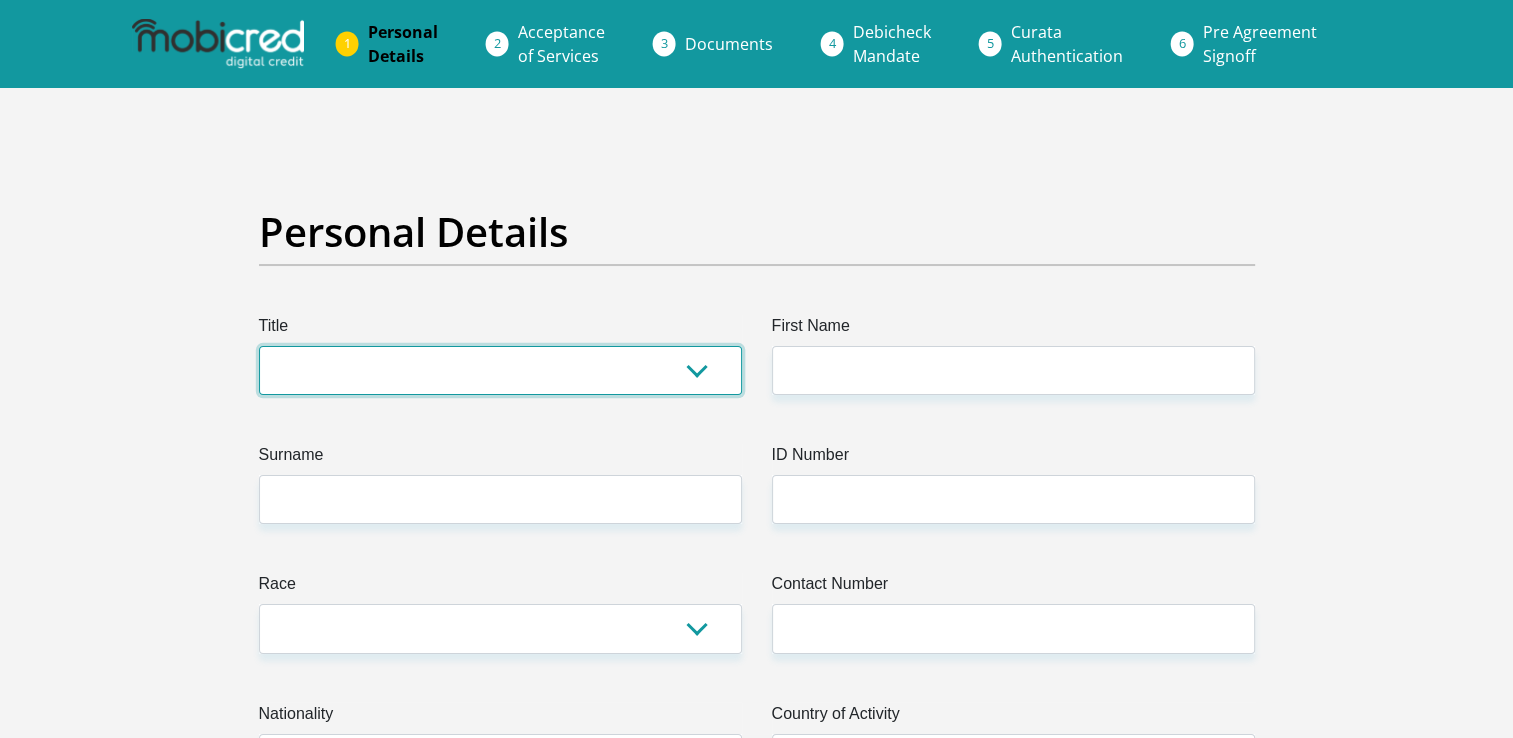 click on "Mr
Ms
Mrs
Dr
Other" at bounding box center [500, 370] 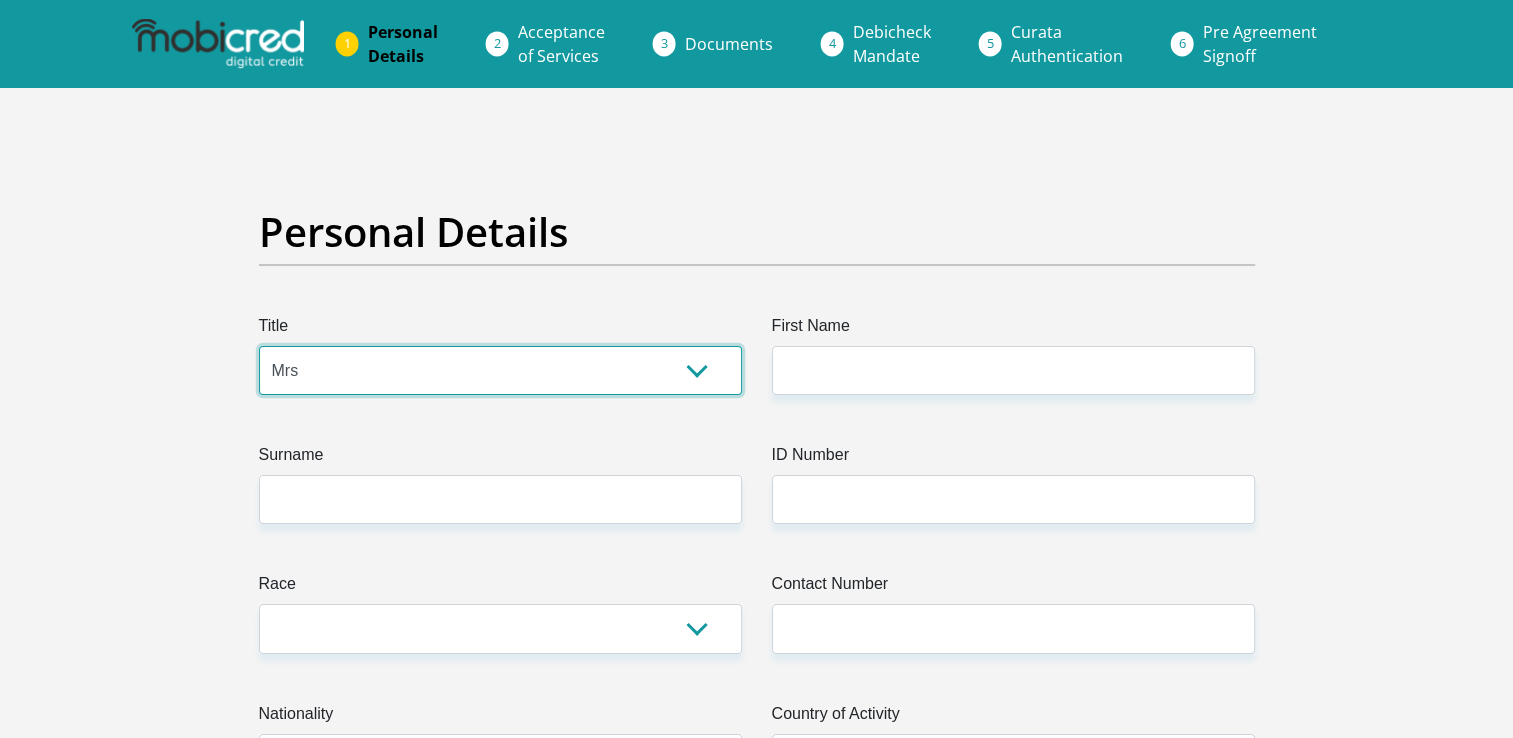 click on "Mr
Ms
Mrs
Dr
Other" at bounding box center [500, 370] 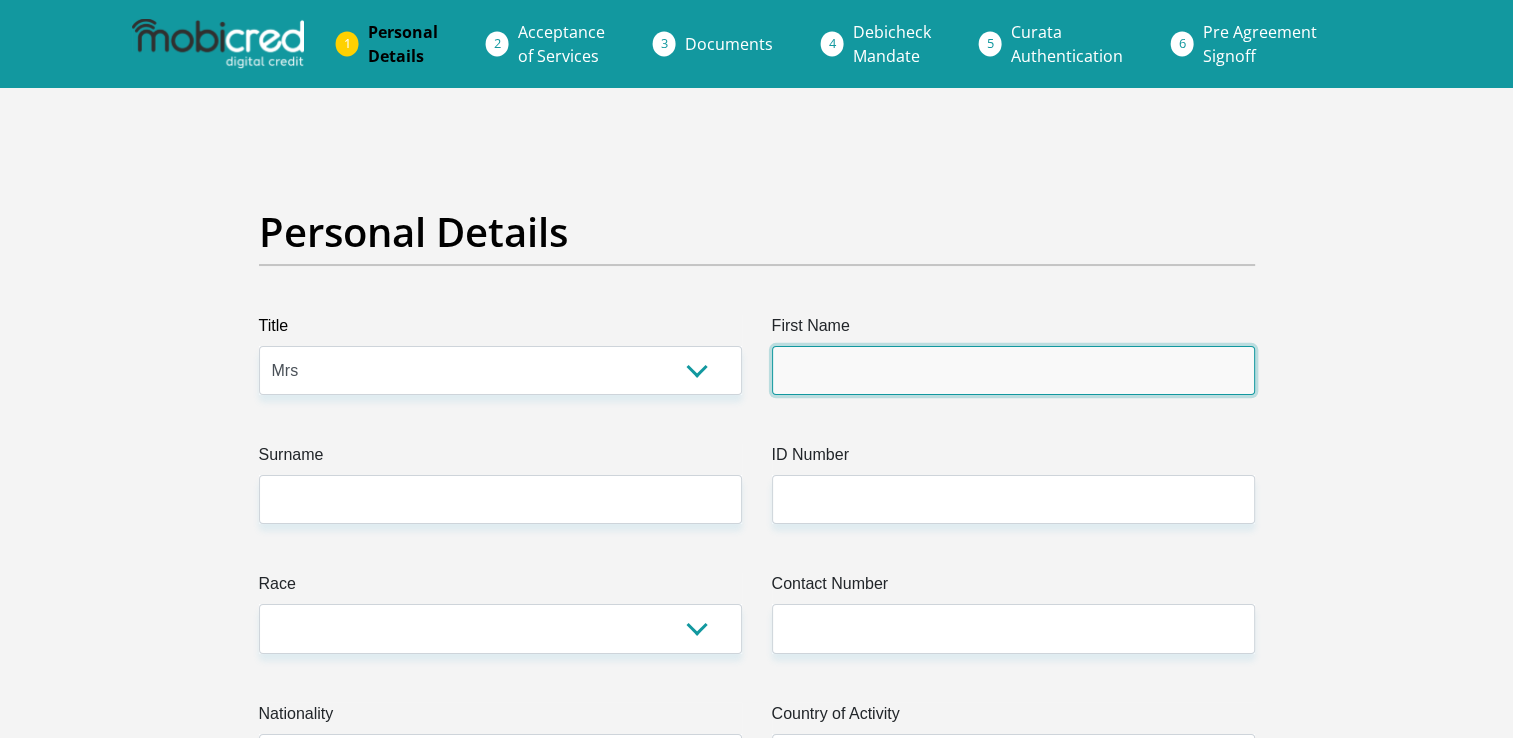 click on "First Name" at bounding box center [1013, 370] 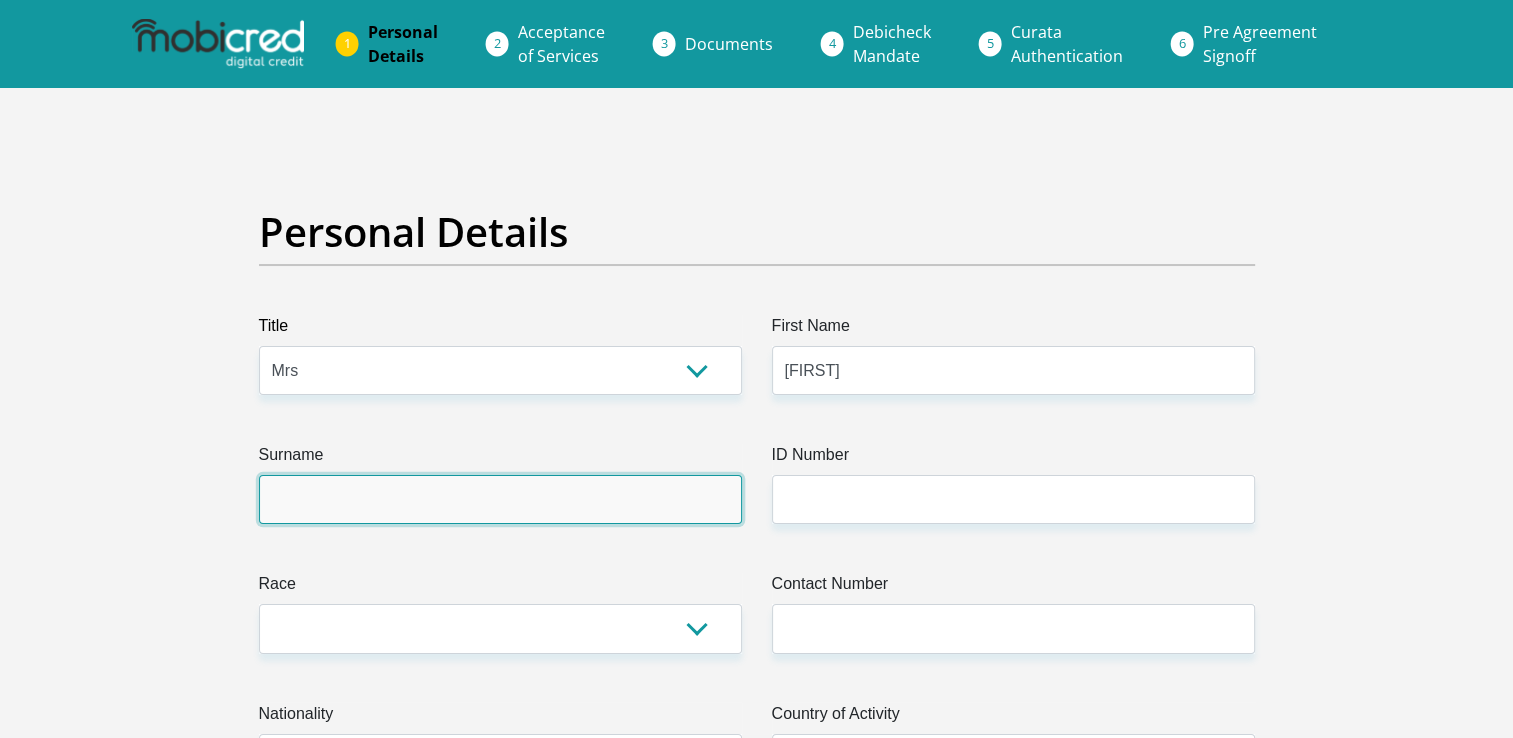 type on "[LAST]" 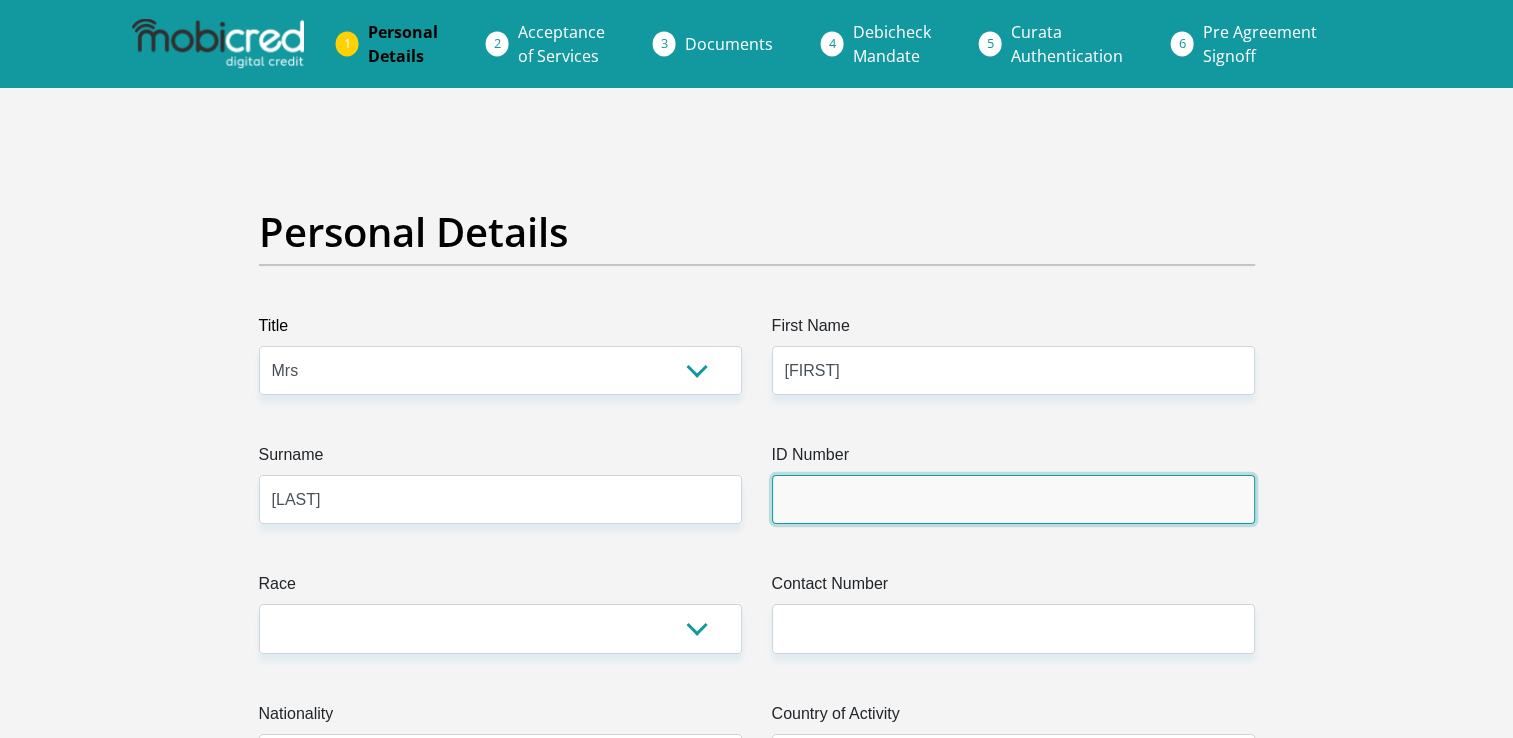 type on "Sure Travel Head Office" 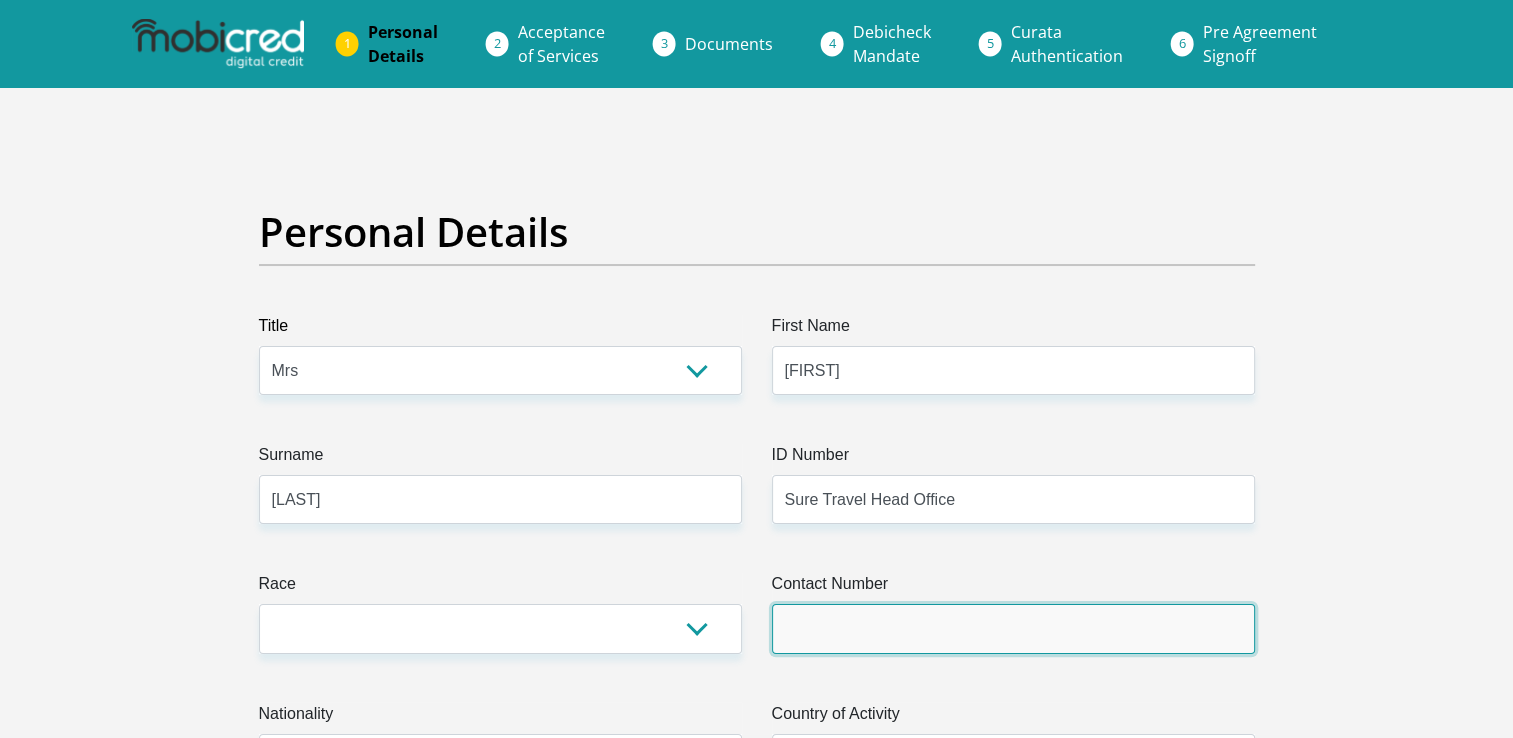type on "[PHONE]" 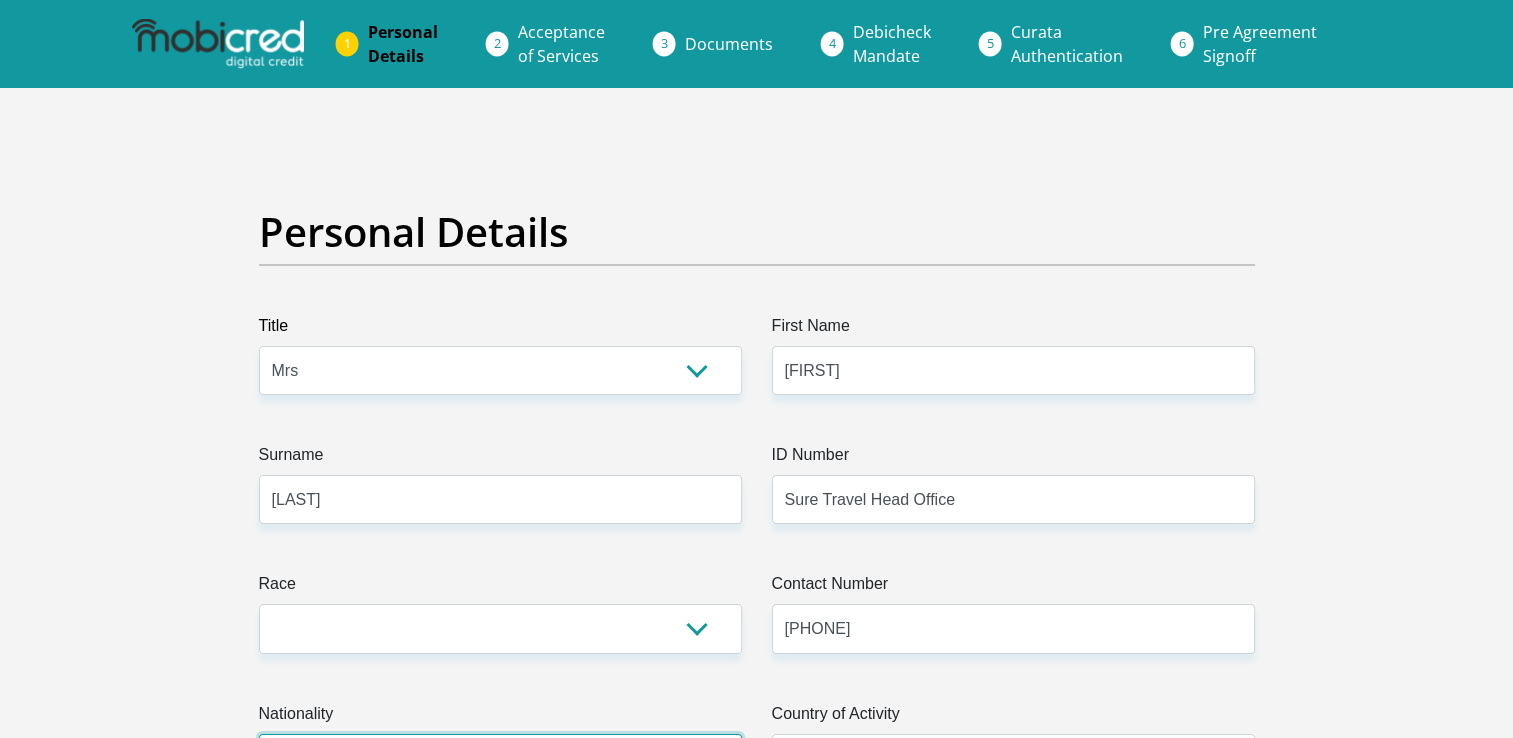 select on "ZAF" 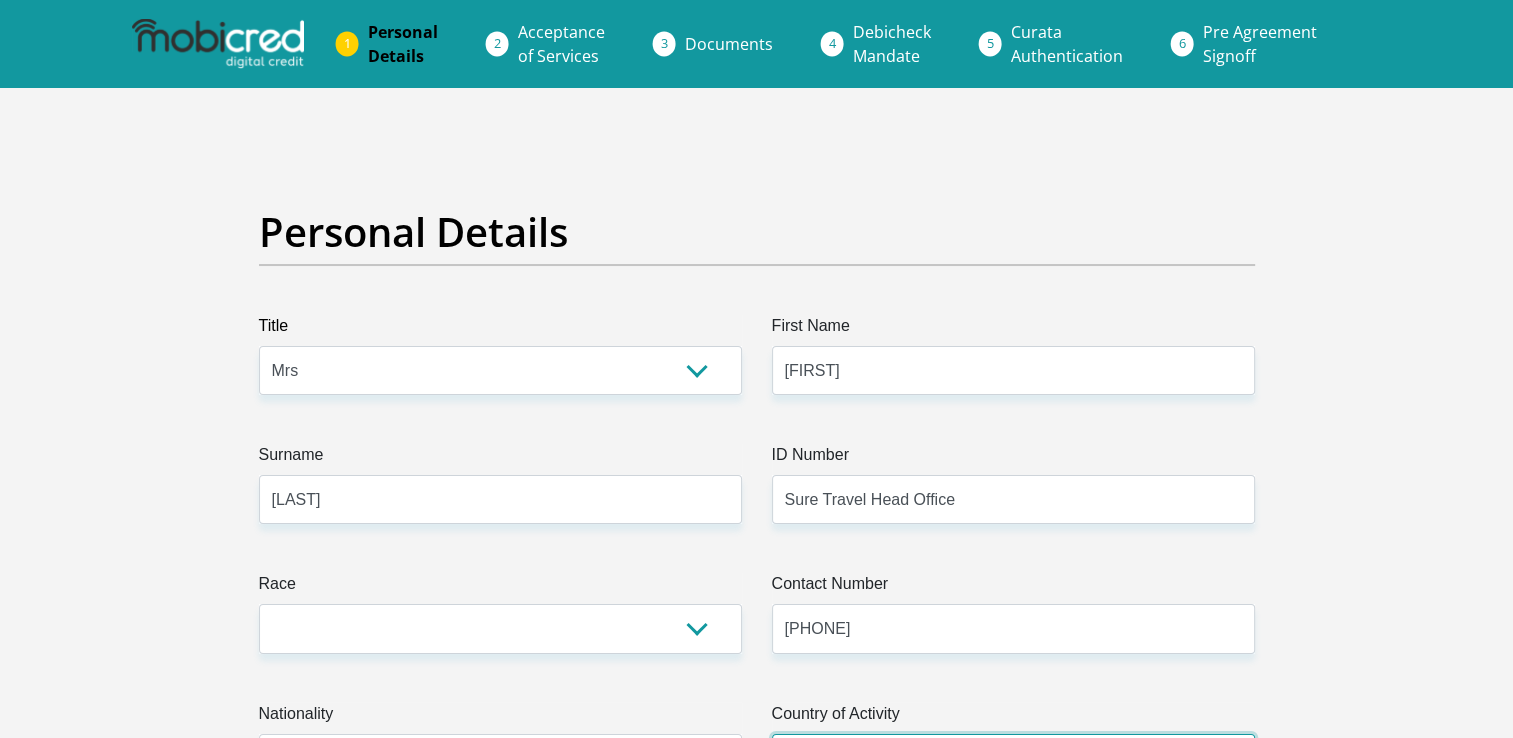 select on "ZAF" 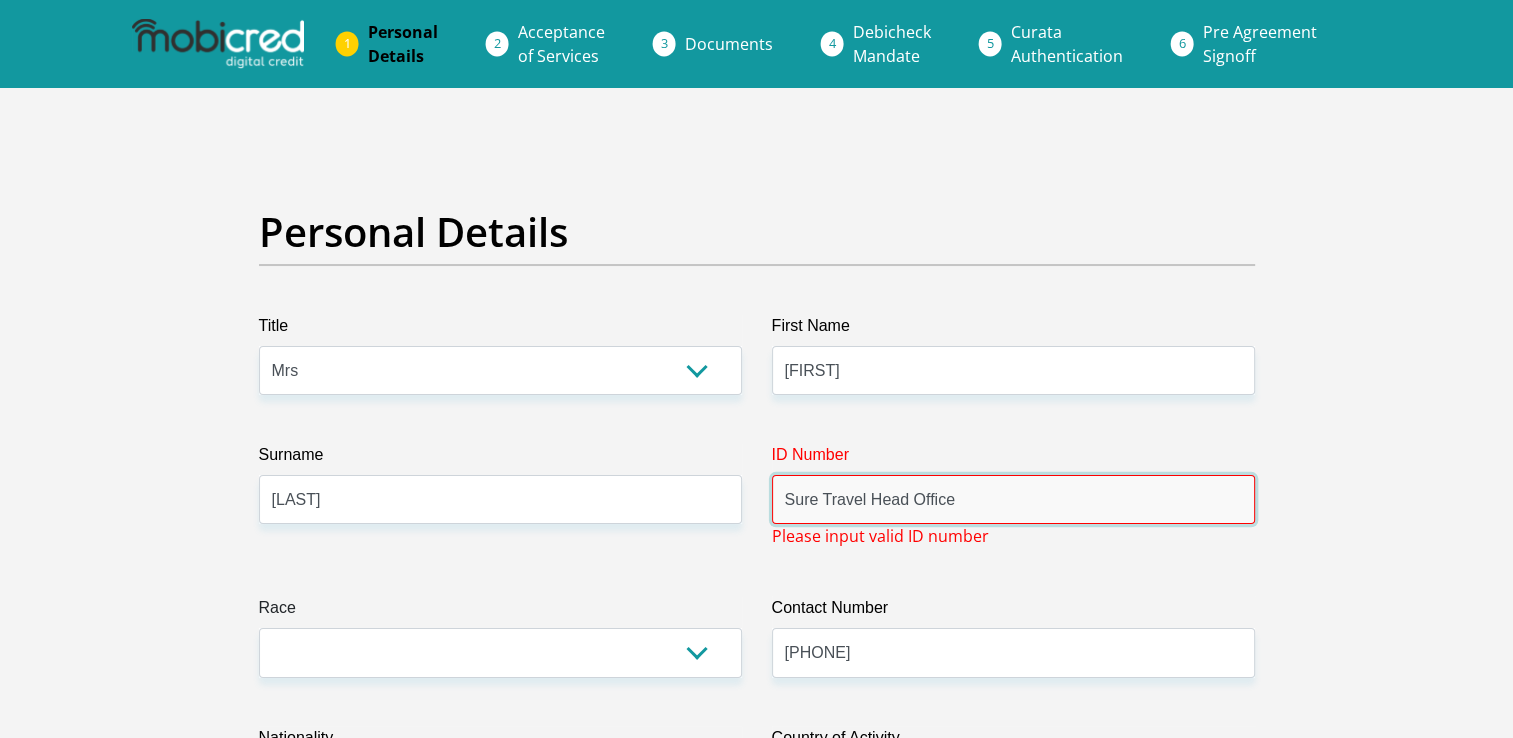 drag, startPoint x: 981, startPoint y: 494, endPoint x: 555, endPoint y: 505, distance: 426.142 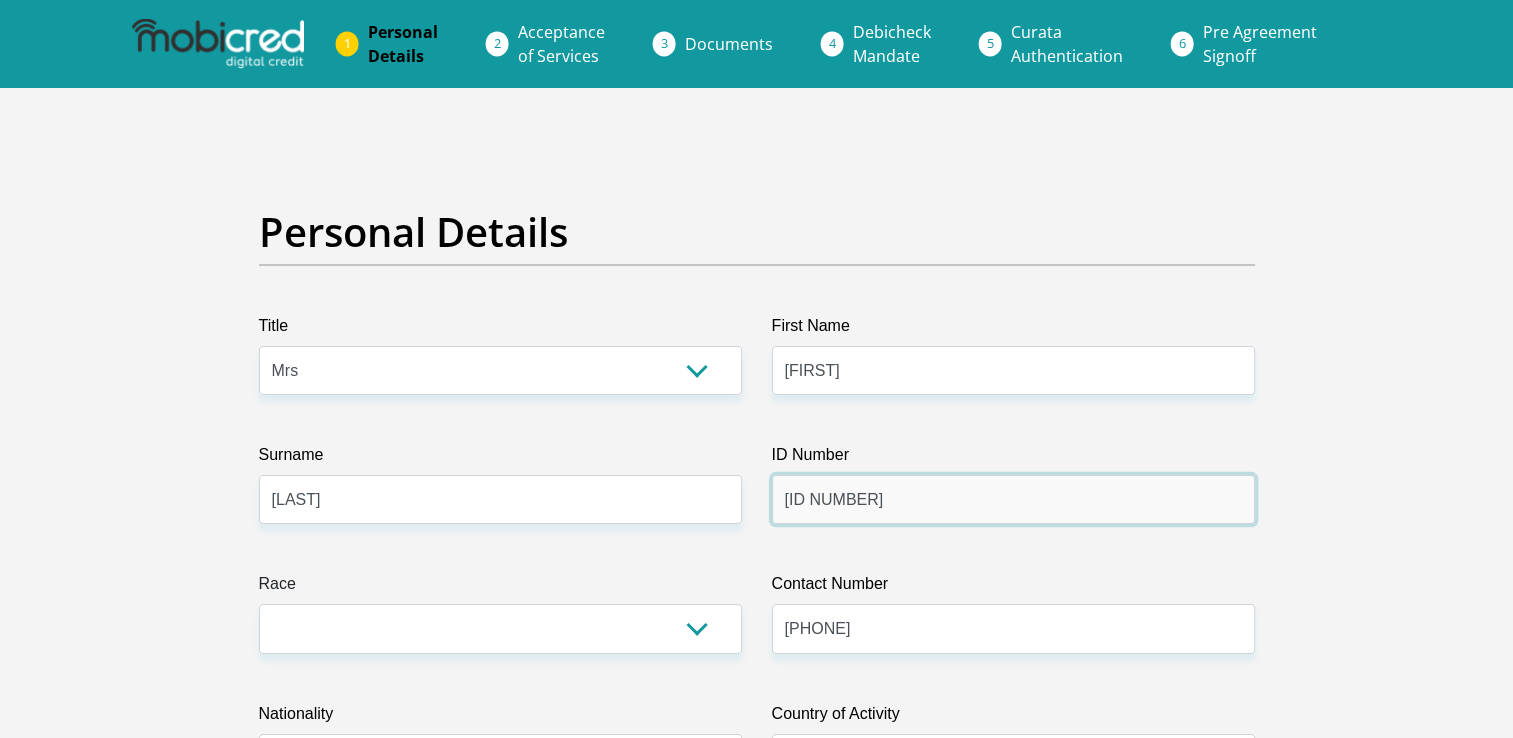 type on "[ID NUMBER]" 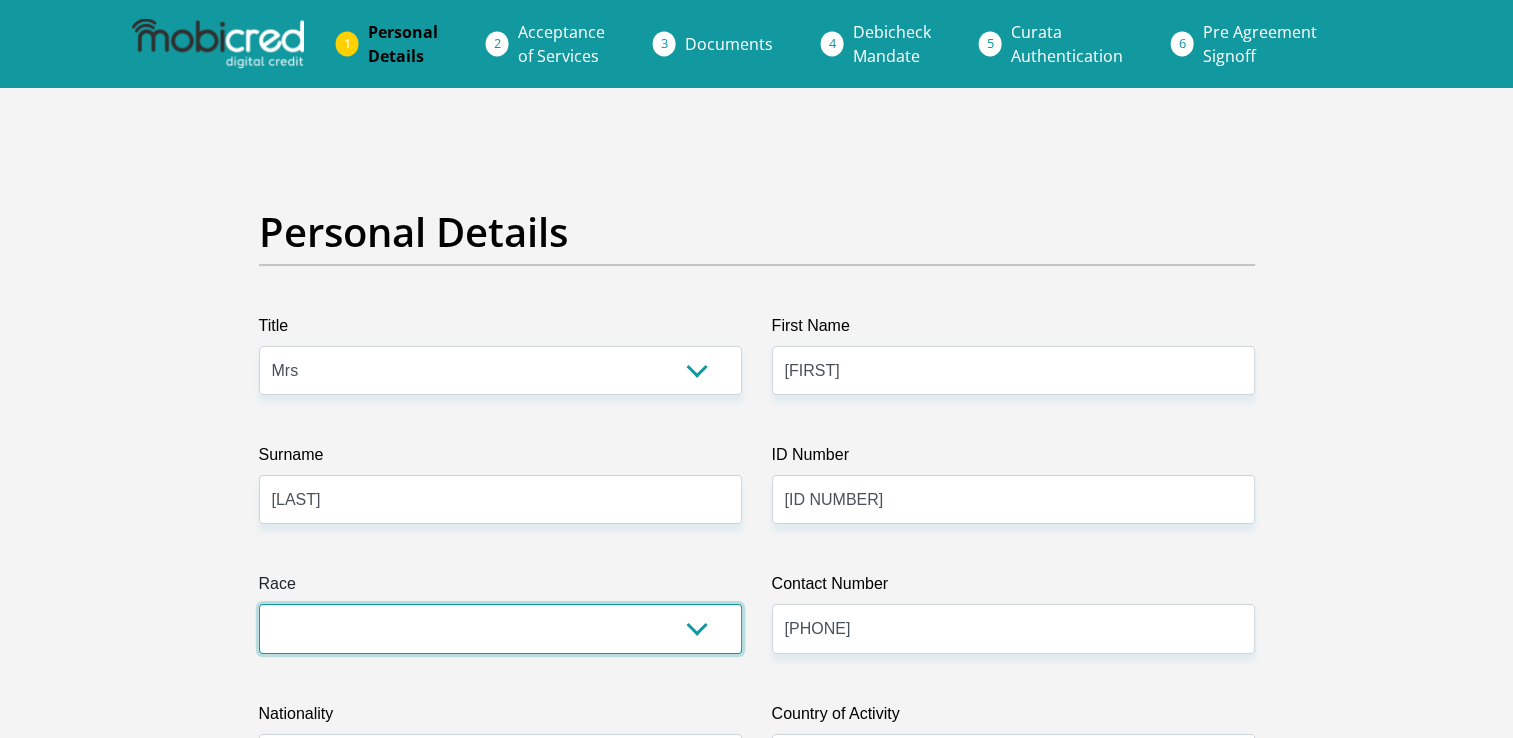 click on "Black
Coloured
Indian
White
Other" at bounding box center [500, 628] 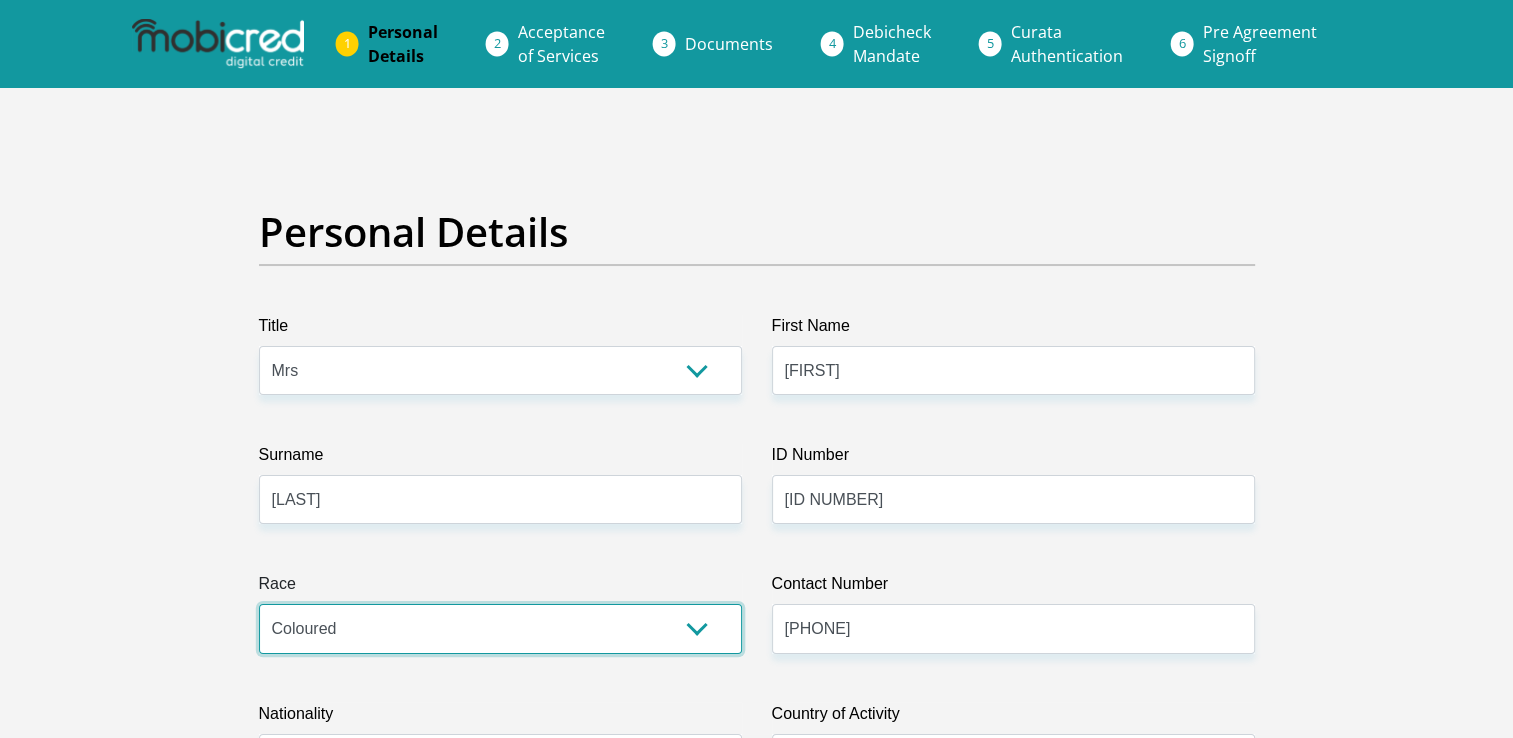 click on "Black
Coloured
Indian
White
Other" at bounding box center [500, 628] 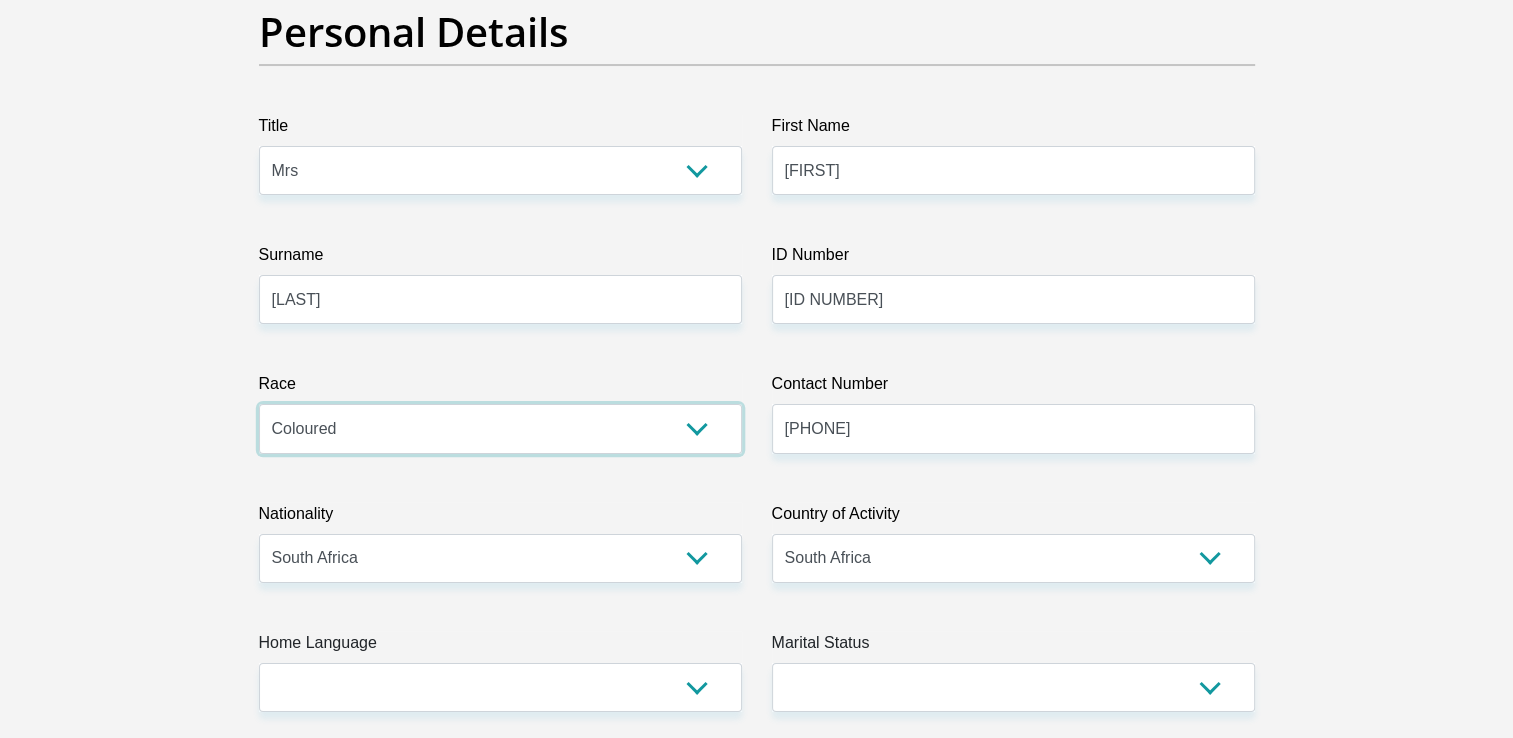 scroll, scrollTop: 400, scrollLeft: 0, axis: vertical 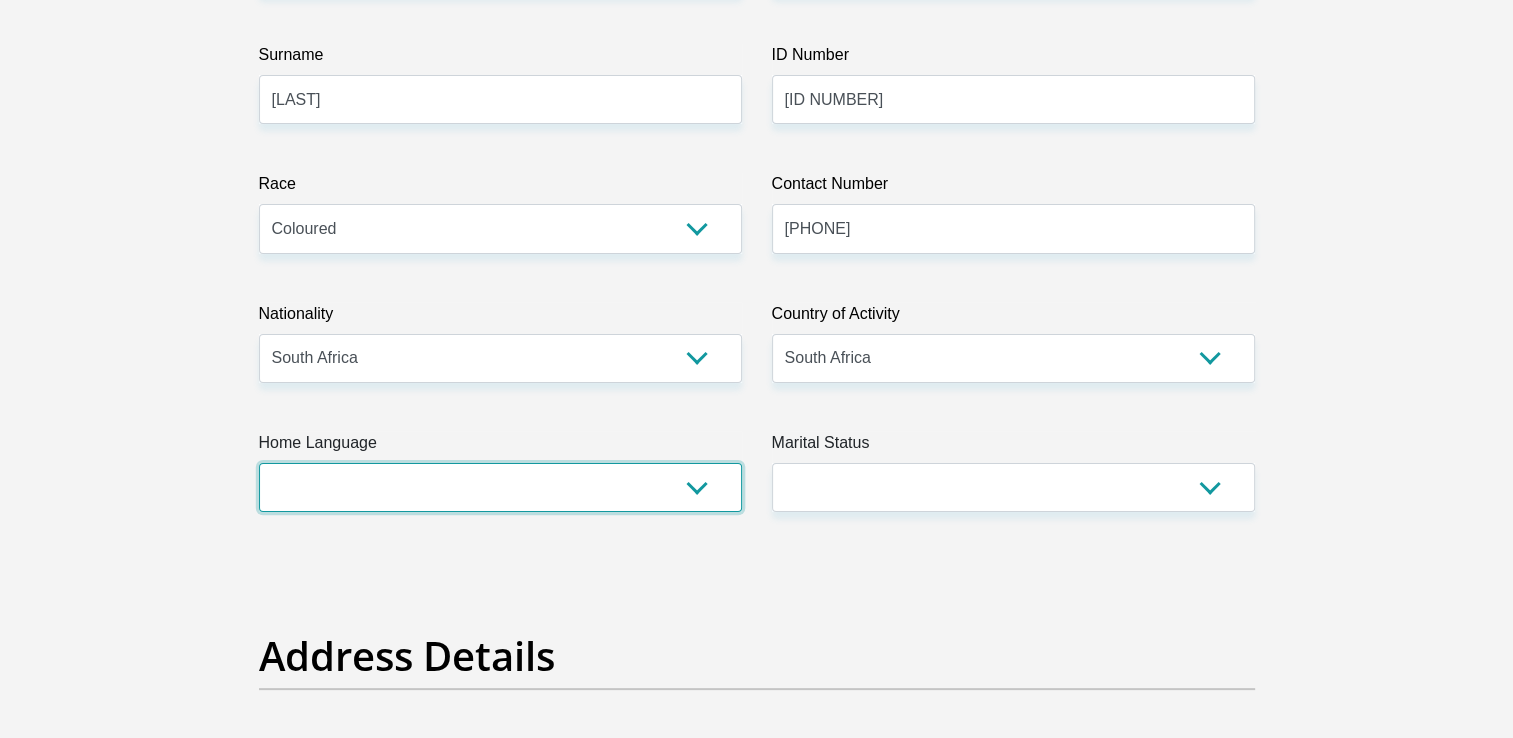 click on "Afrikaans
English
Sepedi
South Ndebele
Southern Sotho
Swati
Tsonga
Tswana
Venda
Xhosa
Zulu
Other" at bounding box center [500, 487] 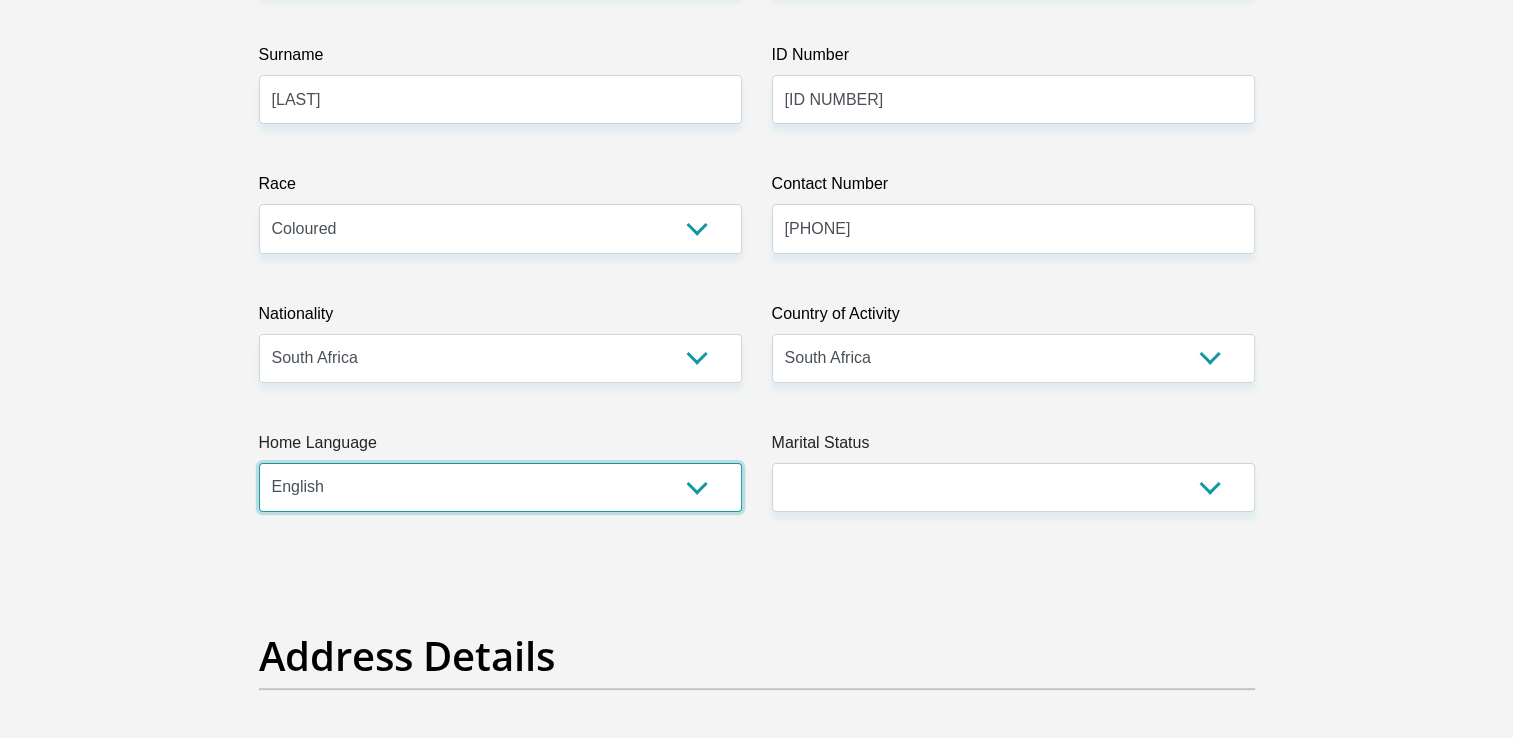 click on "Afrikaans
English
Sepedi
South Ndebele
Southern Sotho
Swati
Tsonga
Tswana
Venda
Xhosa
Zulu
Other" at bounding box center (500, 487) 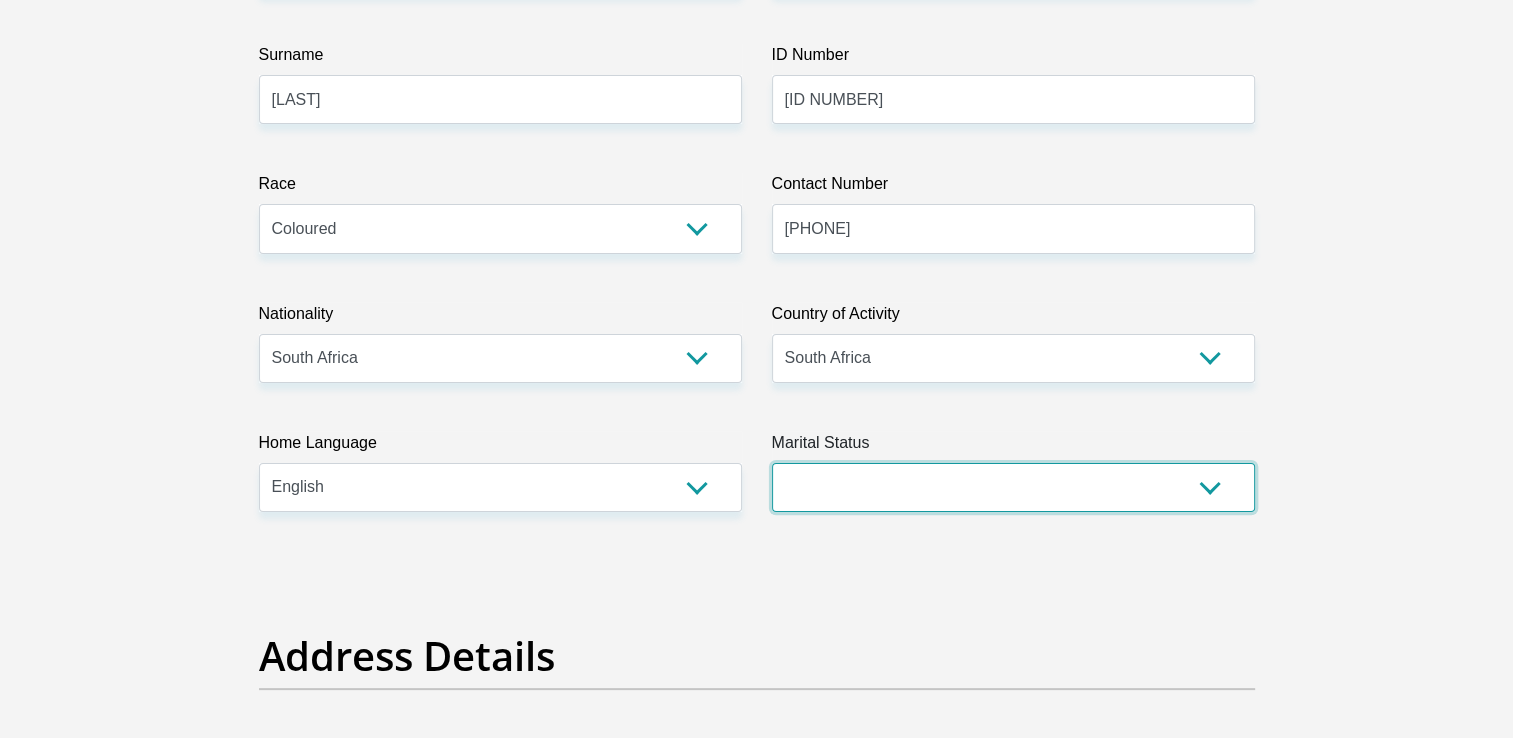 click on "Married ANC
Single
Divorced
Widowed
Married COP or Customary Law" at bounding box center [1013, 487] 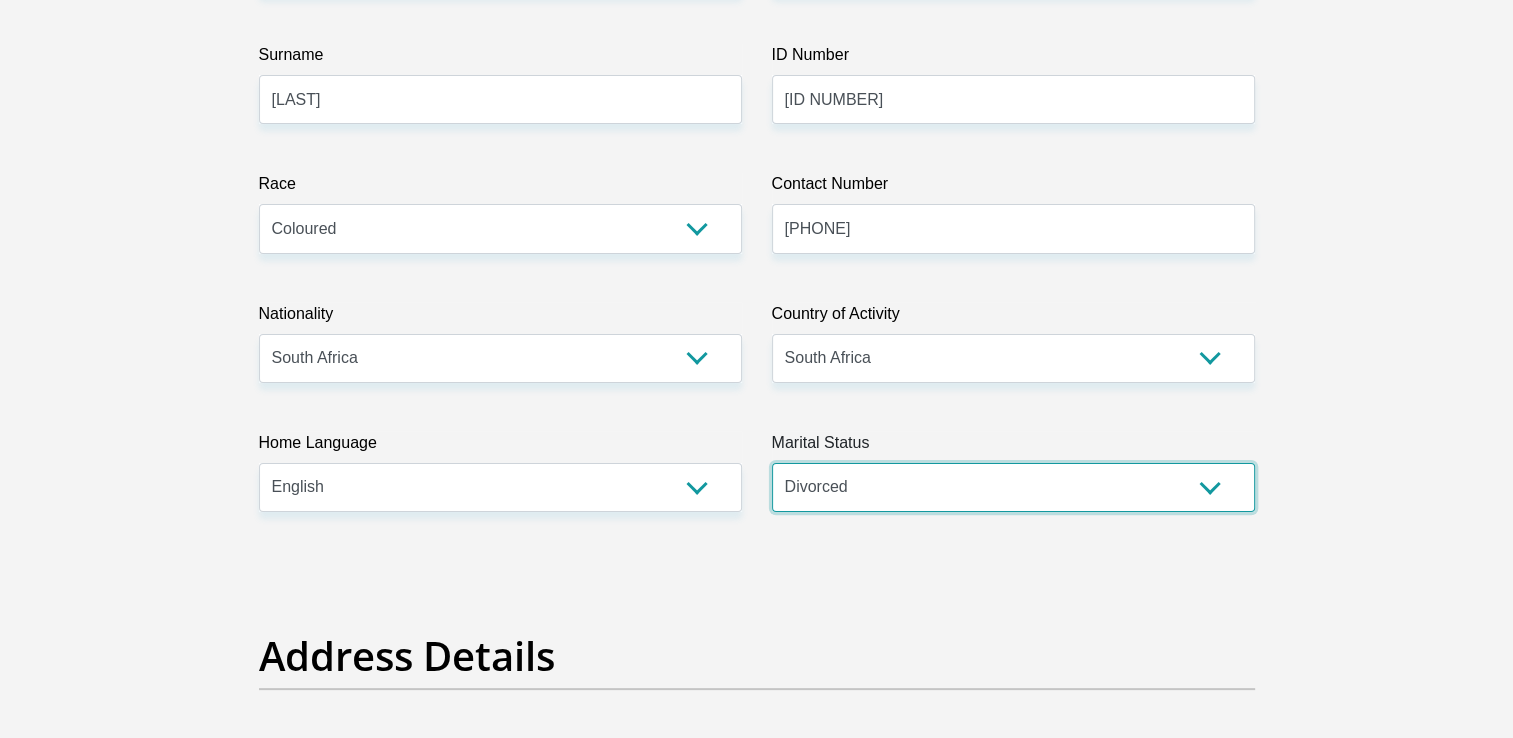 click on "Married ANC
Single
Divorced
Widowed
Married COP or Customary Law" at bounding box center [1013, 487] 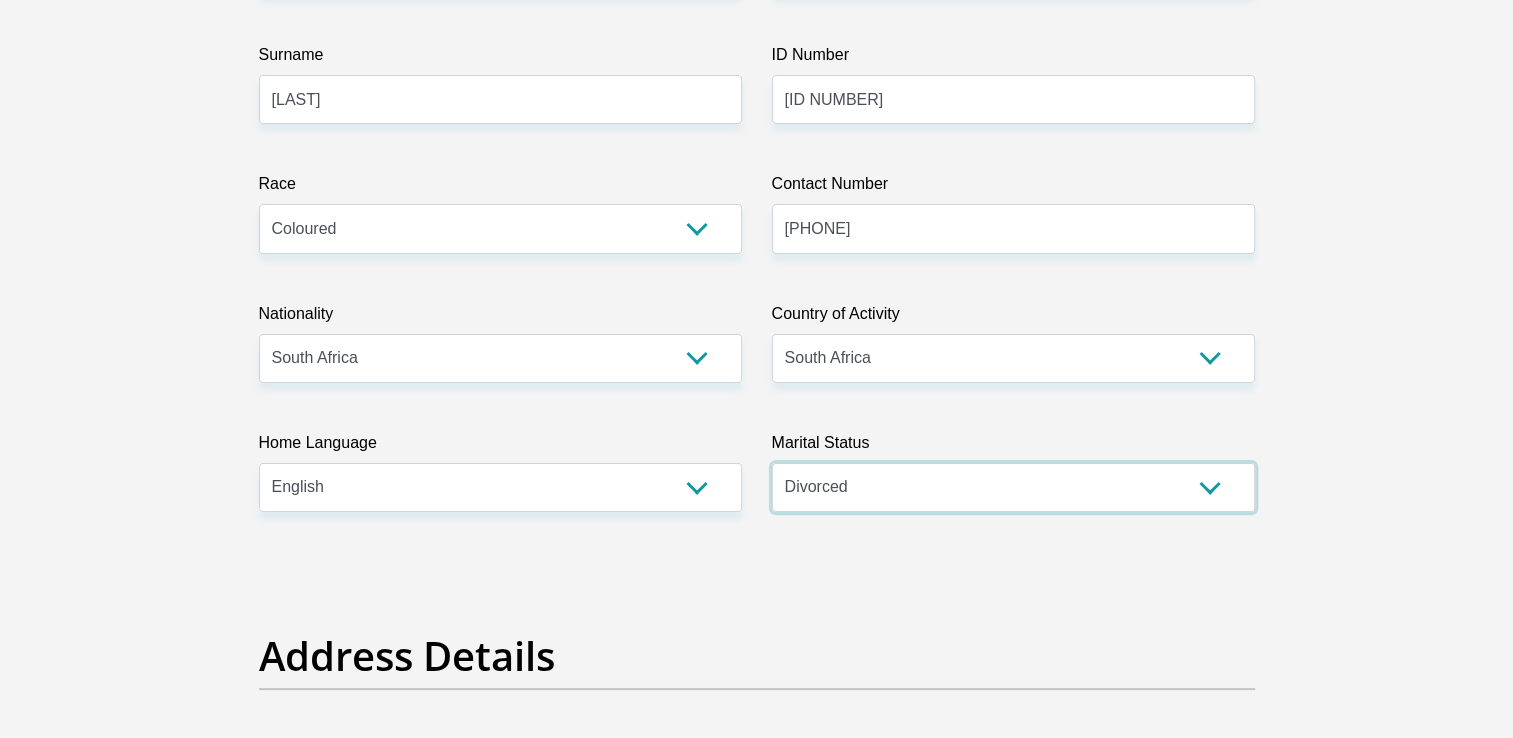 scroll, scrollTop: 800, scrollLeft: 0, axis: vertical 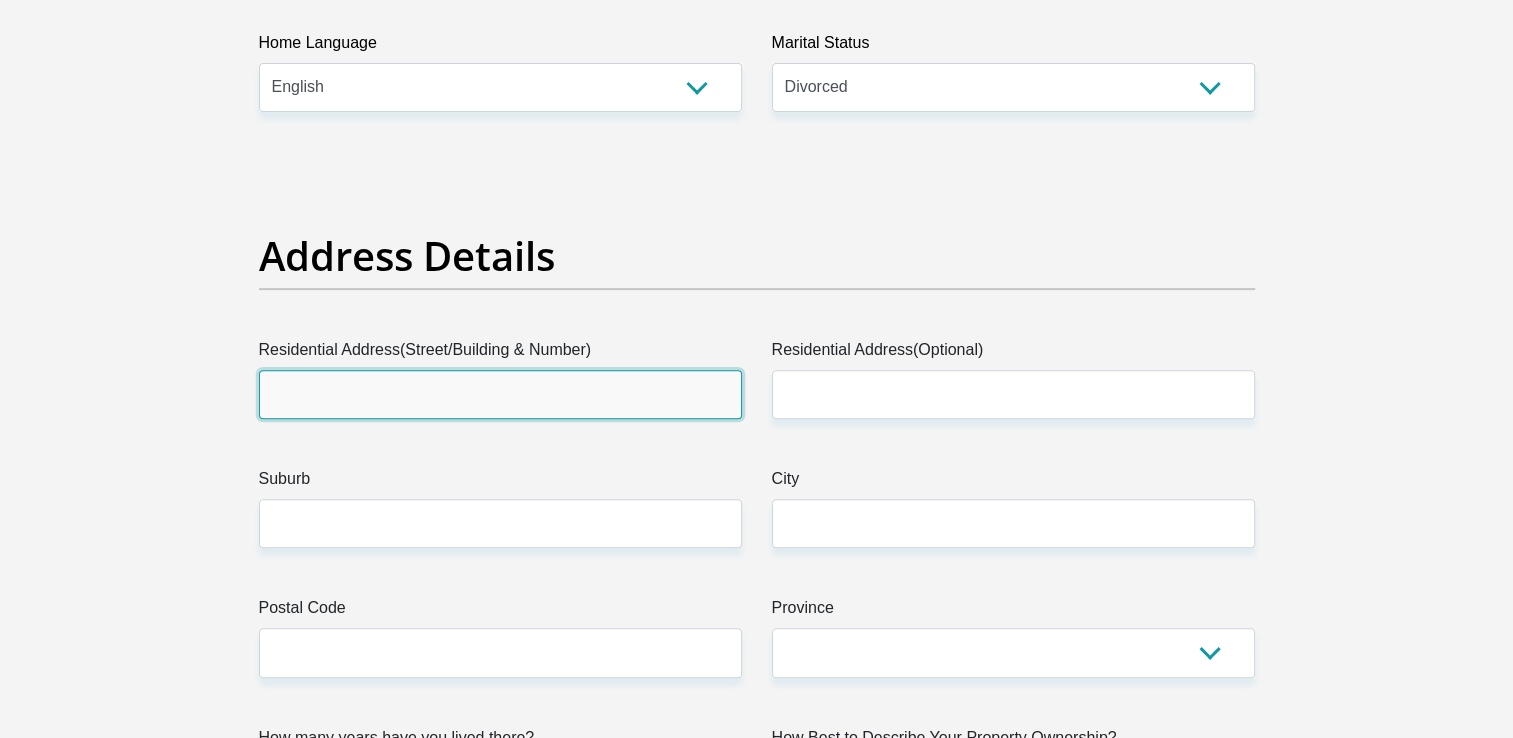 click on "Residential Address(Street/Building & Number)" at bounding box center (500, 394) 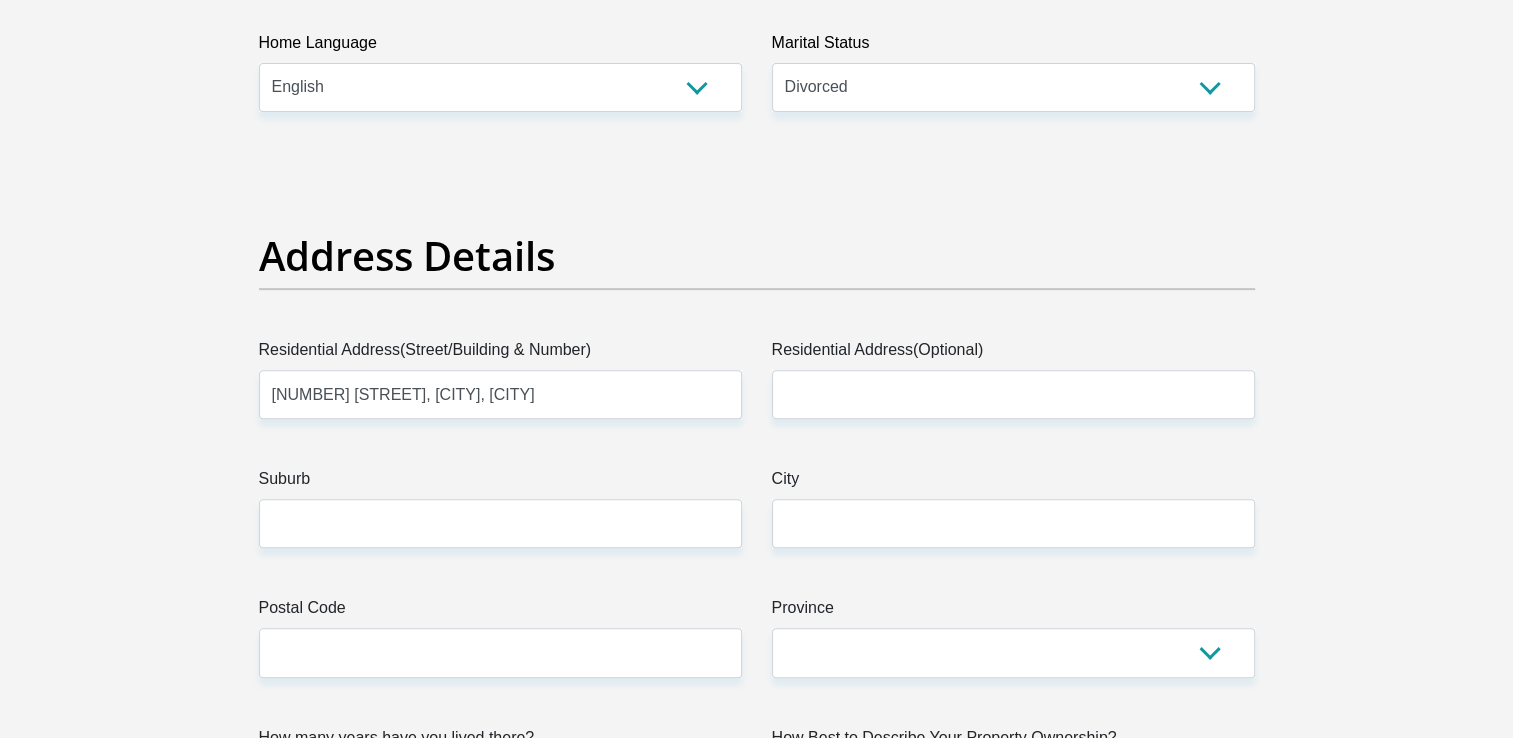 type on "[CITY]" 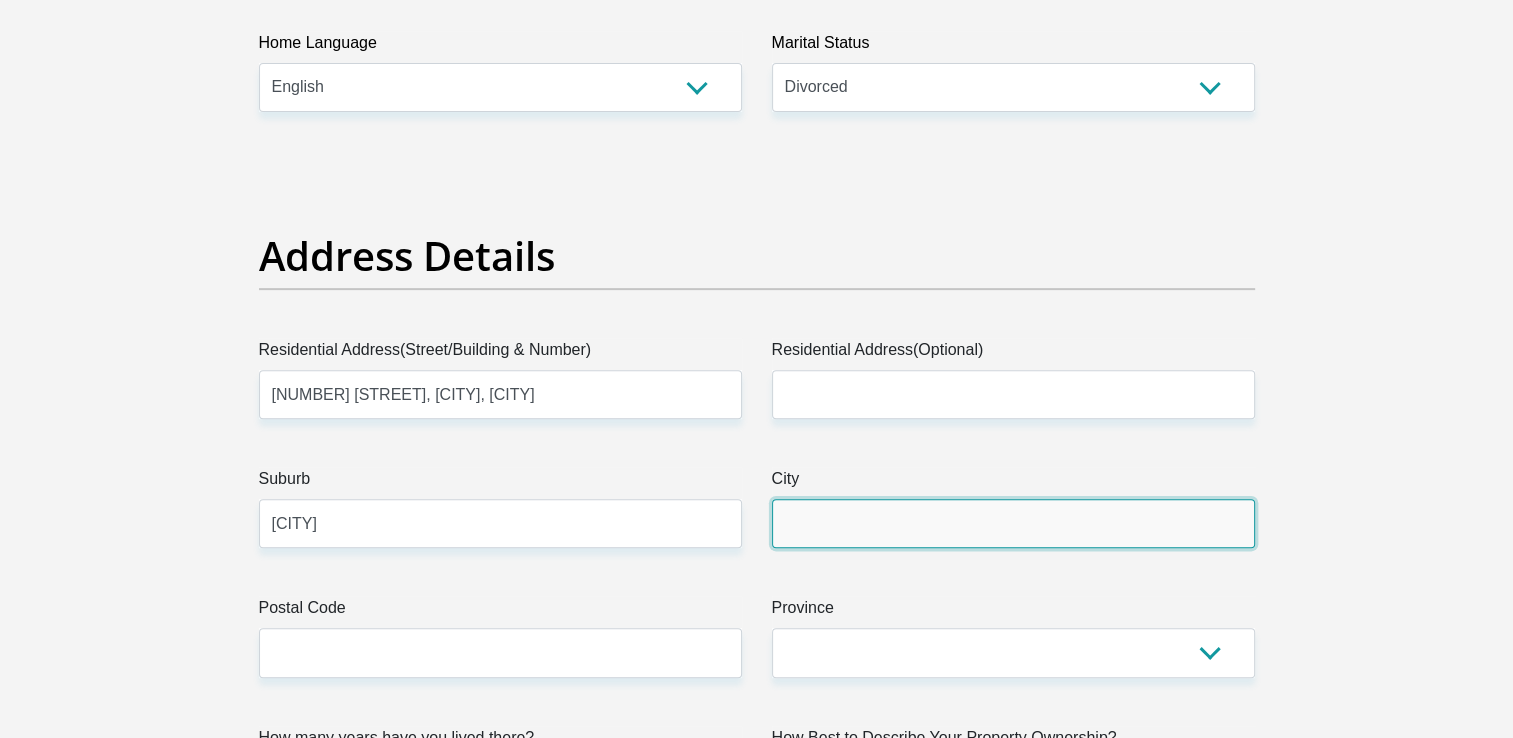 type on "[CITY]" 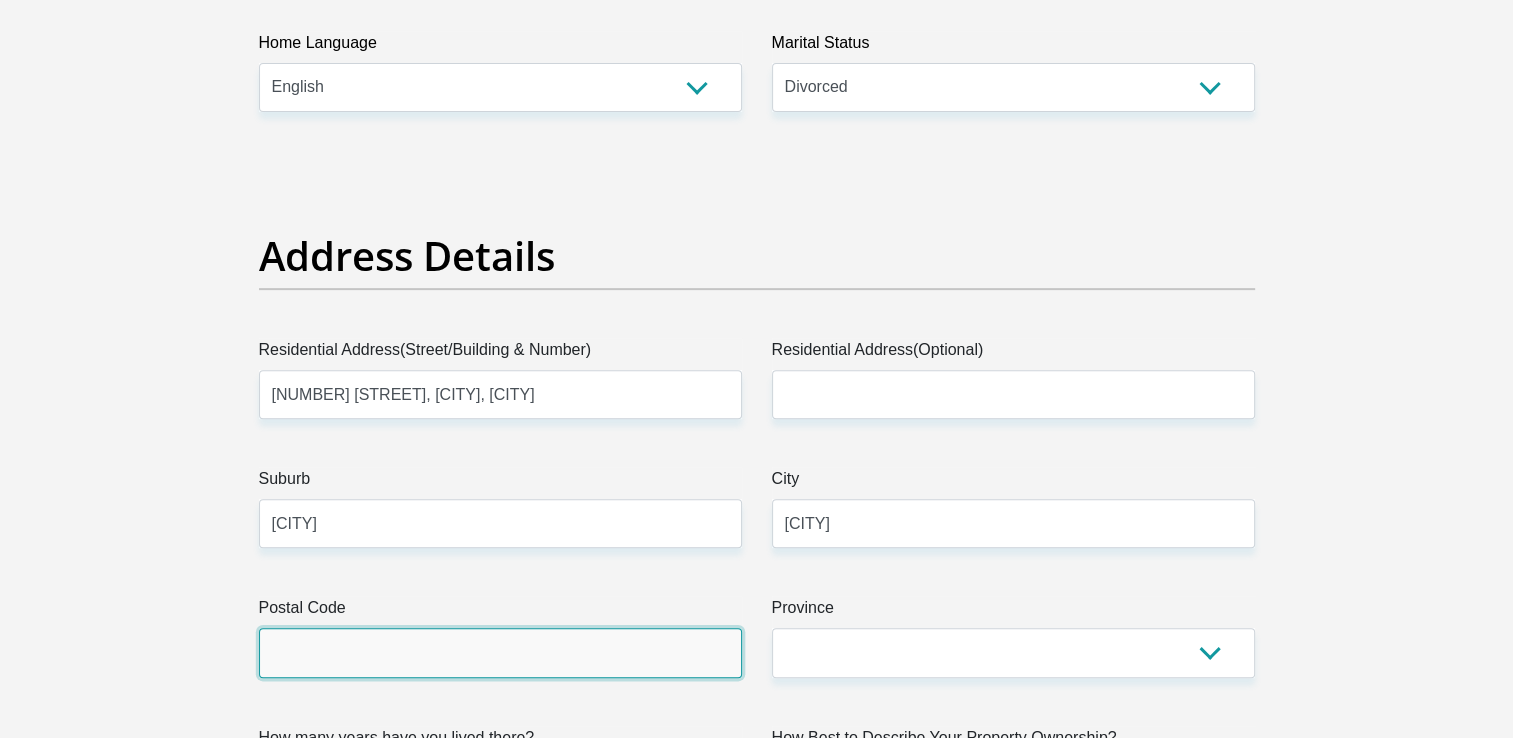 type on "7580" 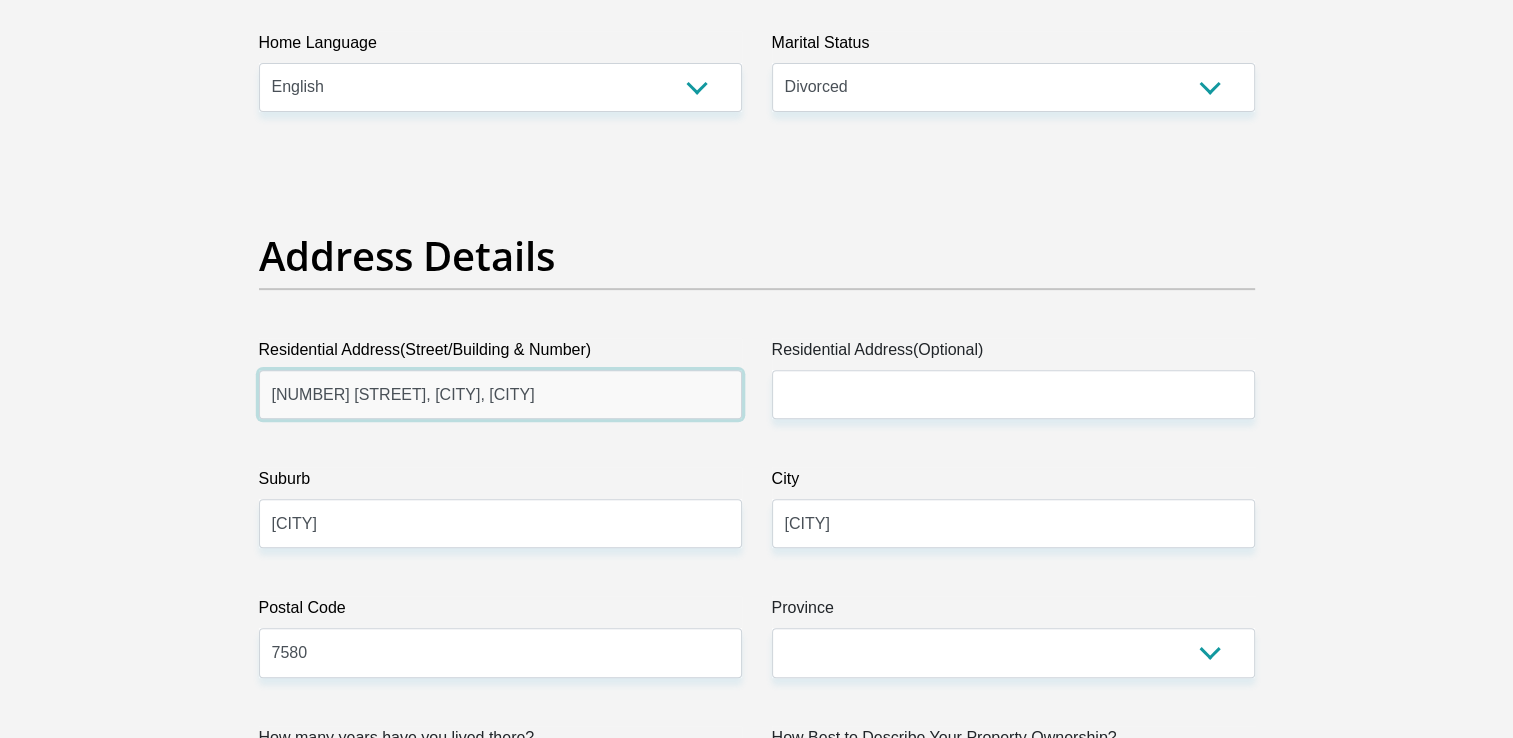 scroll, scrollTop: 1000, scrollLeft: 0, axis: vertical 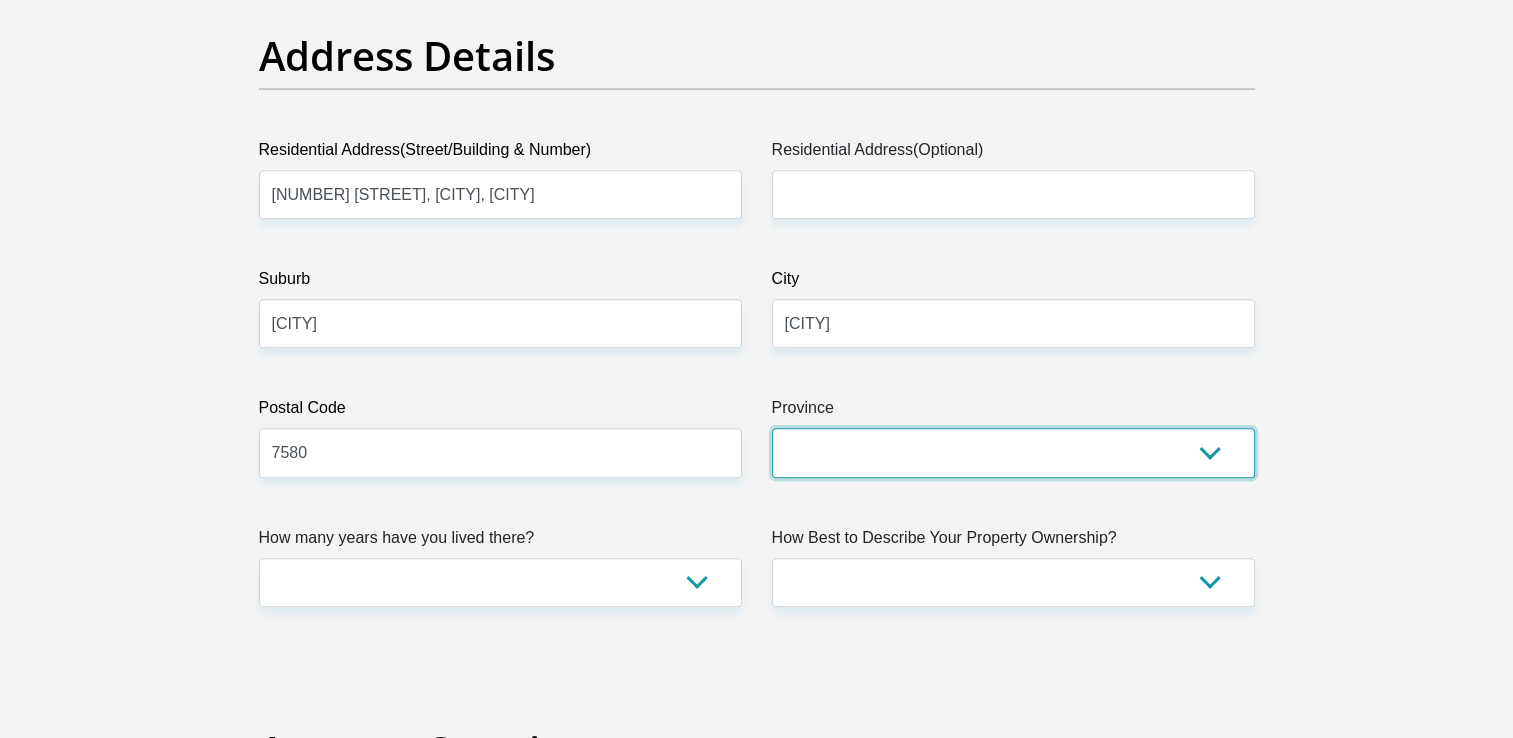 click on "Eastern Cape
Free State
Gauteng
KwaZulu-Natal
Limpopo
Mpumalanga
Northern Cape
North West
Western Cape" at bounding box center (1013, 452) 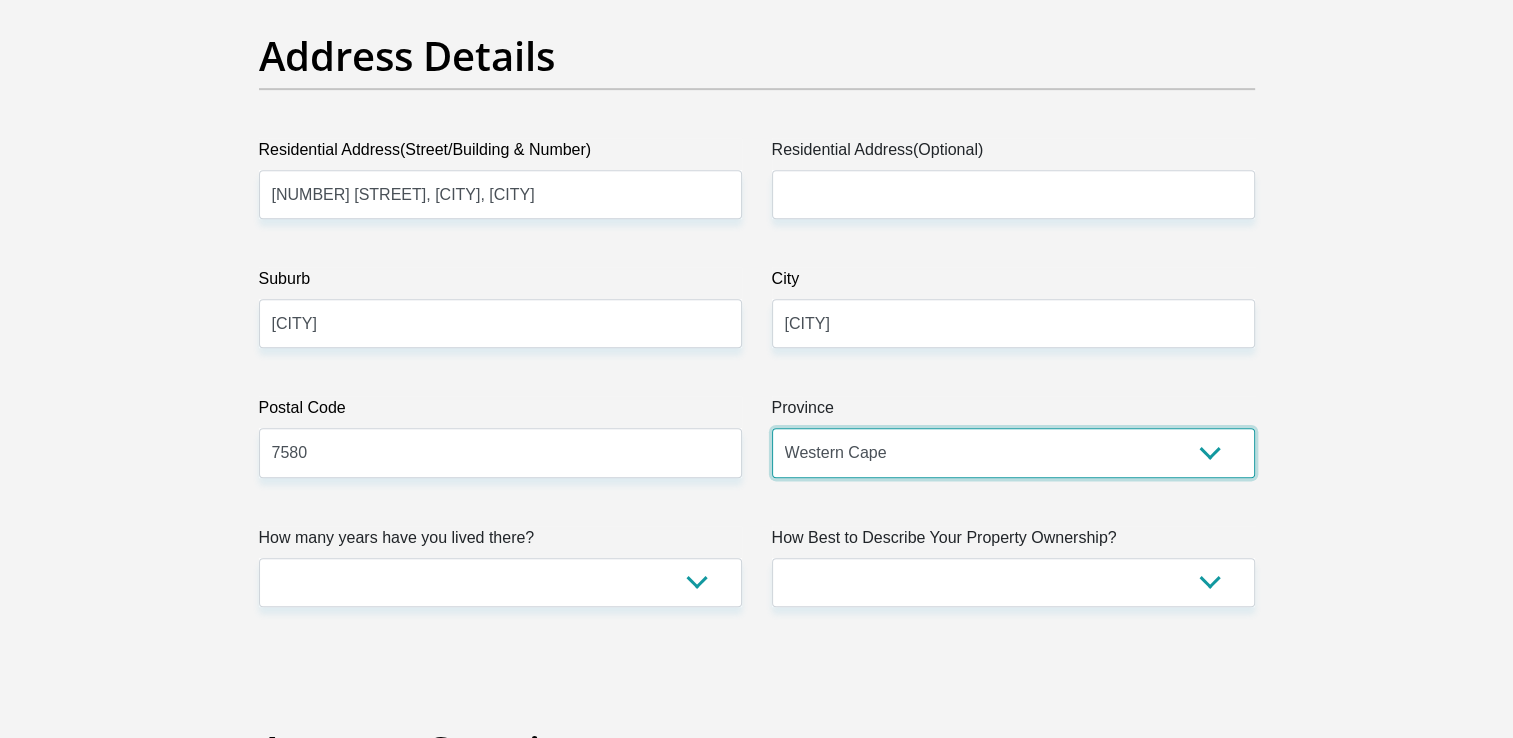 click on "Eastern Cape
Free State
Gauteng
KwaZulu-Natal
Limpopo
Mpumalanga
Northern Cape
North West
Western Cape" at bounding box center (1013, 452) 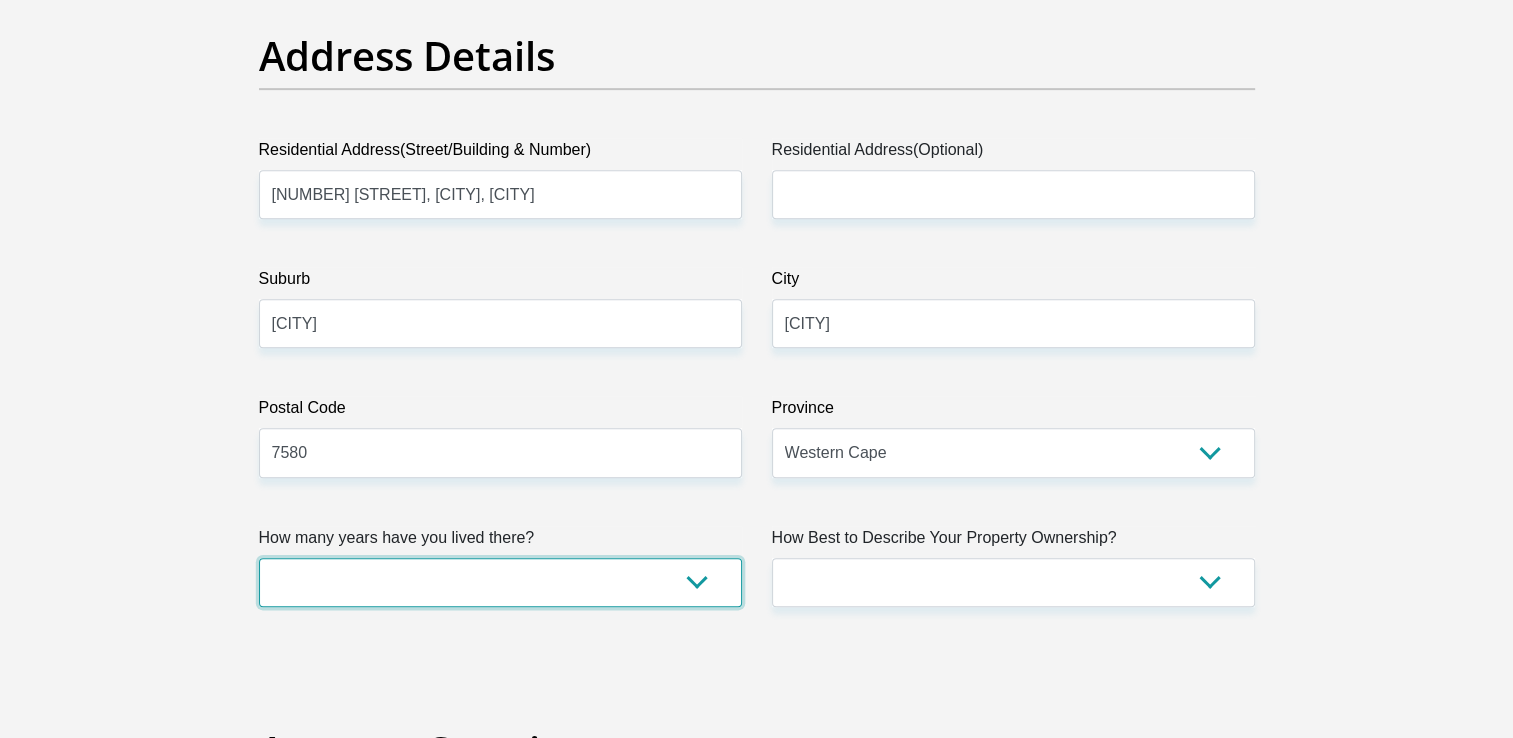 click on "less than 1 year
1-3 years
3-5 years
5+ years" at bounding box center (500, 582) 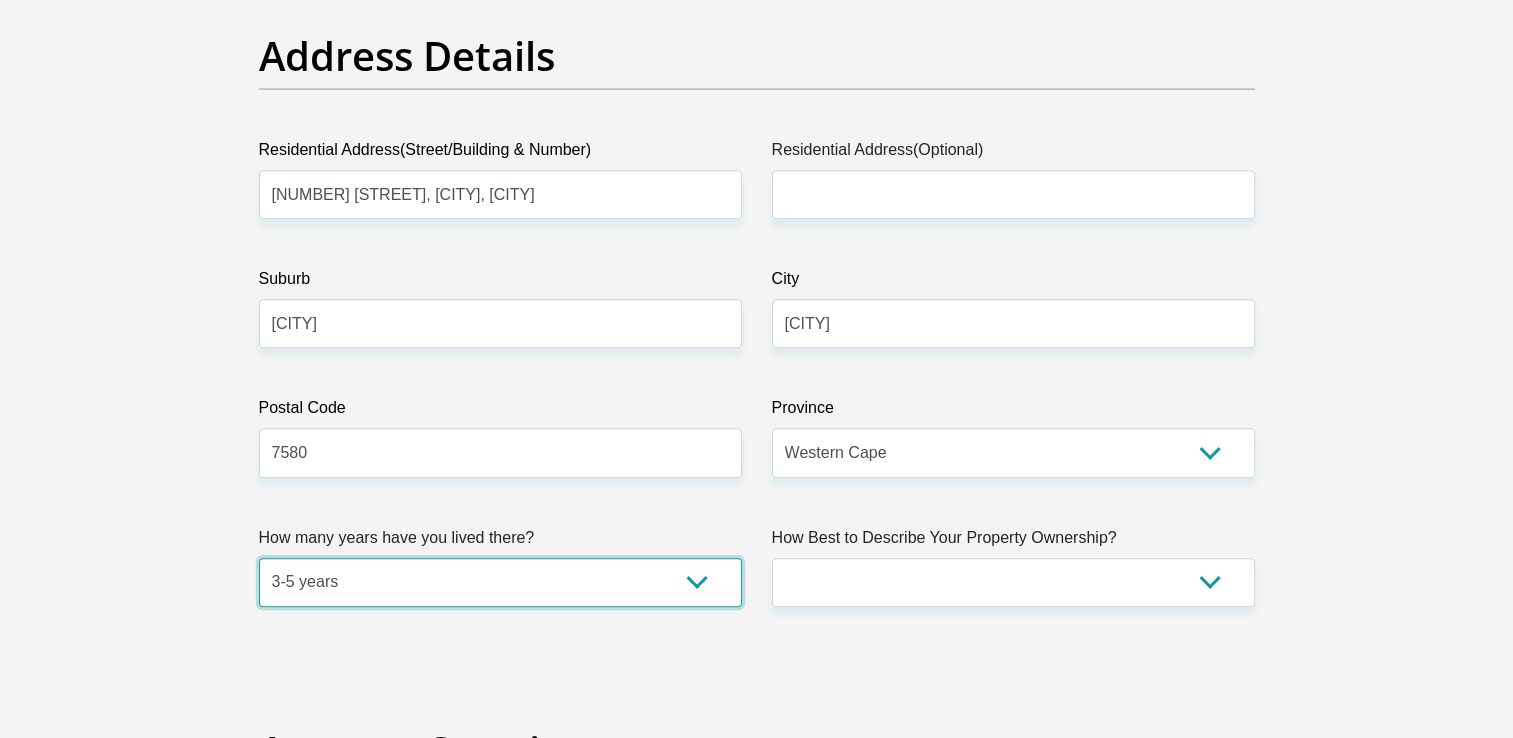 click on "less than 1 year
1-3 years
3-5 years
5+ years" at bounding box center (500, 582) 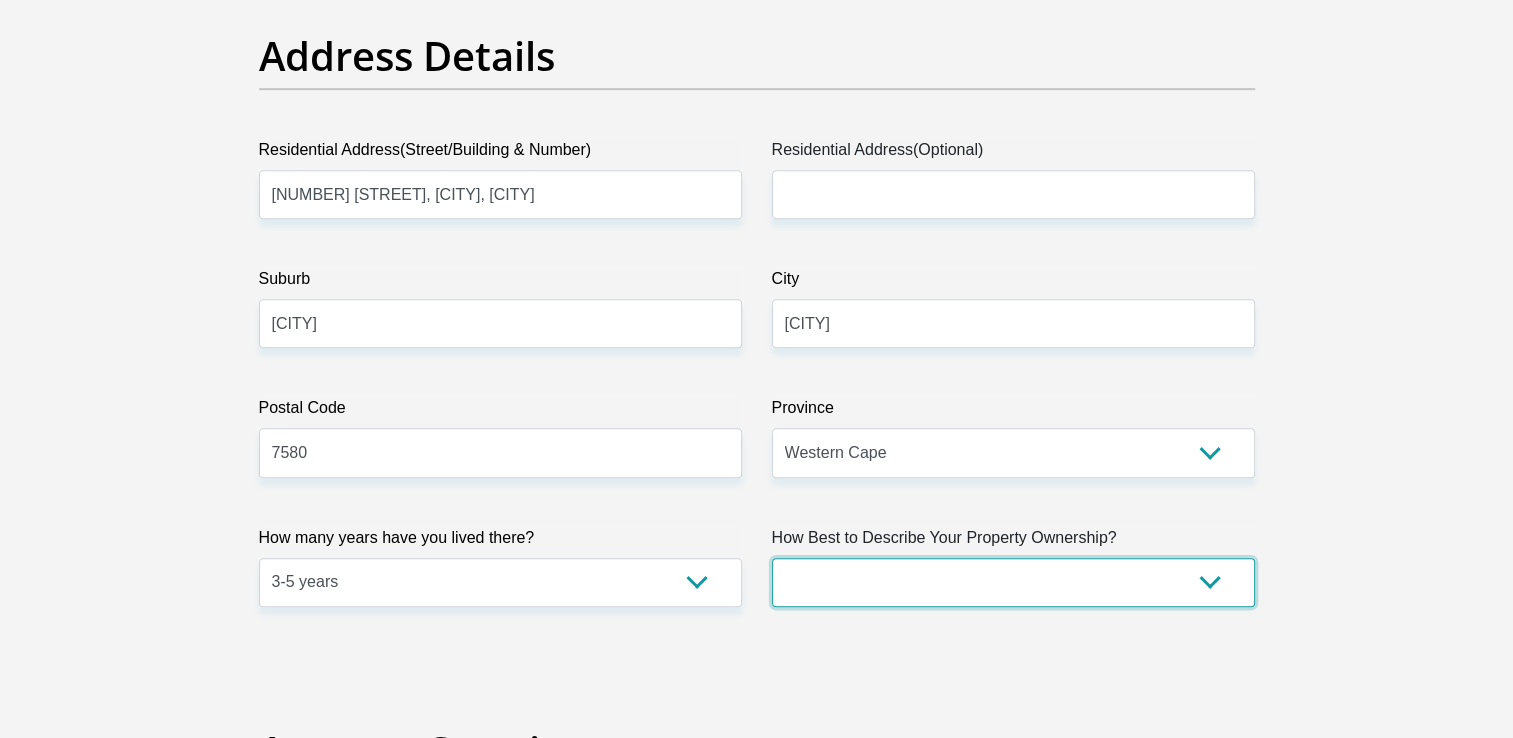 click on "Owned
Rented
Family Owned
Company Dwelling" at bounding box center [1013, 582] 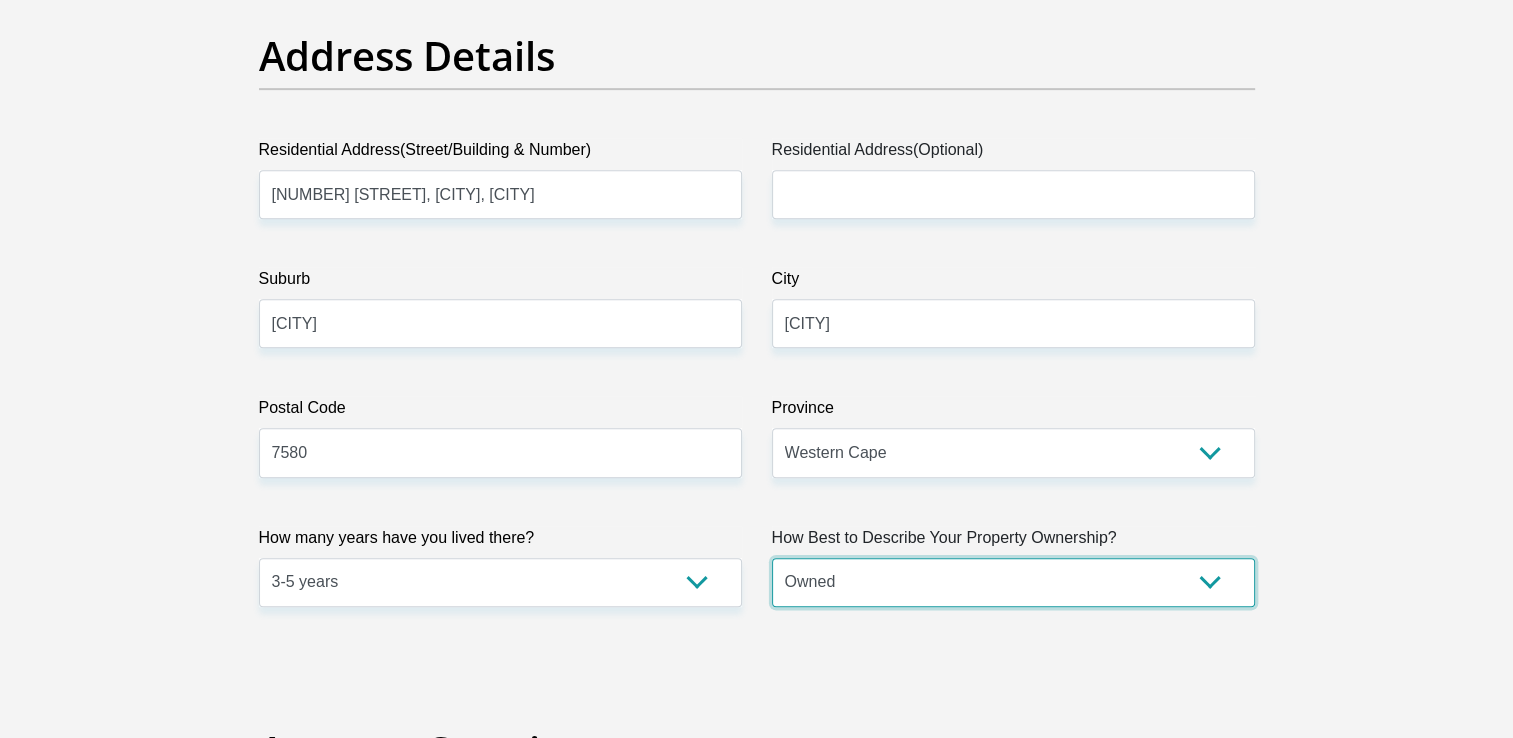 click on "Owned
Rented
Family Owned
Company Dwelling" at bounding box center [1013, 582] 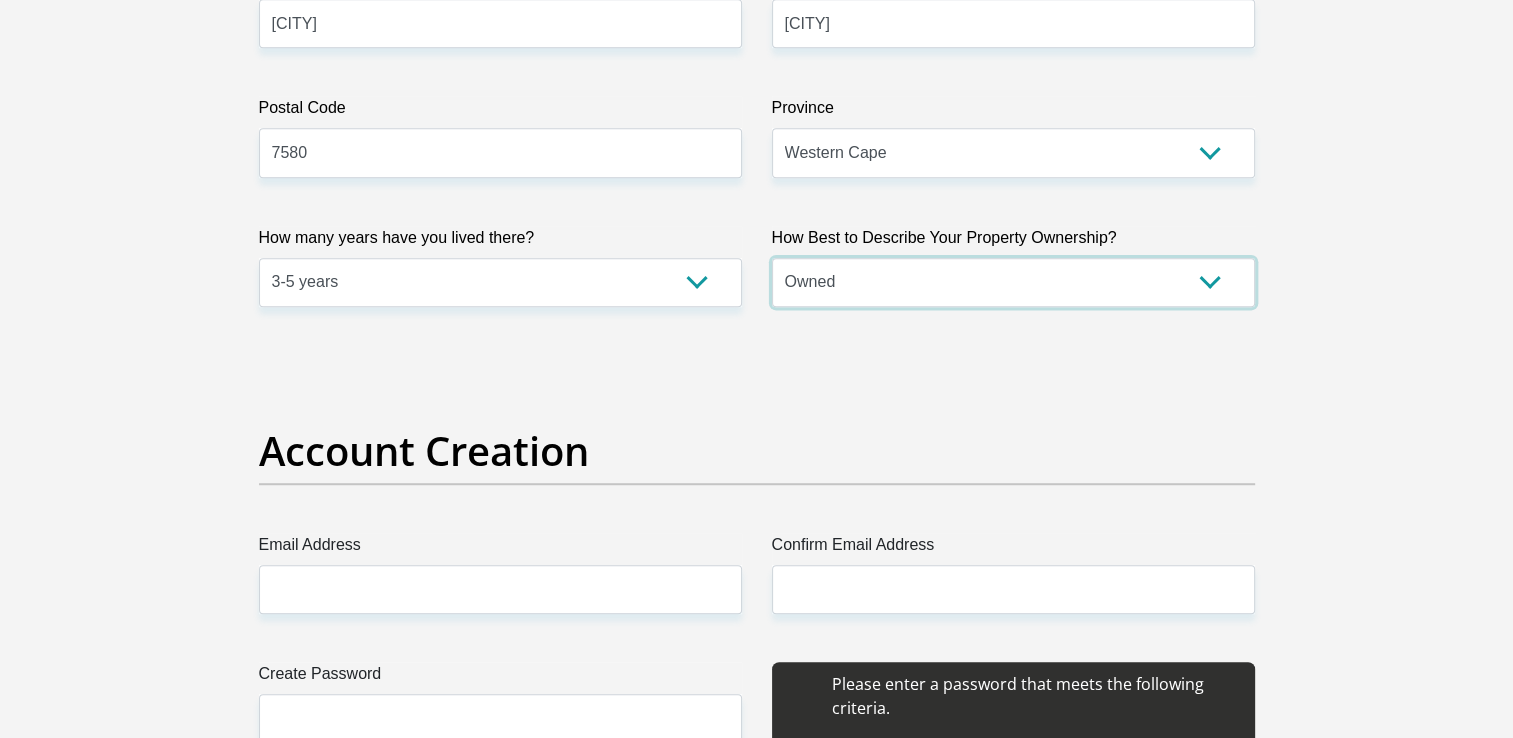 scroll, scrollTop: 1500, scrollLeft: 0, axis: vertical 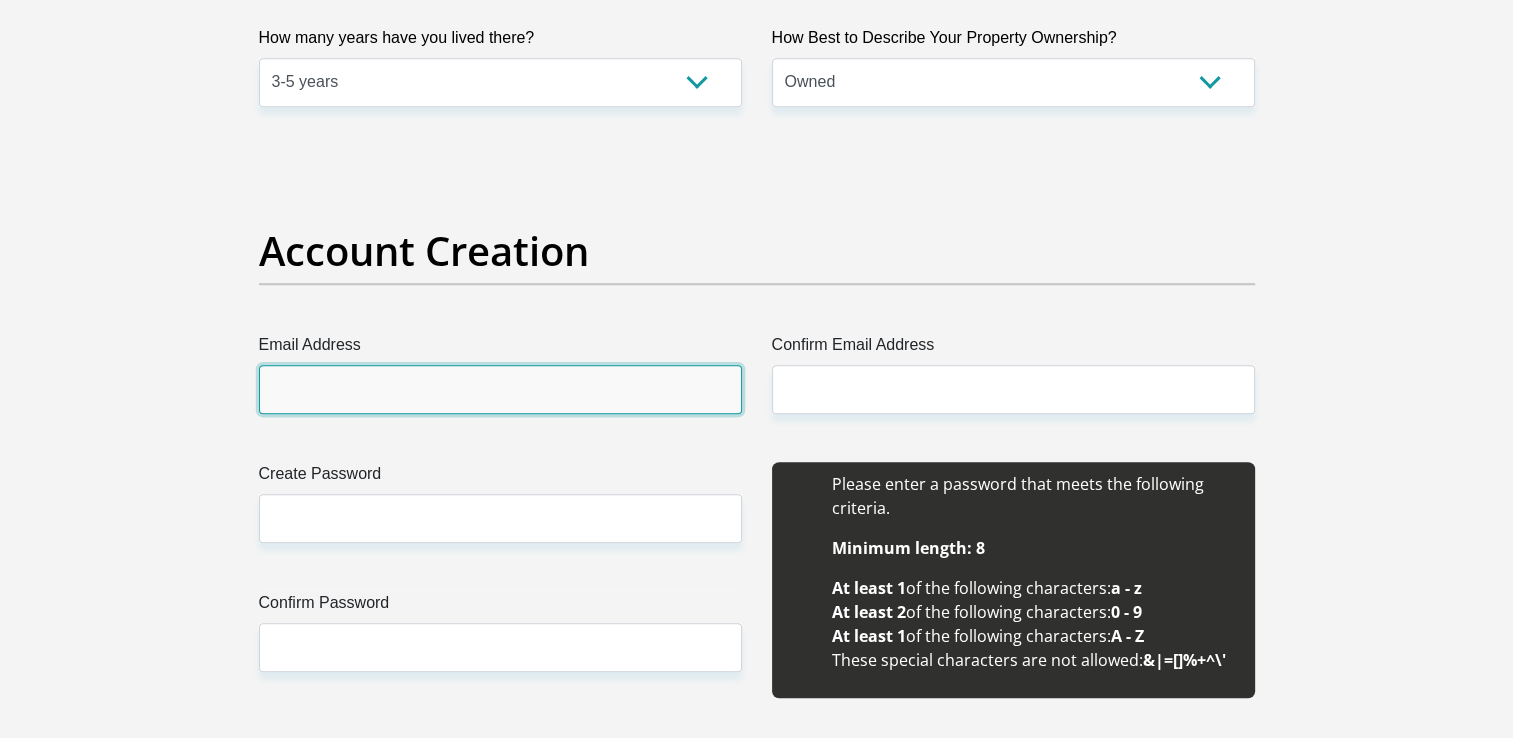 click on "Email Address" at bounding box center [500, 389] 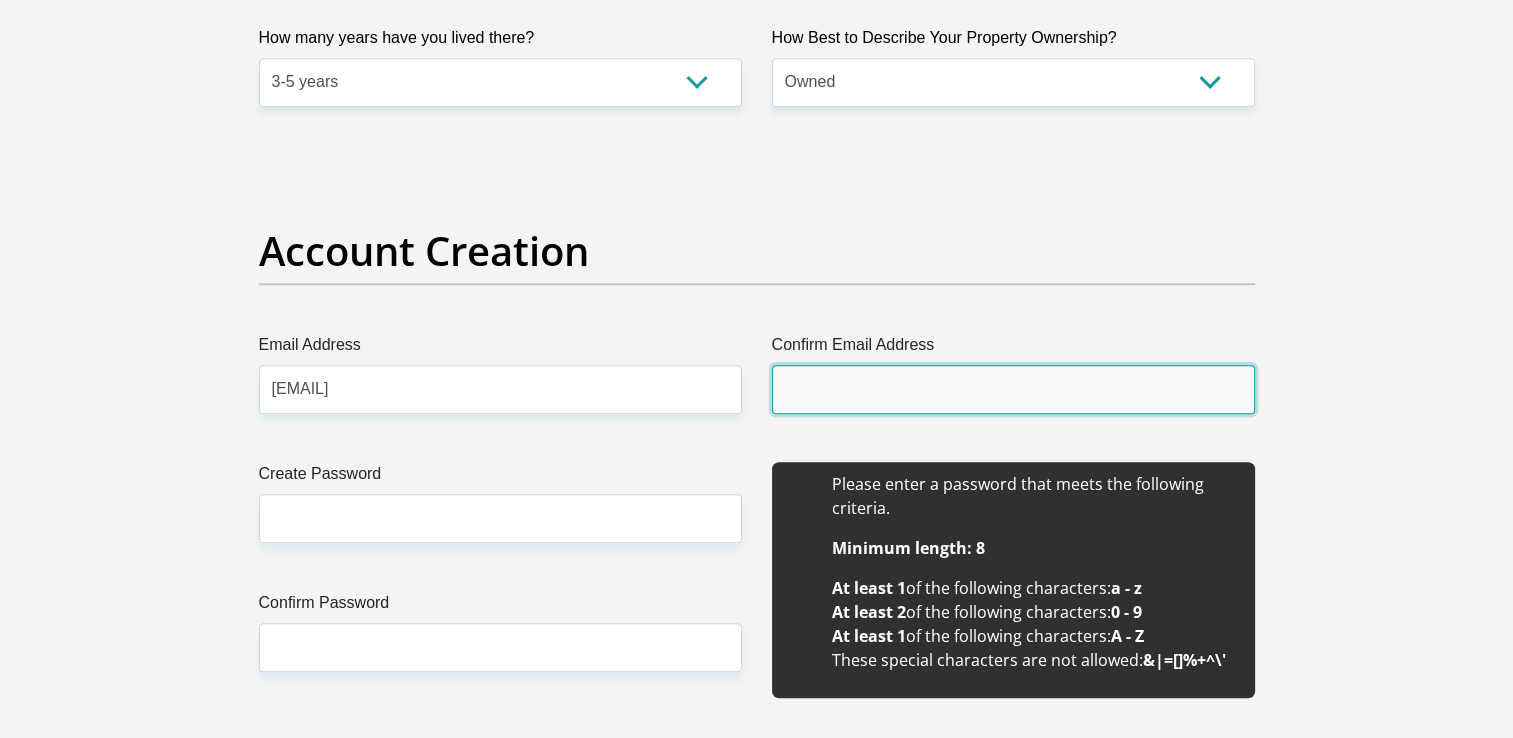 type on "[EMAIL]" 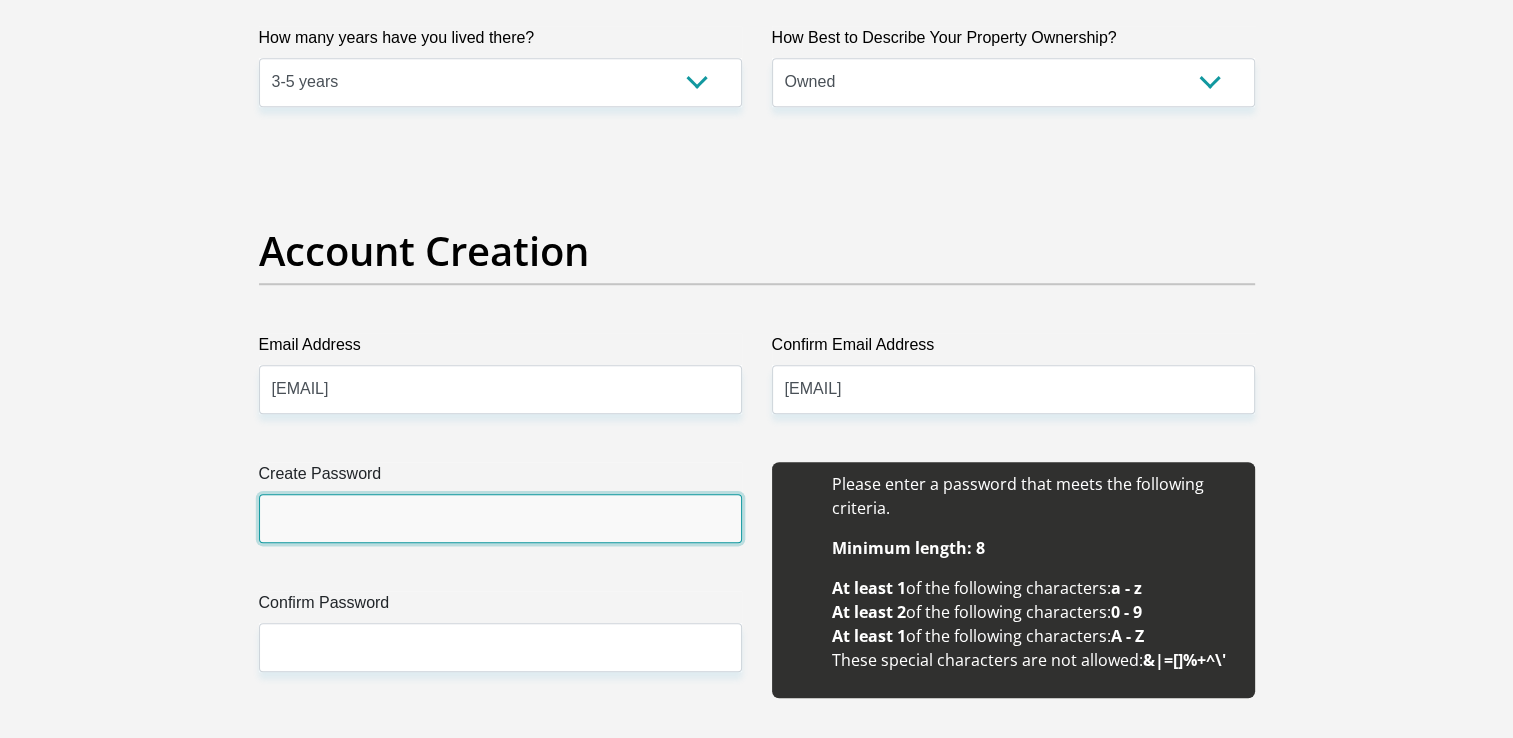 click on "Create Password" at bounding box center (500, 518) 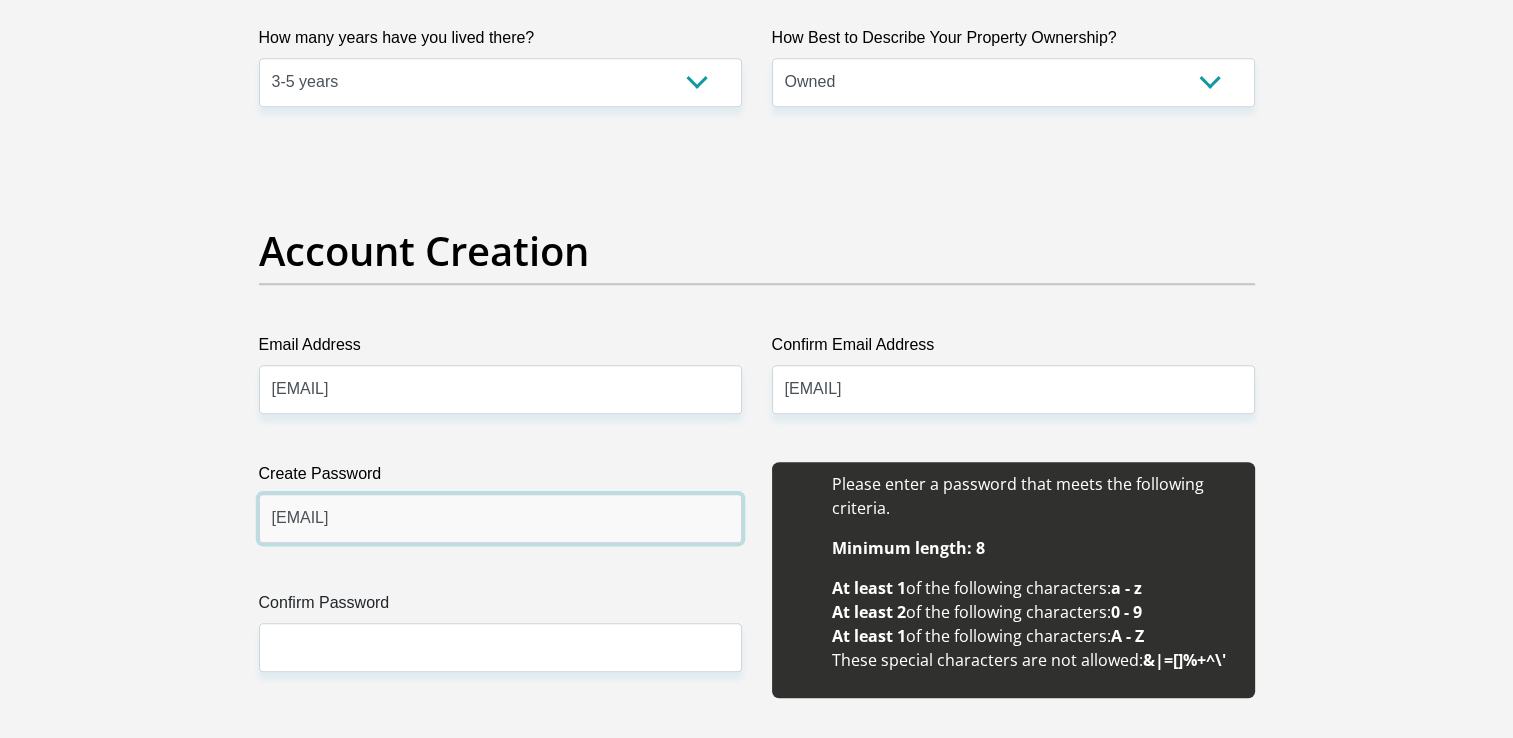 type on "[EMAIL]" 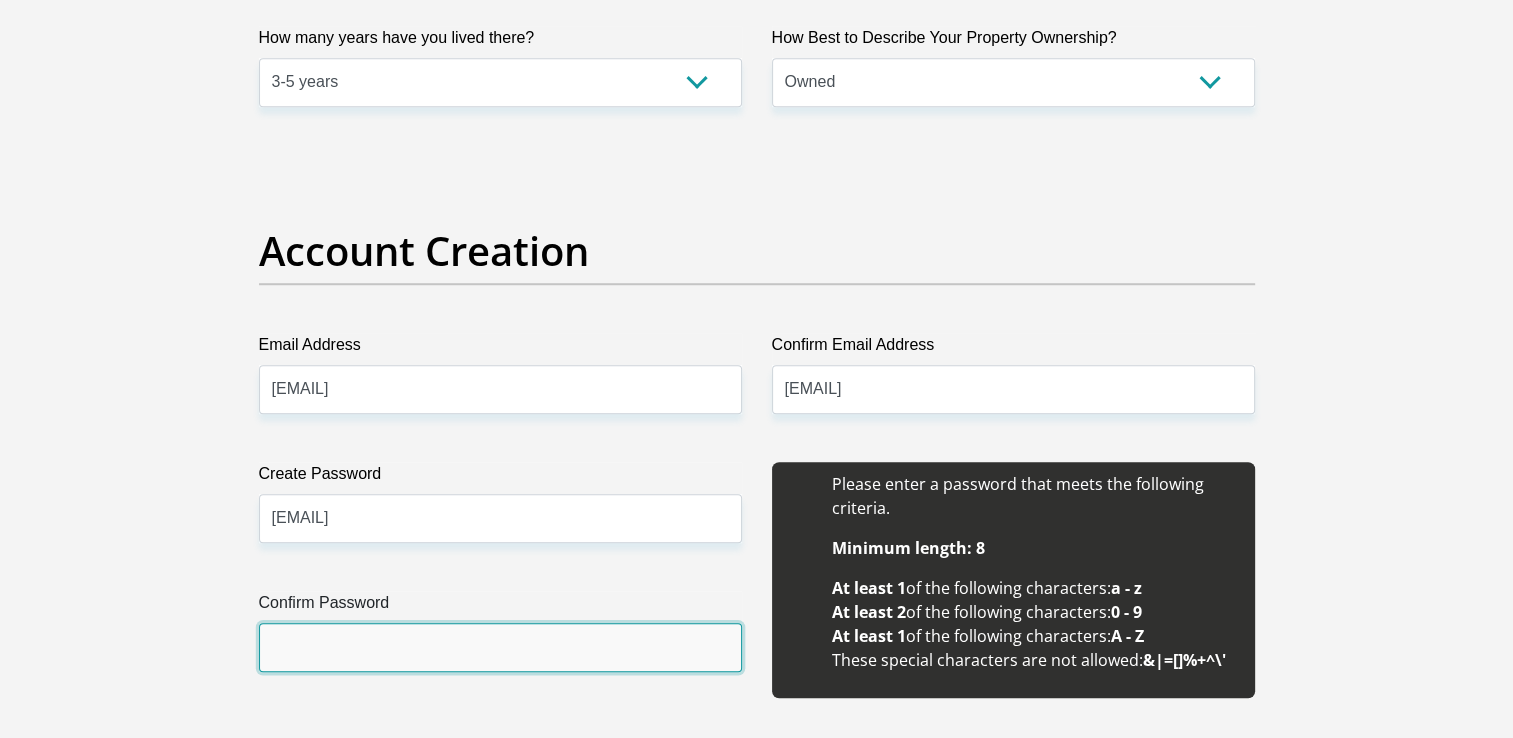 click on "Confirm Password" at bounding box center (500, 647) 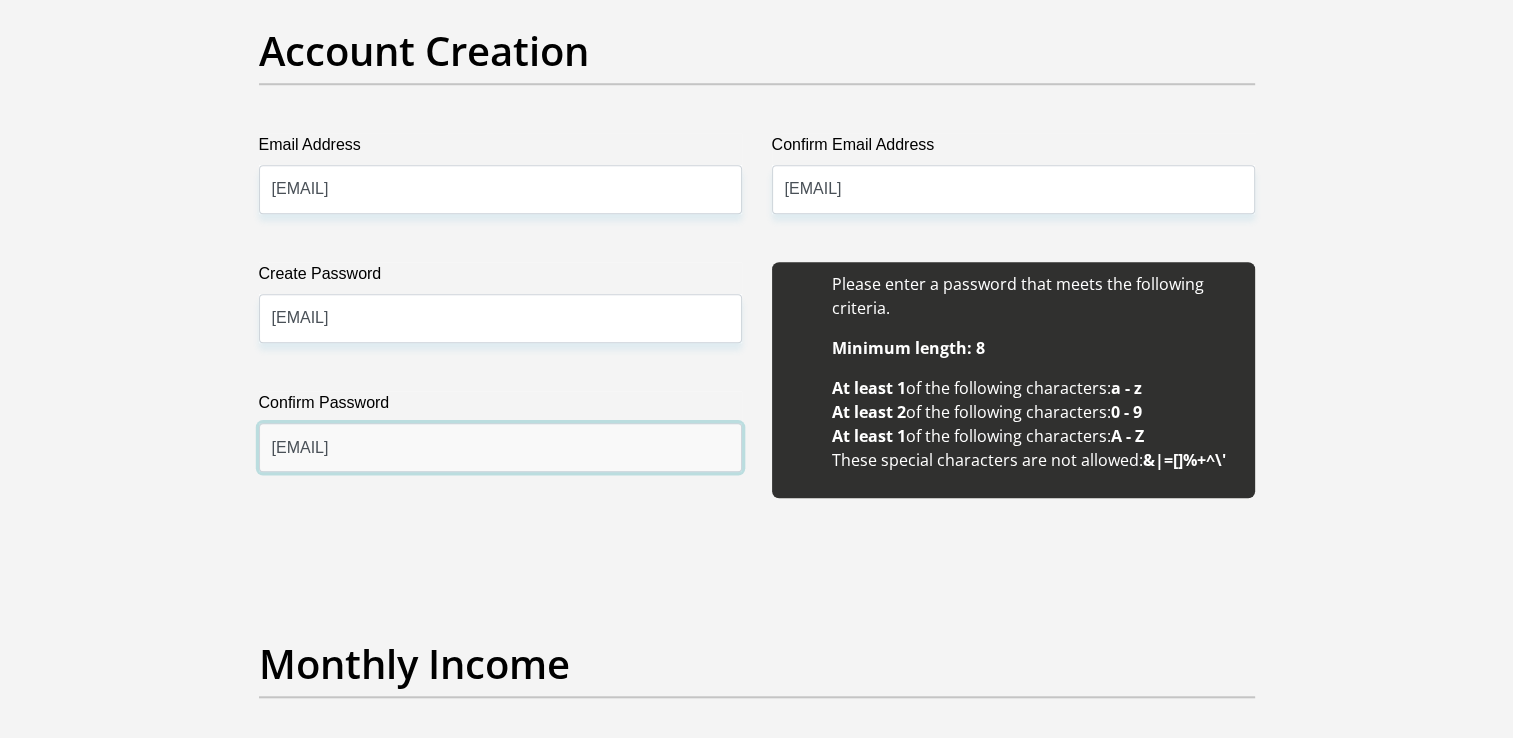 scroll, scrollTop: 2000, scrollLeft: 0, axis: vertical 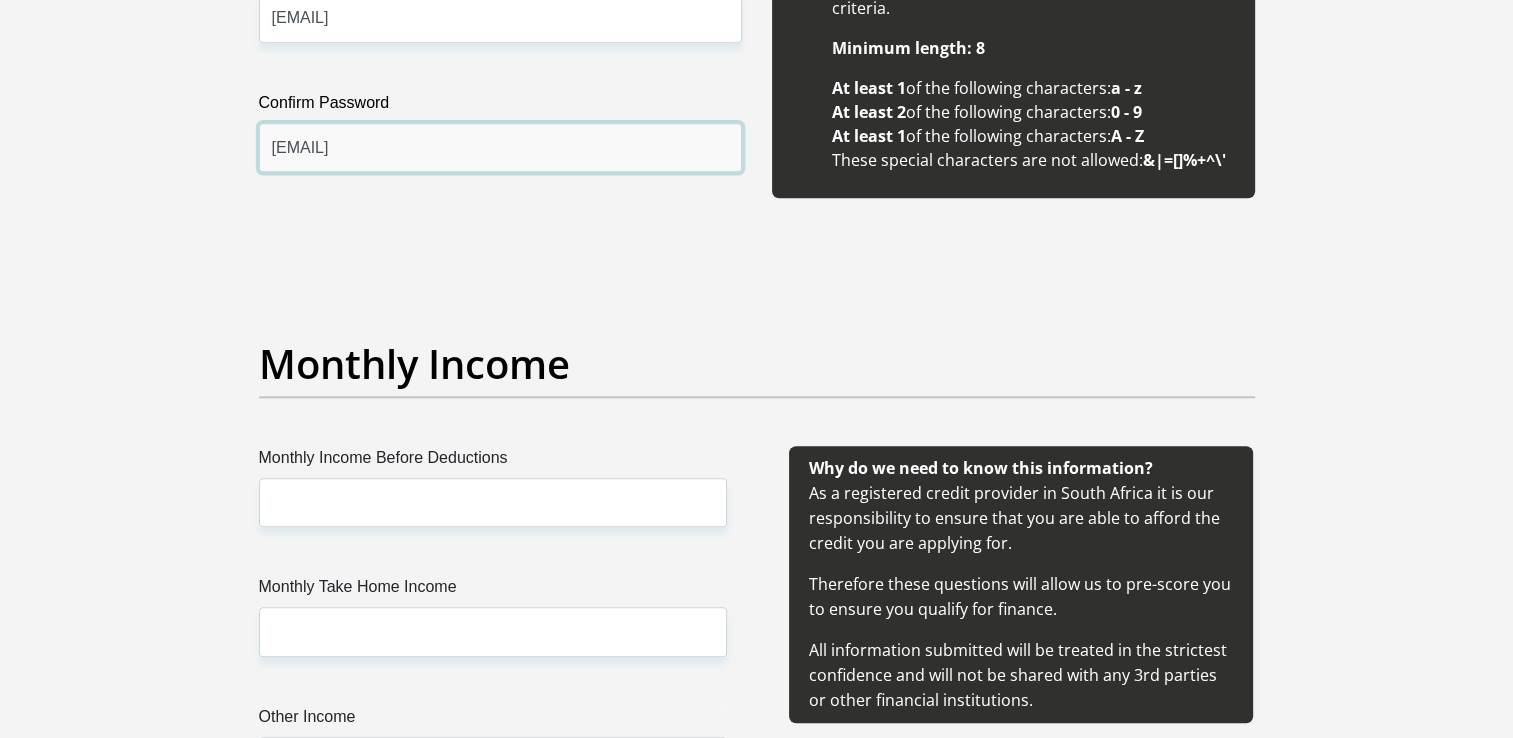 type on "[EMAIL]" 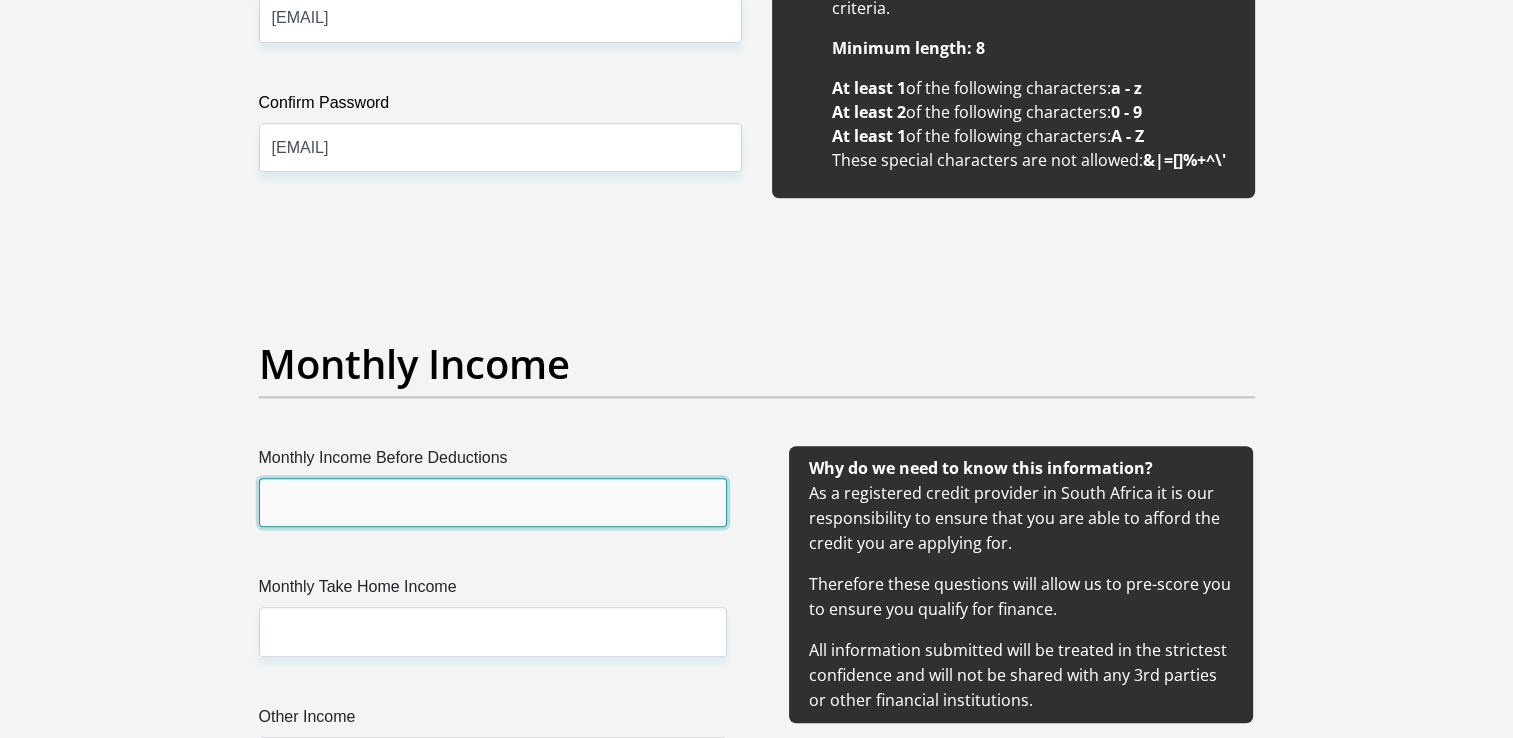 click on "Monthly Income Before Deductions" at bounding box center [493, 502] 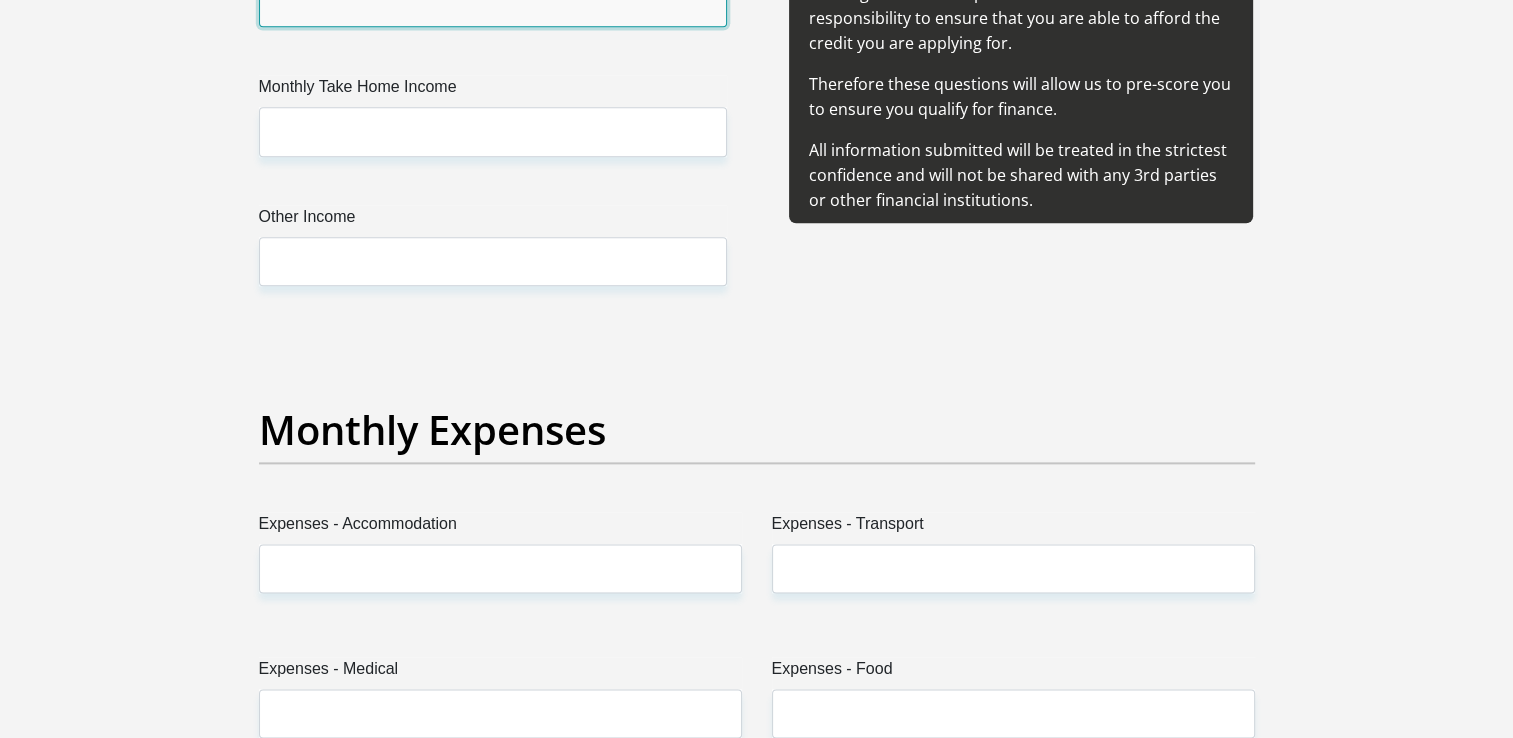 scroll, scrollTop: 2000, scrollLeft: 0, axis: vertical 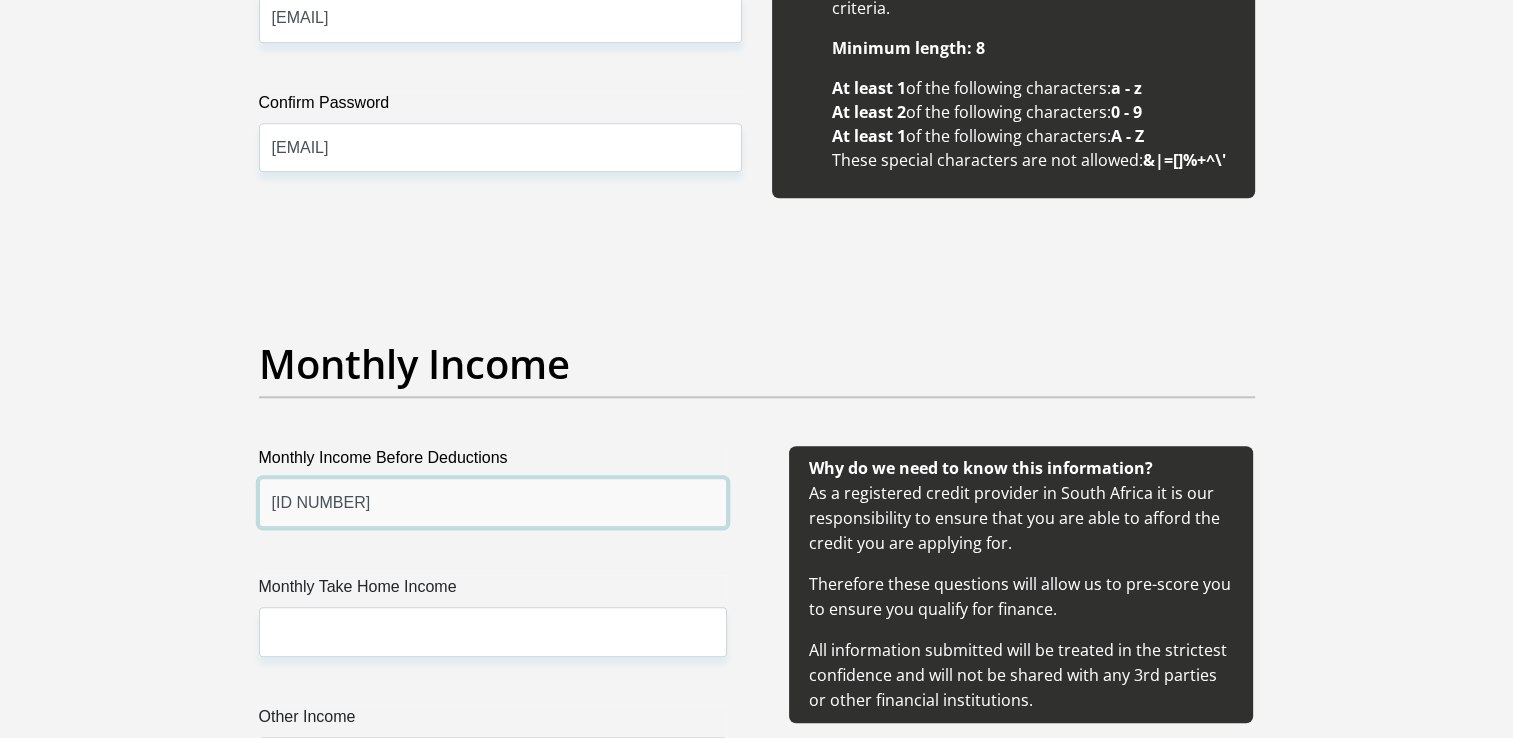 type on "[ID NUMBER]" 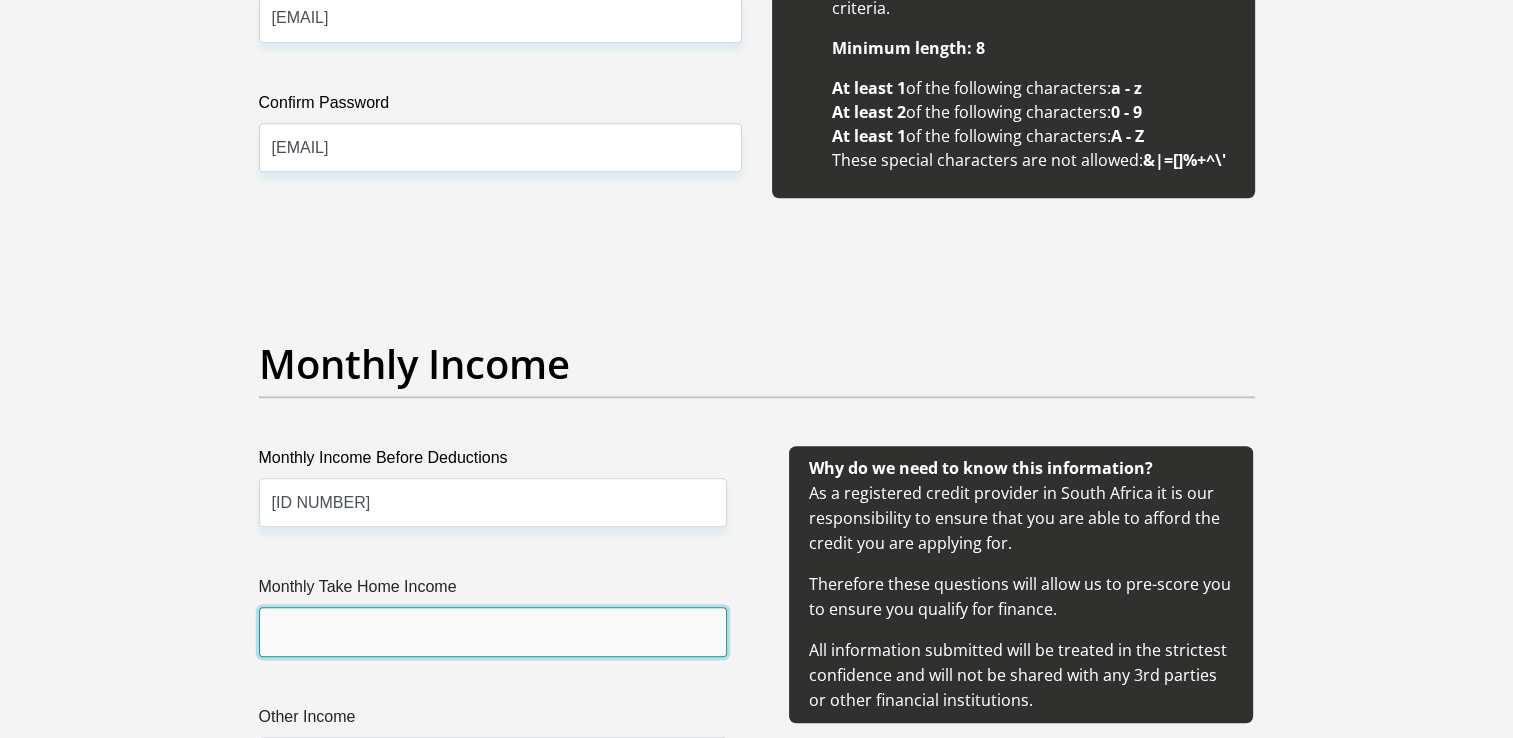 click on "Monthly Take Home Income" at bounding box center [493, 631] 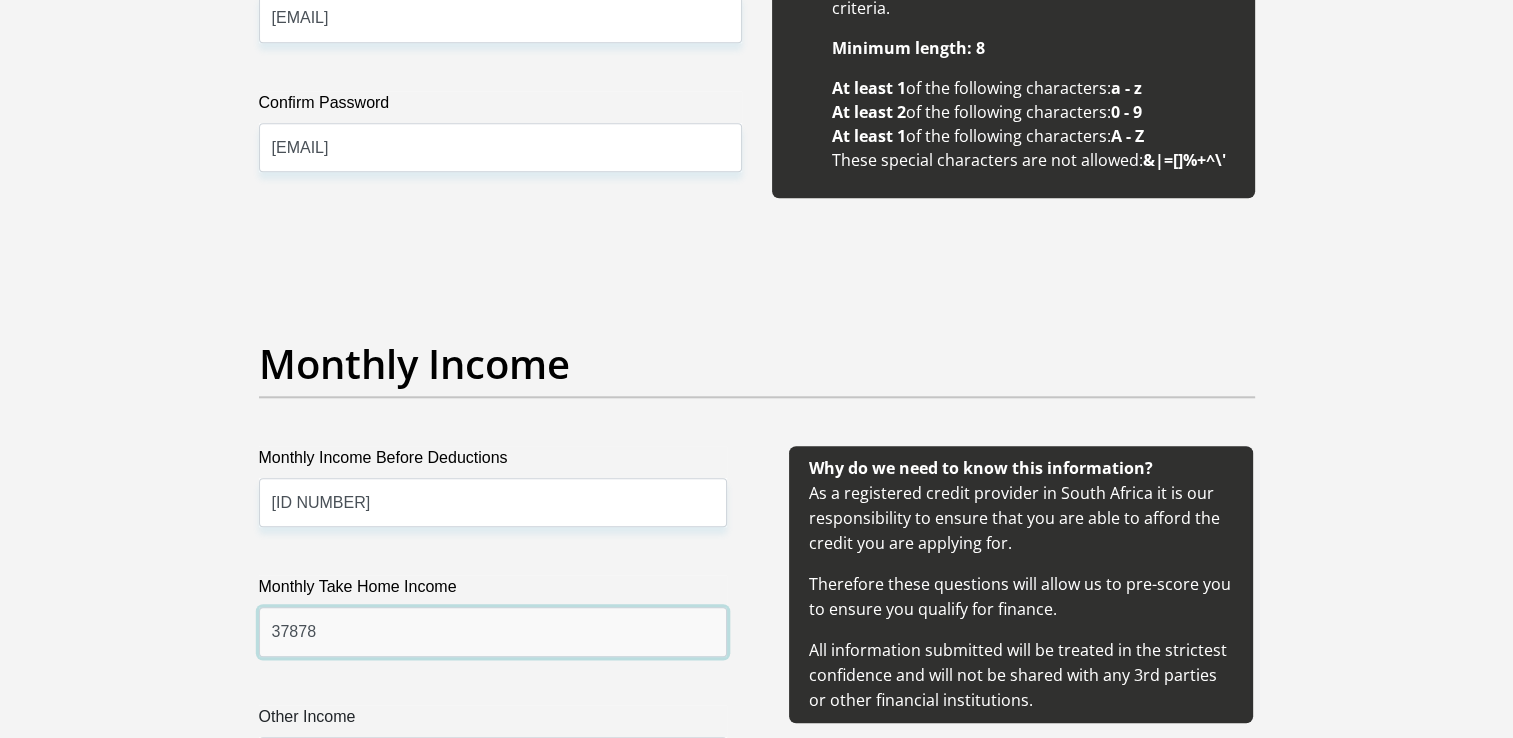 scroll, scrollTop: 2300, scrollLeft: 0, axis: vertical 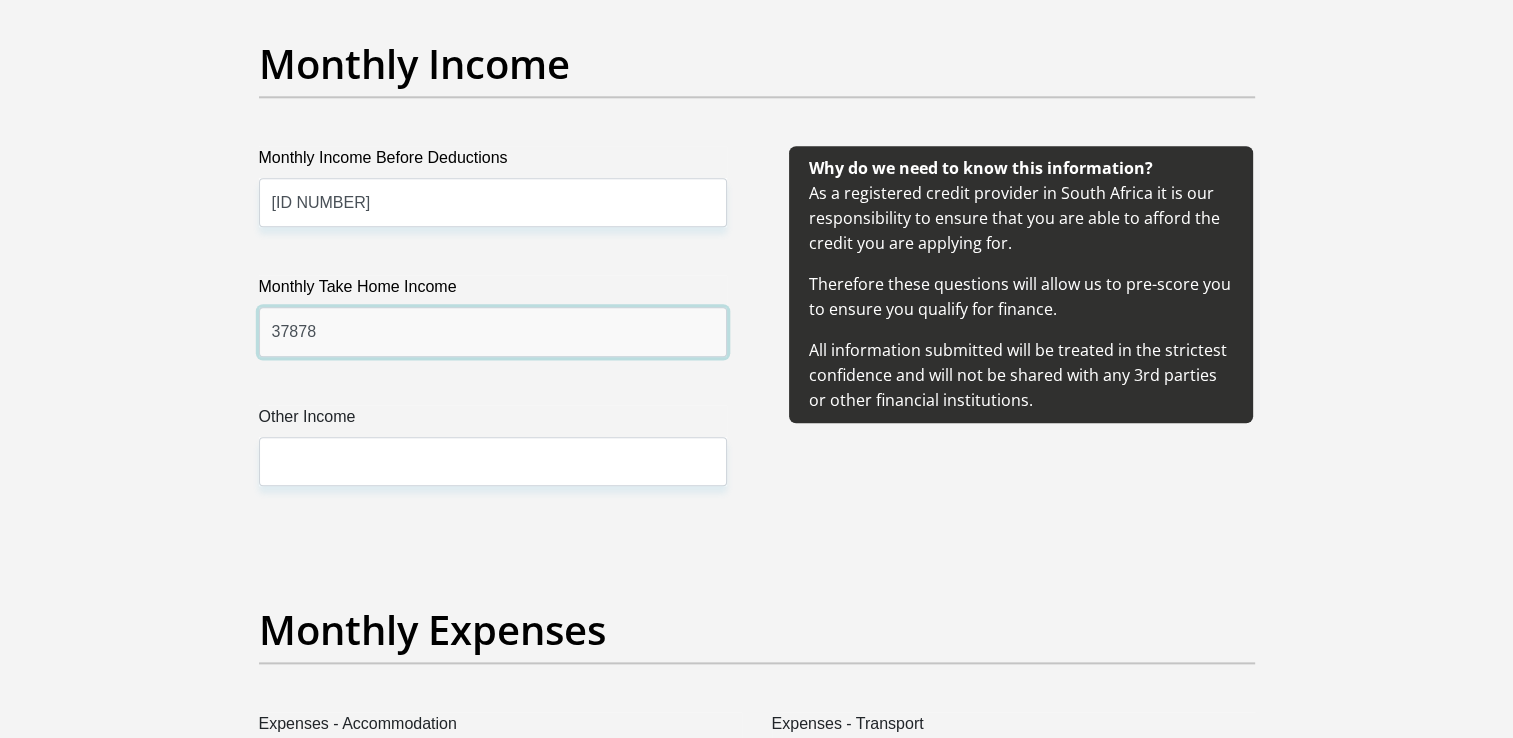 type on "37878" 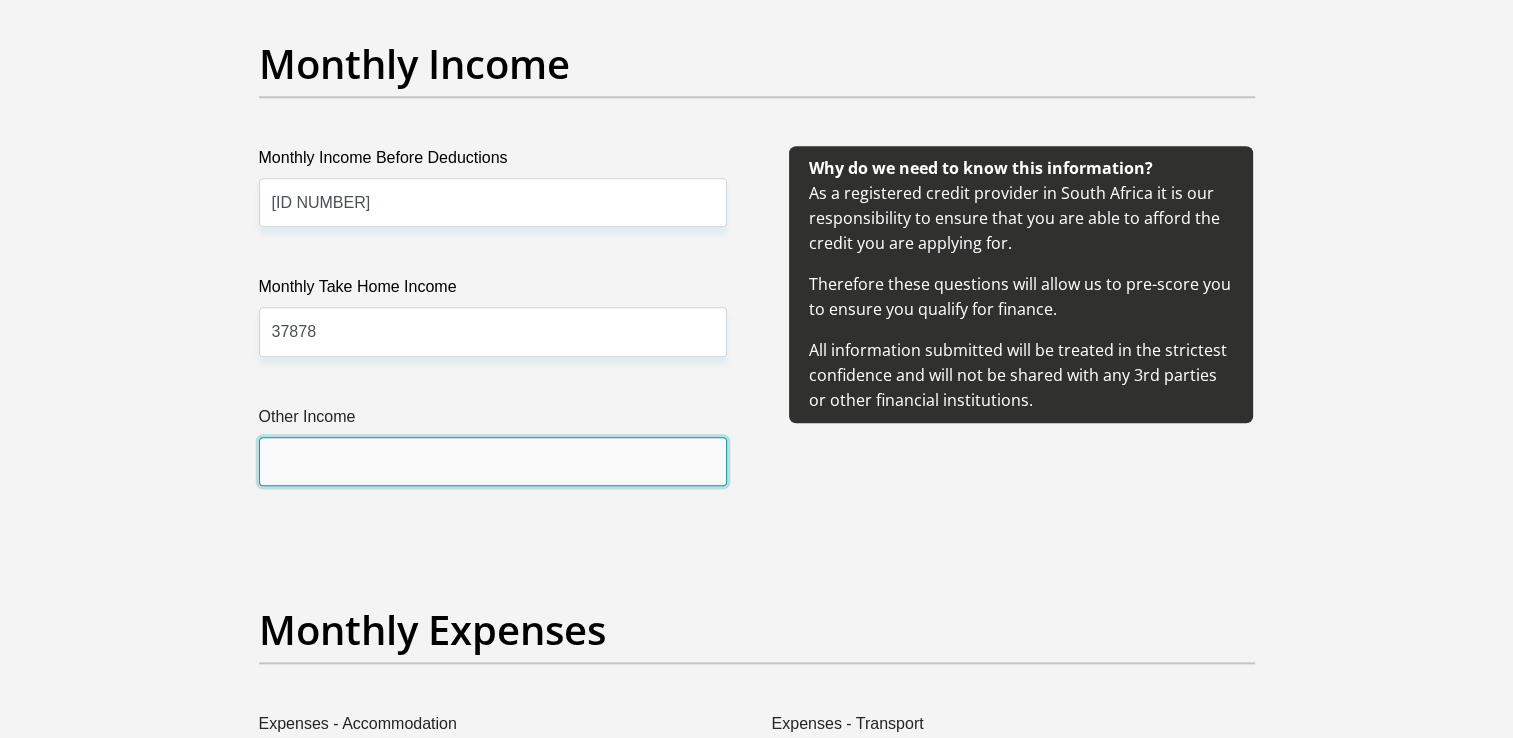 click on "Other Income" at bounding box center [493, 461] 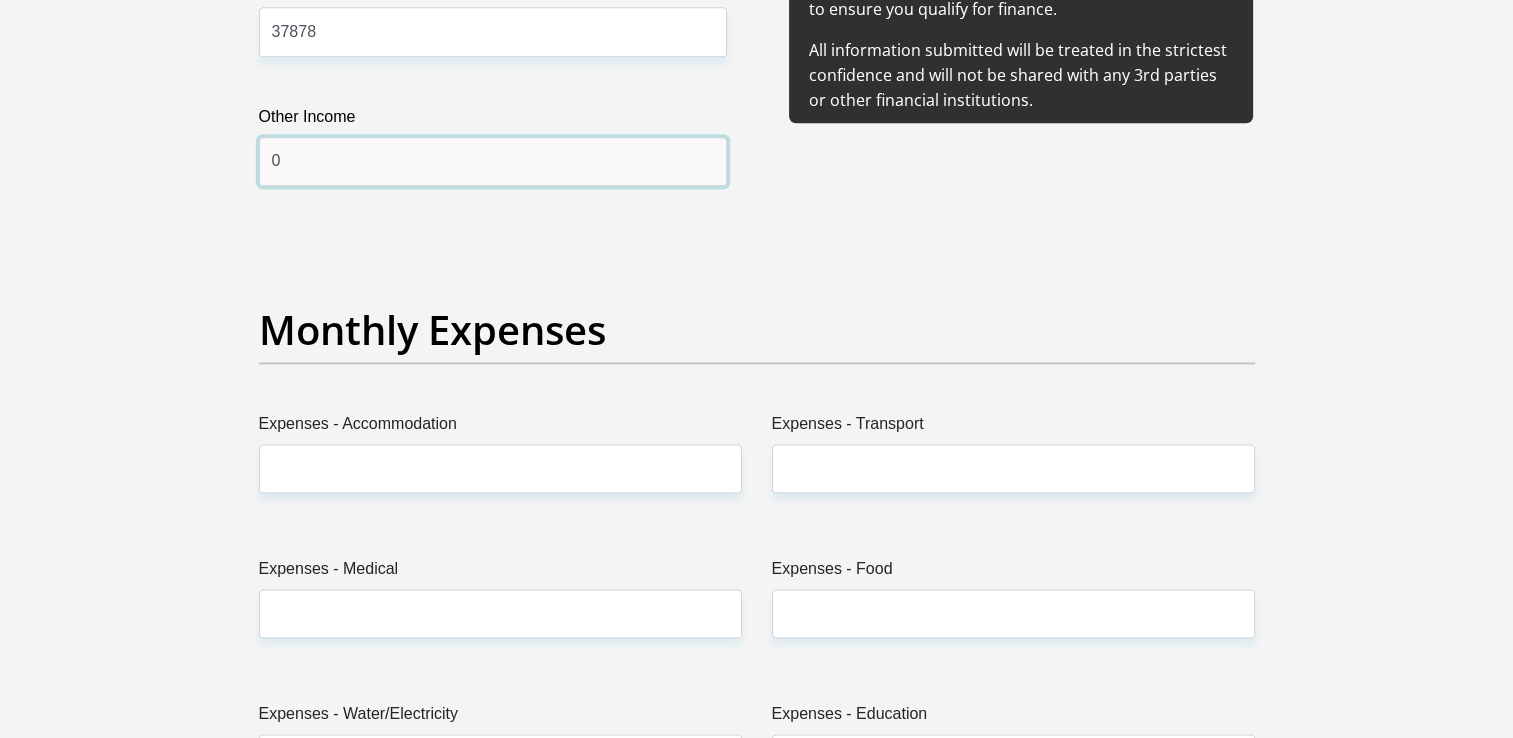 scroll, scrollTop: 2700, scrollLeft: 0, axis: vertical 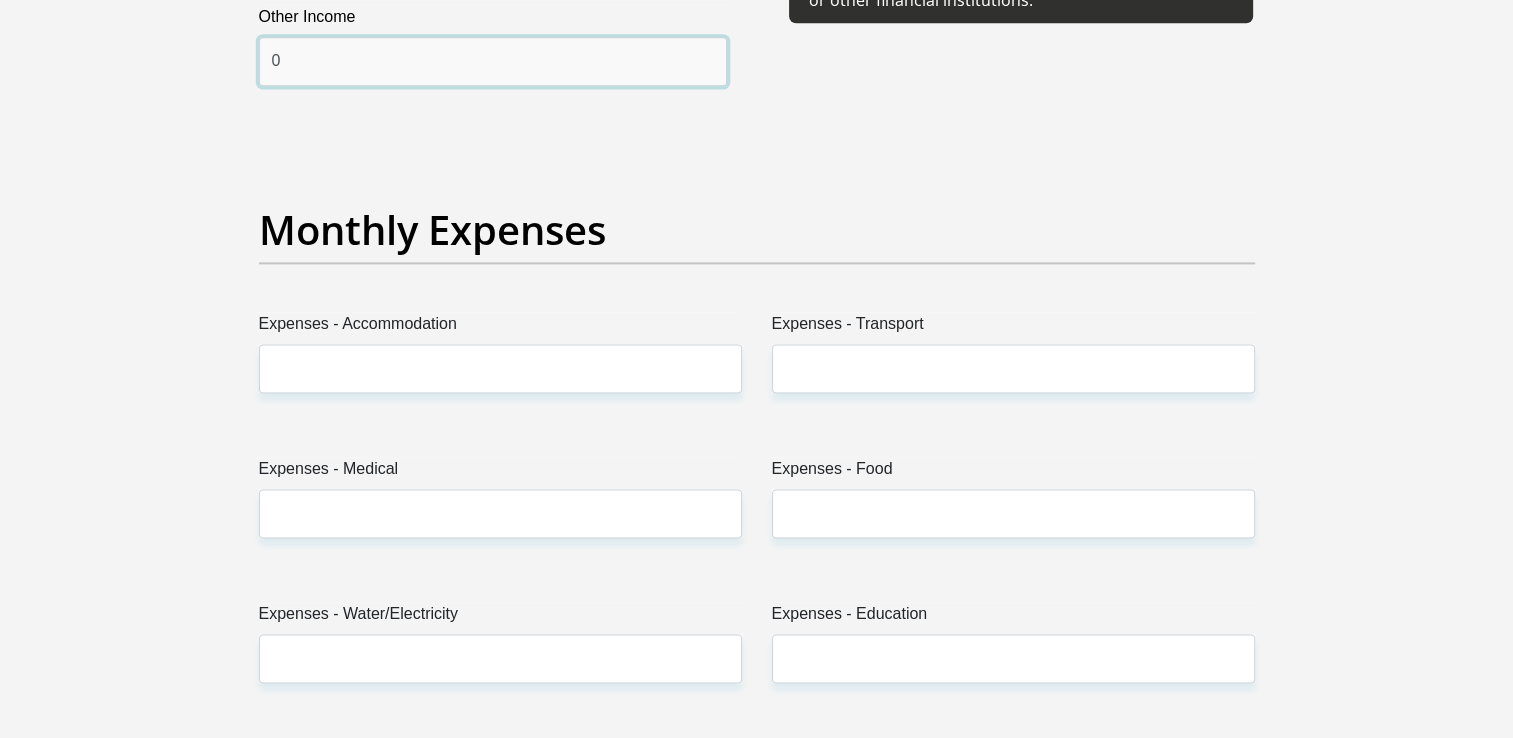 type on "0" 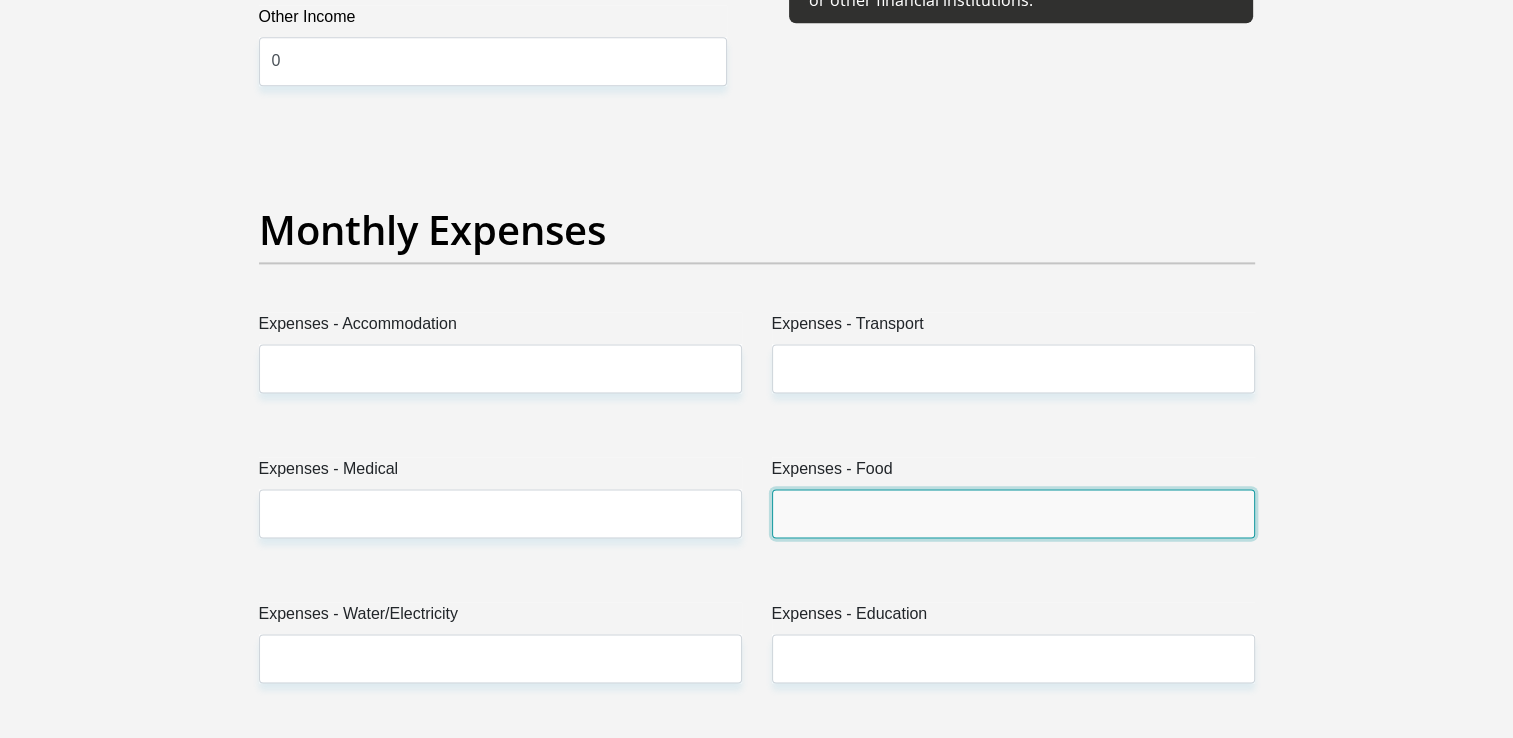 click on "Expenses - Food" at bounding box center (1013, 513) 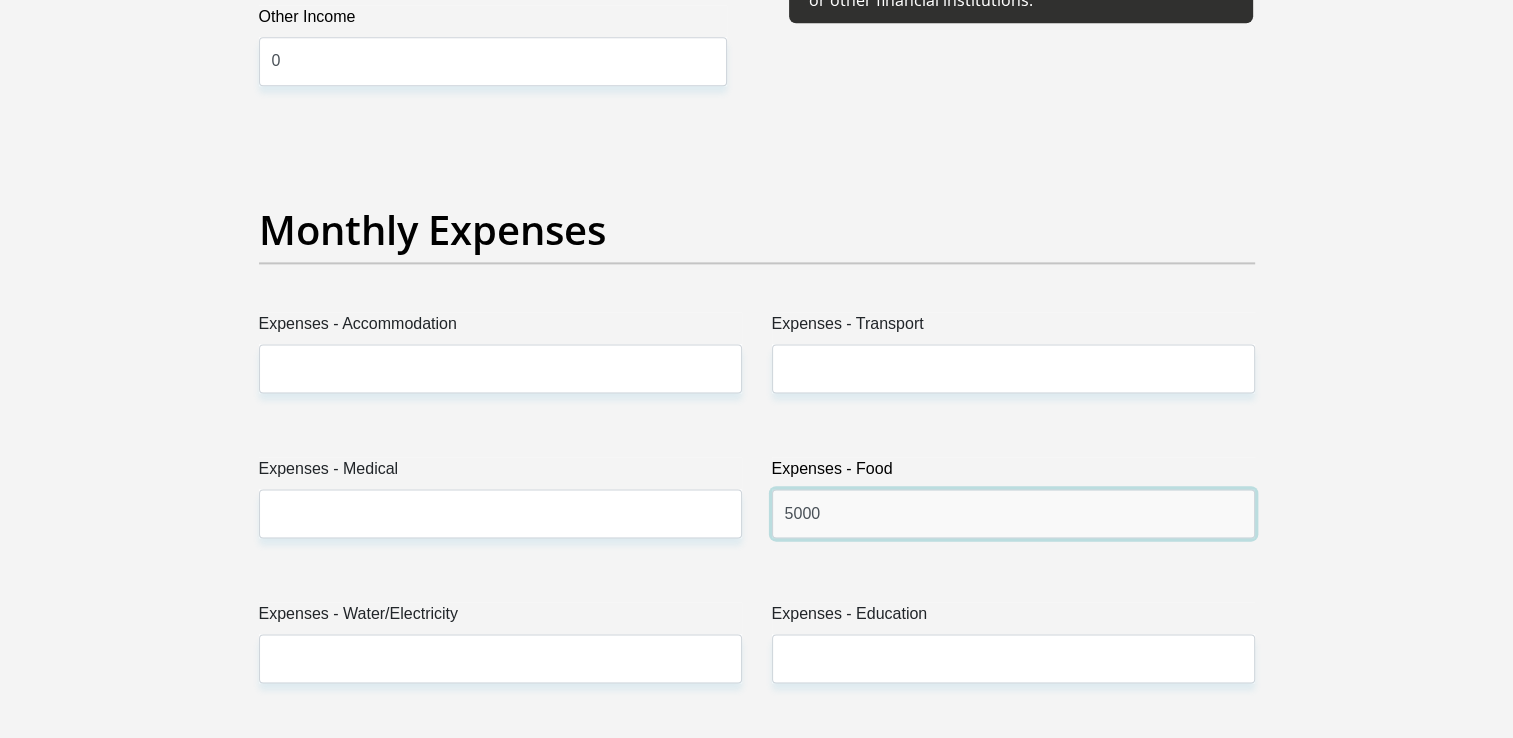 type on "5000" 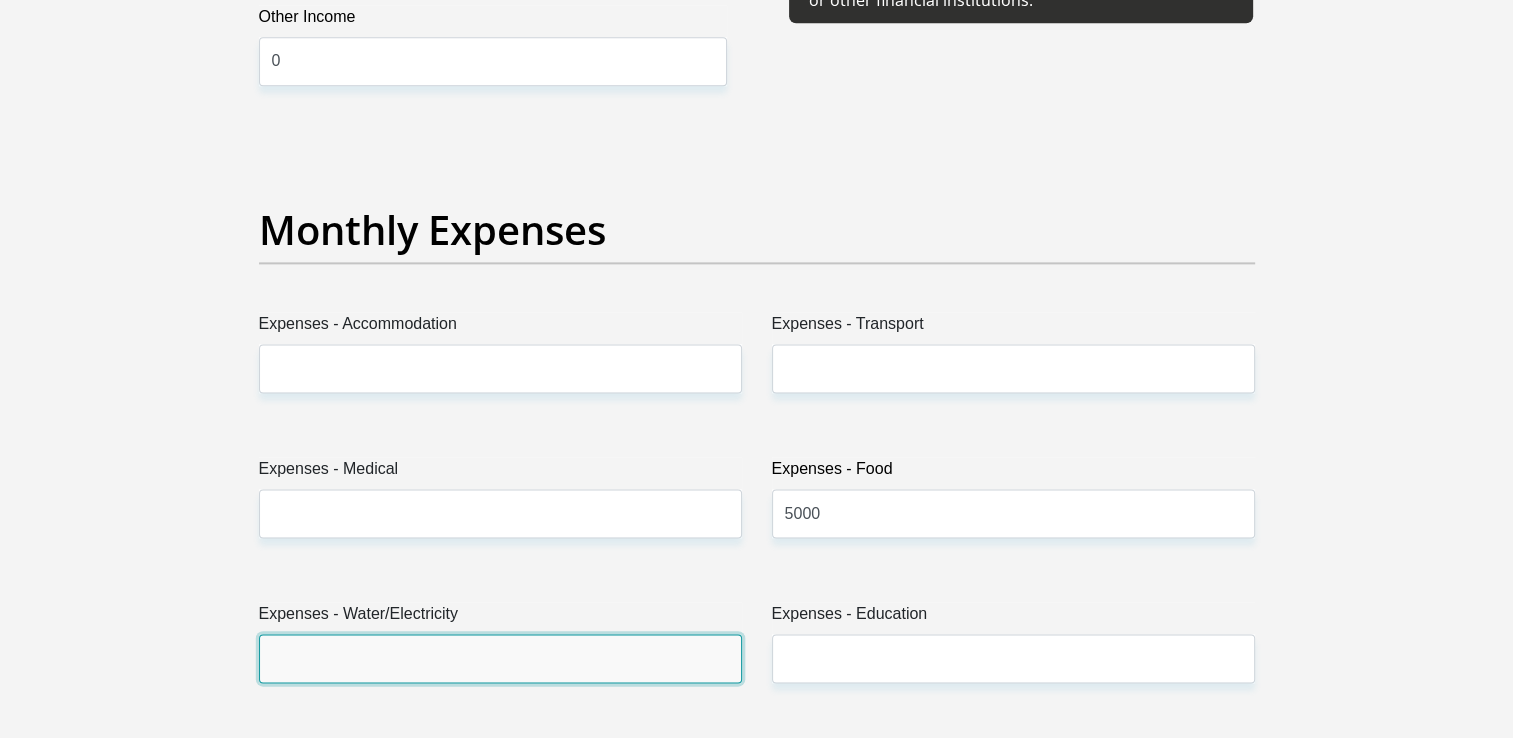 click on "Expenses - Water/Electricity" at bounding box center (500, 658) 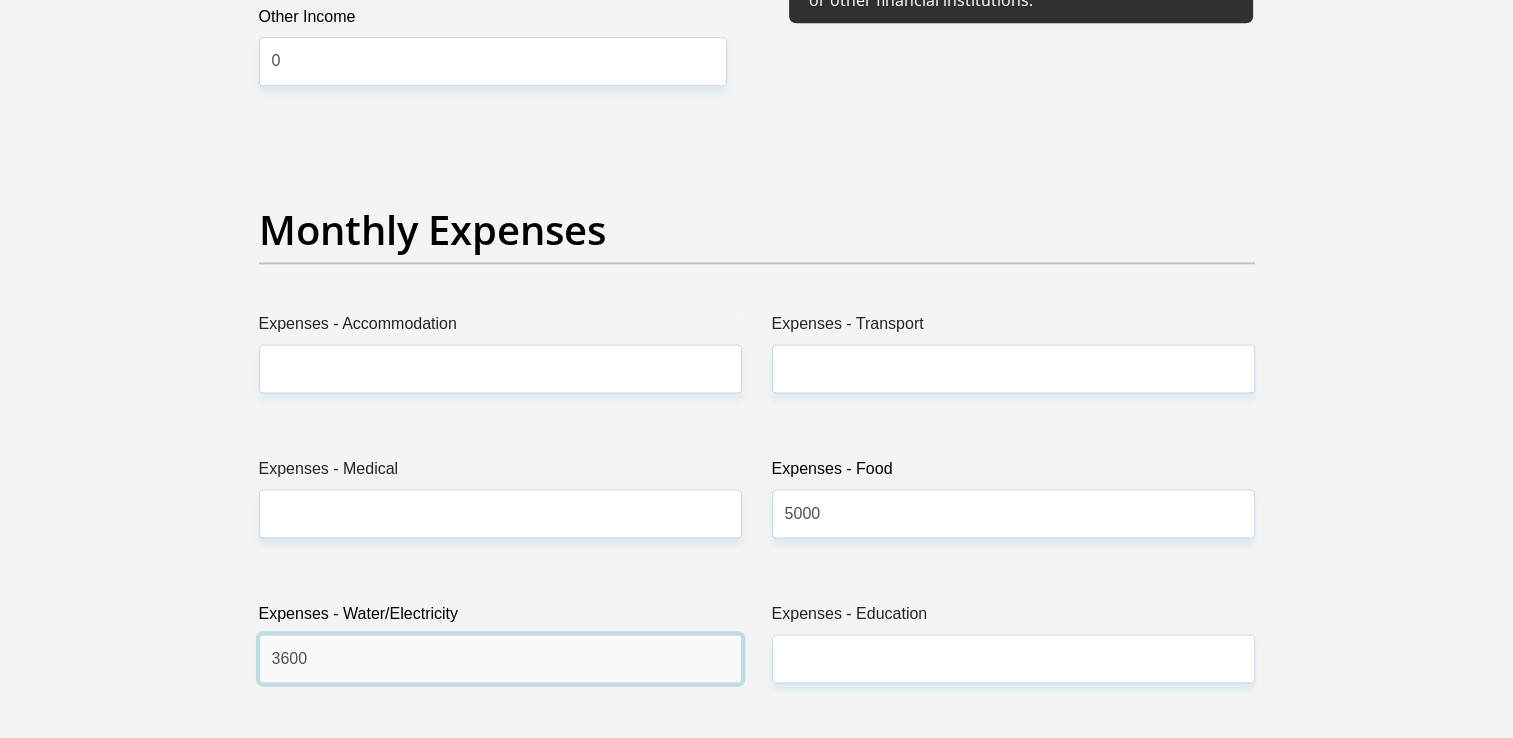 scroll, scrollTop: 2900, scrollLeft: 0, axis: vertical 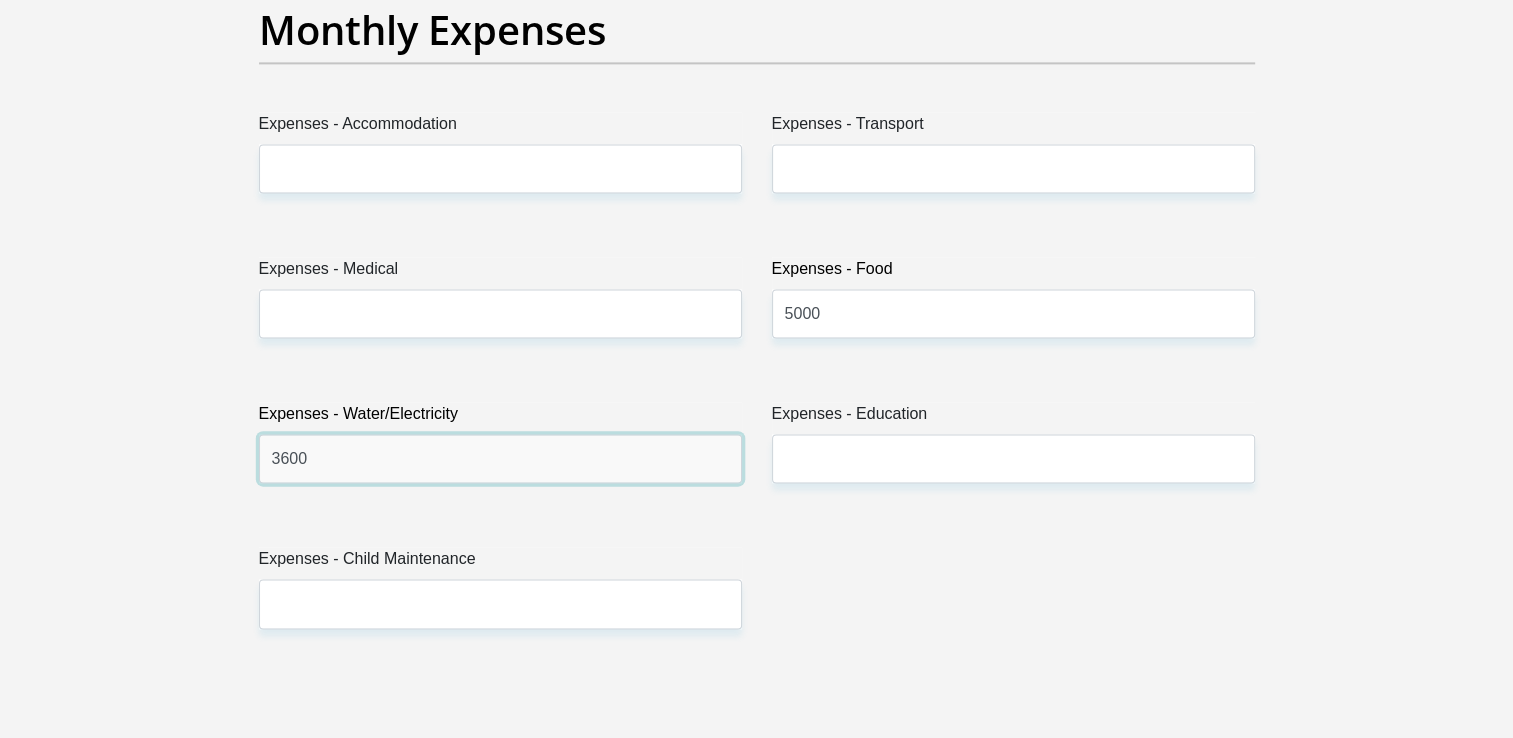 type on "3600" 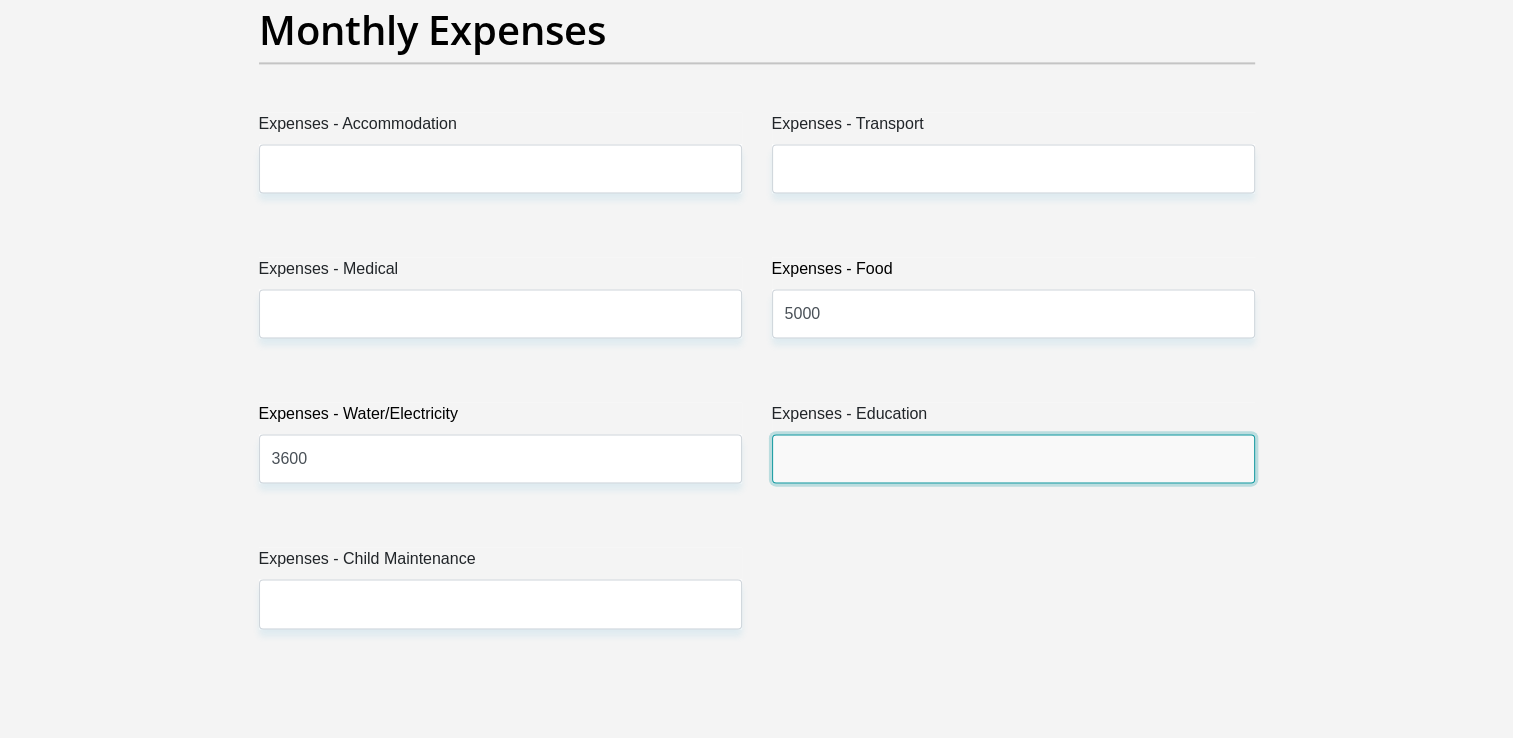 click on "Expenses - Education" at bounding box center [1013, 458] 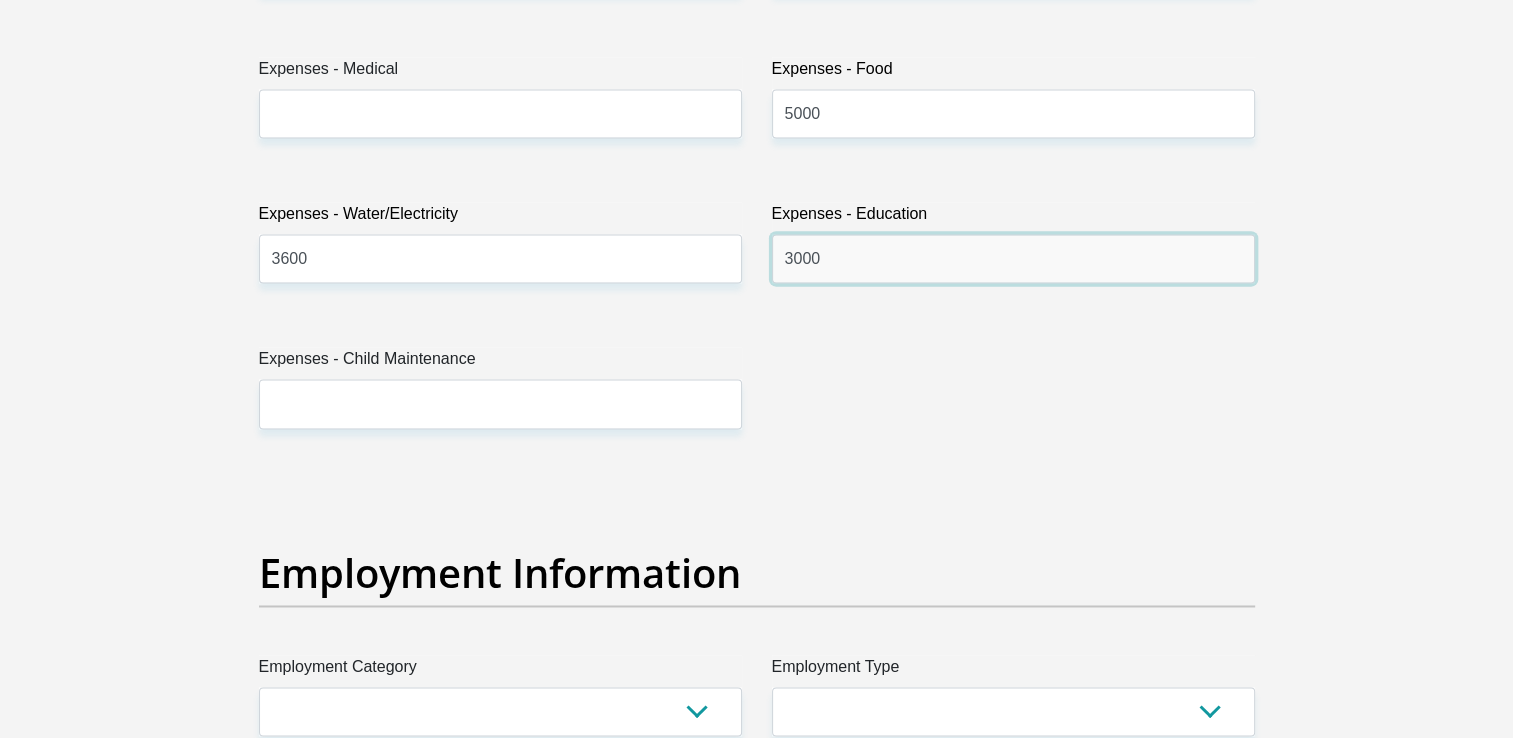 scroll, scrollTop: 3300, scrollLeft: 0, axis: vertical 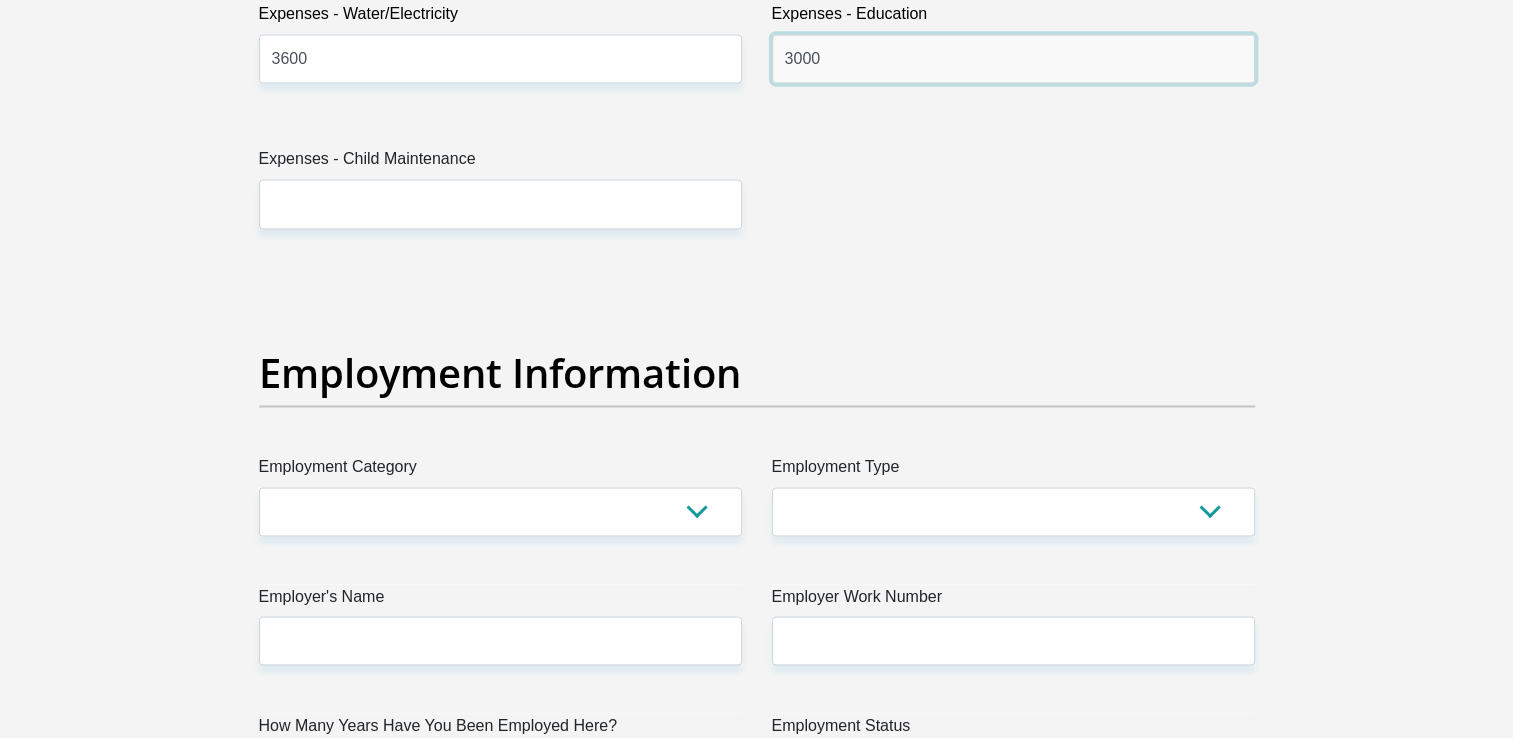 type on "3000" 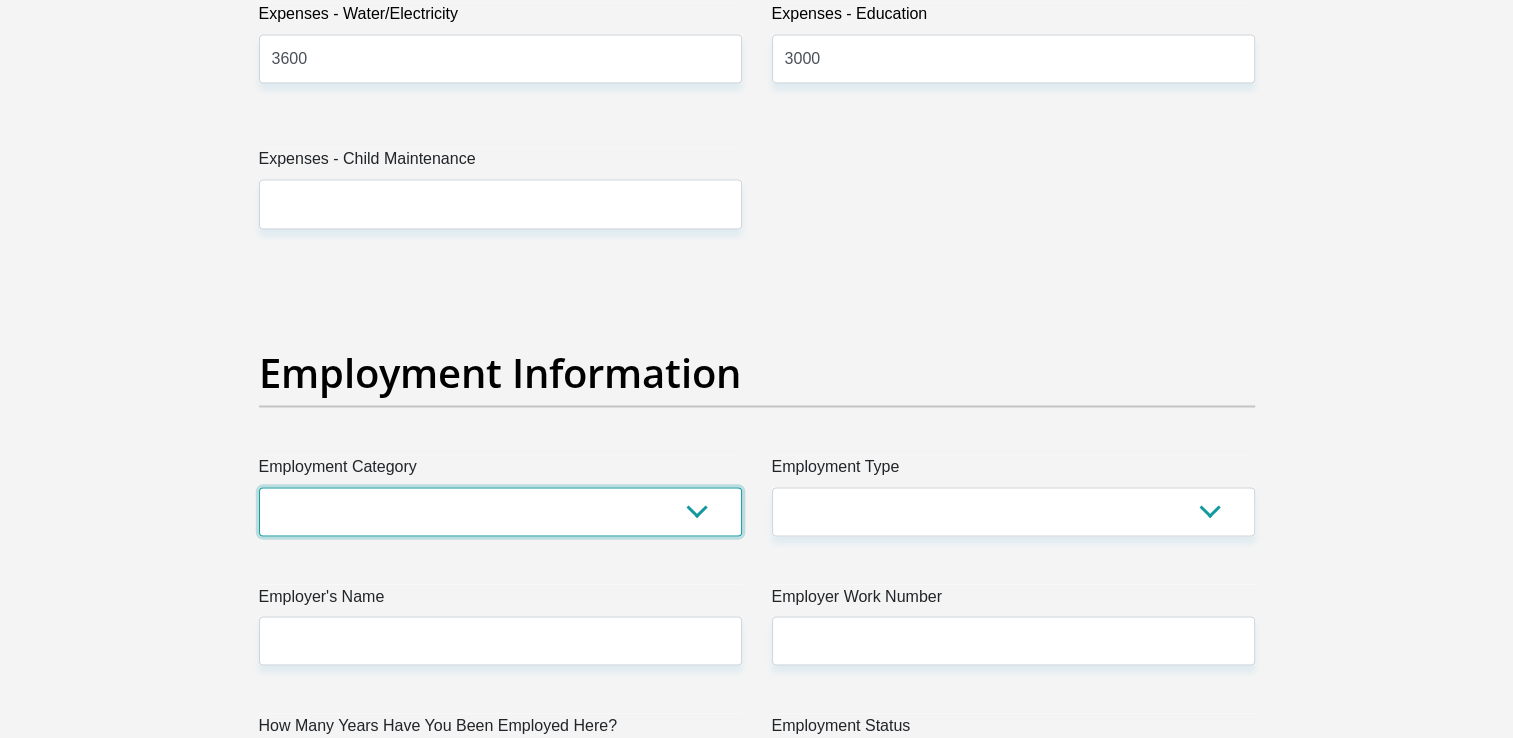 click on "AGRICULTURE
ALCOHOL & TOBACCO
CONSTRUCTION MATERIALS
METALLURGY
EQUIPMENT FOR RENEWABLE ENERGY
SPECIALIZED CONTRACTORS
CAR
GAMING (INCL. INTERNET
OTHER WHOLESALE
UNLICENSED PHARMACEUTICALS
CURRENCY EXCHANGE HOUSES
OTHER FINANCIAL INSTITUTIONS & INSURANCE
REAL ESTATE AGENTS
OIL & GAS
OTHER MATERIALS (E.G. IRON ORE)
PRECIOUS STONES & PRECIOUS METALS
POLITICAL ORGANIZATIONS
RELIGIOUS ORGANIZATIONS(NOT SECTS)
ACTI. HAVING BUSINESS DEAL WITH PUBLIC ADMINISTRATION
LAUNDROMATS" at bounding box center [500, 511] 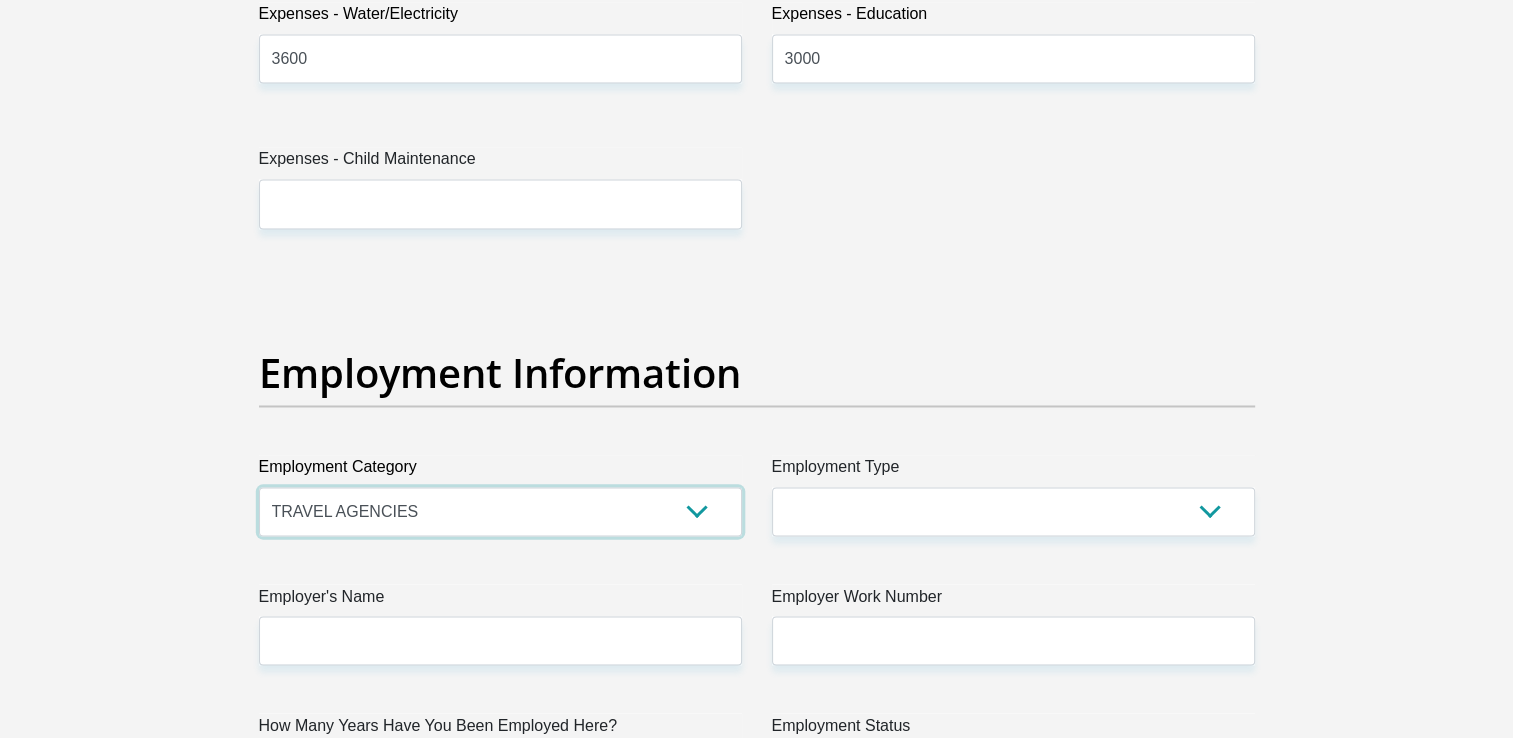 click on "AGRICULTURE
ALCOHOL & TOBACCO
CONSTRUCTION MATERIALS
METALLURGY
EQUIPMENT FOR RENEWABLE ENERGY
SPECIALIZED CONTRACTORS
CAR
GAMING (INCL. INTERNET
OTHER WHOLESALE
UNLICENSED PHARMACEUTICALS
CURRENCY EXCHANGE HOUSES
OTHER FINANCIAL INSTITUTIONS & INSURANCE
REAL ESTATE AGENTS
OIL & GAS
OTHER MATERIALS (E.G. IRON ORE)
PRECIOUS STONES & PRECIOUS METALS
POLITICAL ORGANIZATIONS
RELIGIOUS ORGANIZATIONS(NOT SECTS)
ACTI. HAVING BUSINESS DEAL WITH PUBLIC ADMINISTRATION
LAUNDROMATS" at bounding box center (500, 511) 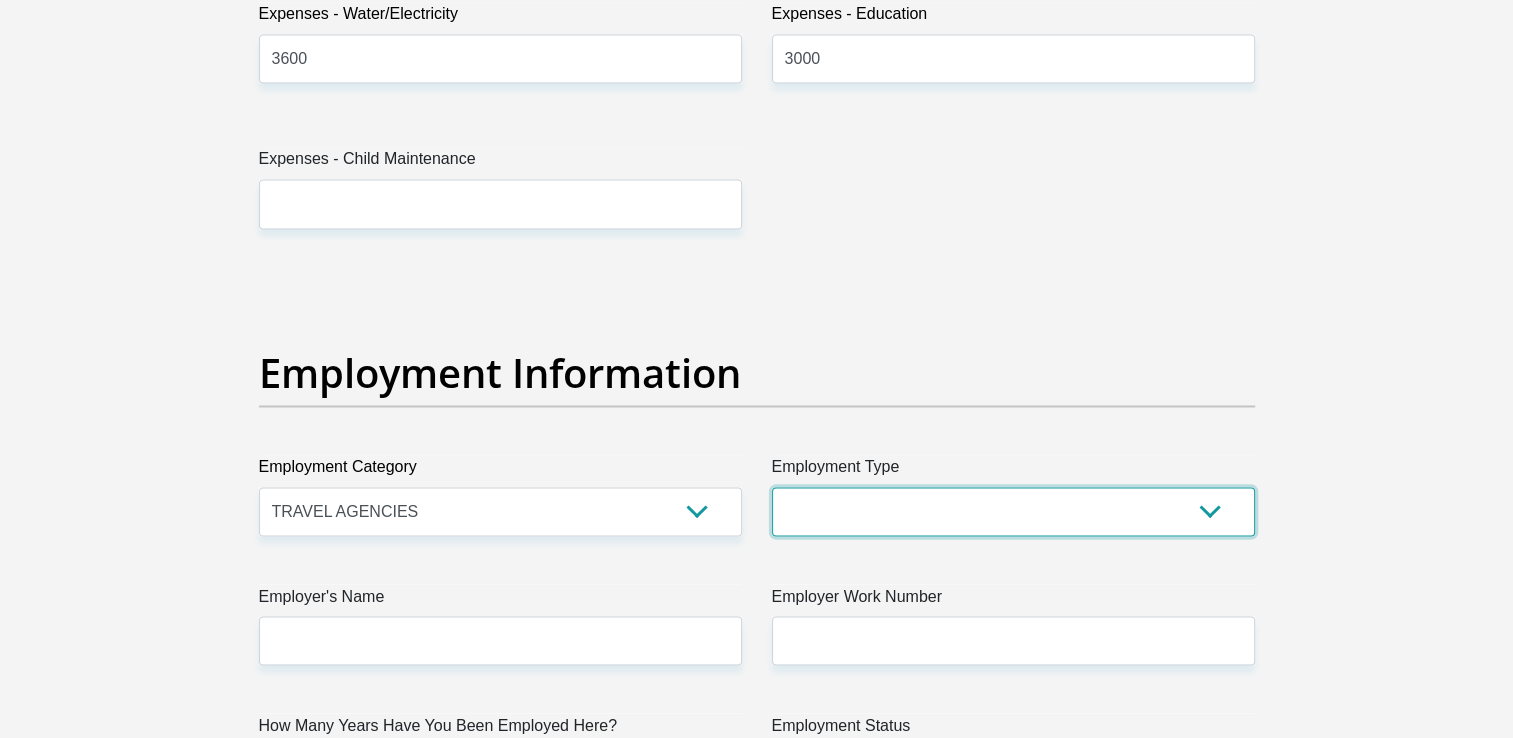 click on "College/Lecturer
Craft Seller
Creative
Driver
Executive
Farmer
Forces - Non Commissioned
Forces - Officer
Hawker
Housewife
Labourer
Licenced Professional
Manager
Miner
Non Licenced Professional
Office Staff/Clerk
Outside Worker
Pensioner
Permanent Teacher
Production/Manufacturing
Sales
Self-Employed
Semi-Professional Worker
Service Industry  Social Worker  Student" at bounding box center (1013, 511) 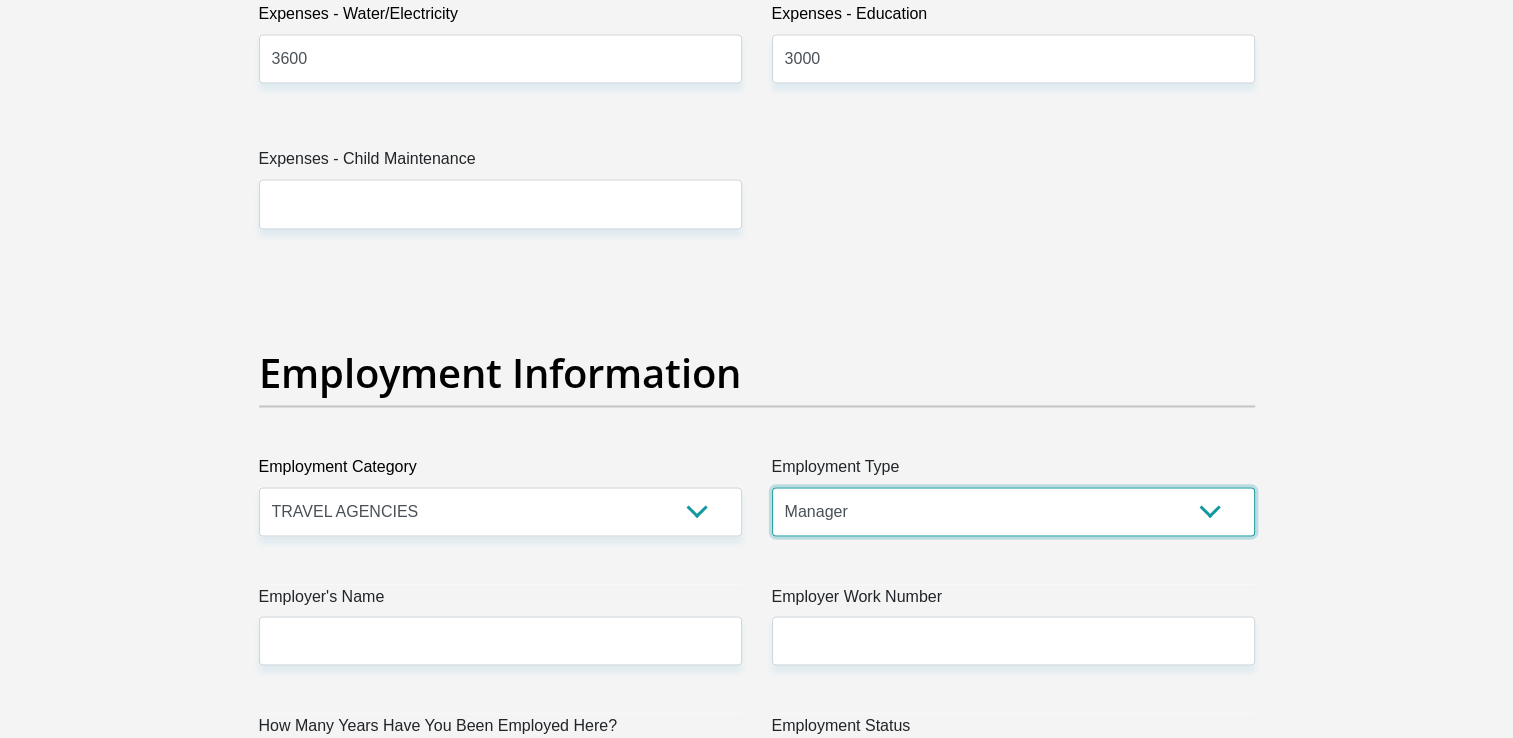 click on "College/Lecturer
Craft Seller
Creative
Driver
Executive
Farmer
Forces - Non Commissioned
Forces - Officer
Hawker
Housewife
Labourer
Licenced Professional
Manager
Miner
Non Licenced Professional
Office Staff/Clerk
Outside Worker
Pensioner
Permanent Teacher
Production/Manufacturing
Sales
Self-Employed
Semi-Professional Worker
Service Industry  Social Worker  Student" at bounding box center [1013, 511] 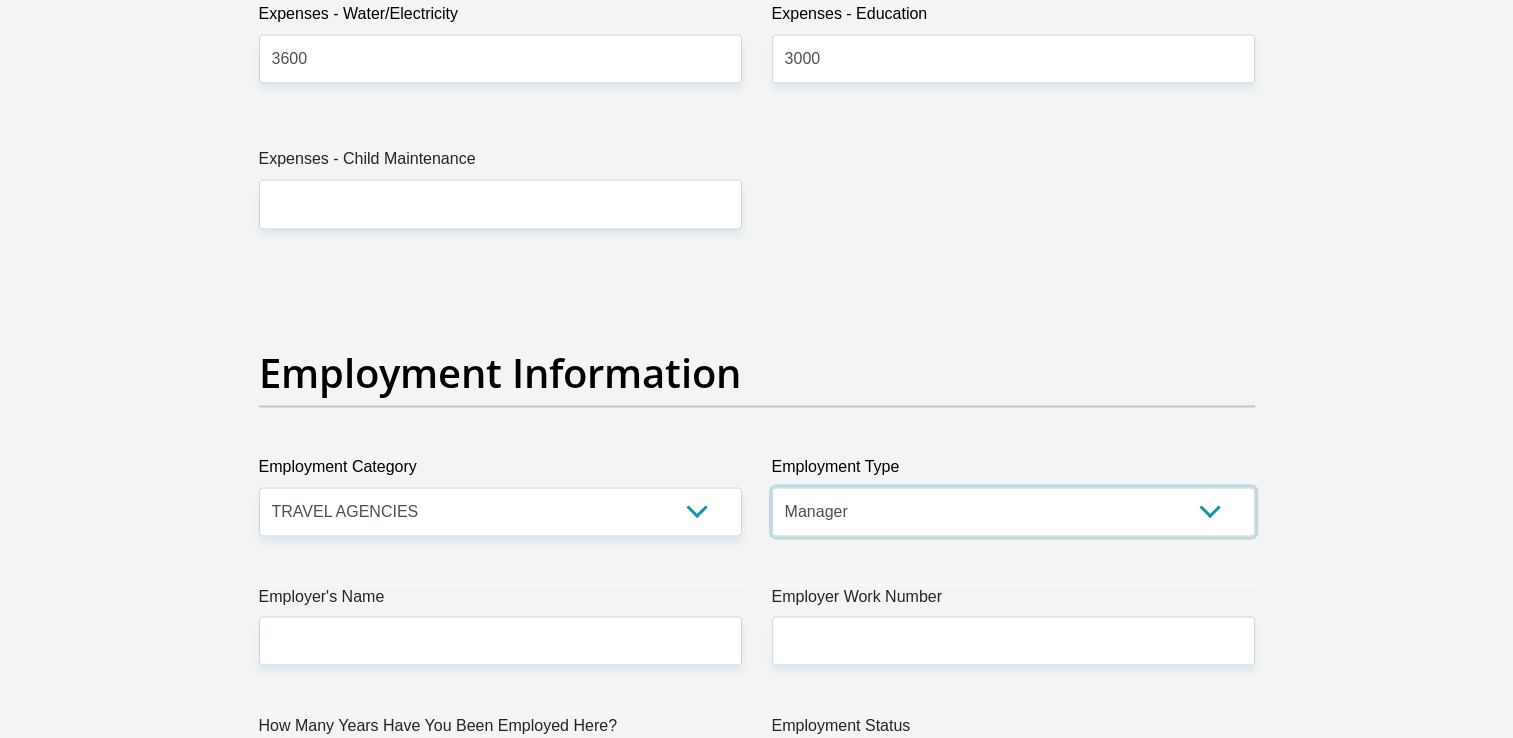 click on "College/Lecturer
Craft Seller
Creative
Driver
Executive
Farmer
Forces - Non Commissioned
Forces - Officer
Hawker
Housewife
Labourer
Licenced Professional
Manager
Miner
Non Licenced Professional
Office Staff/Clerk
Outside Worker
Pensioner
Permanent Teacher
Production/Manufacturing
Sales
Self-Employed
Semi-Professional Worker
Service Industry  Social Worker  Student" at bounding box center (1013, 511) 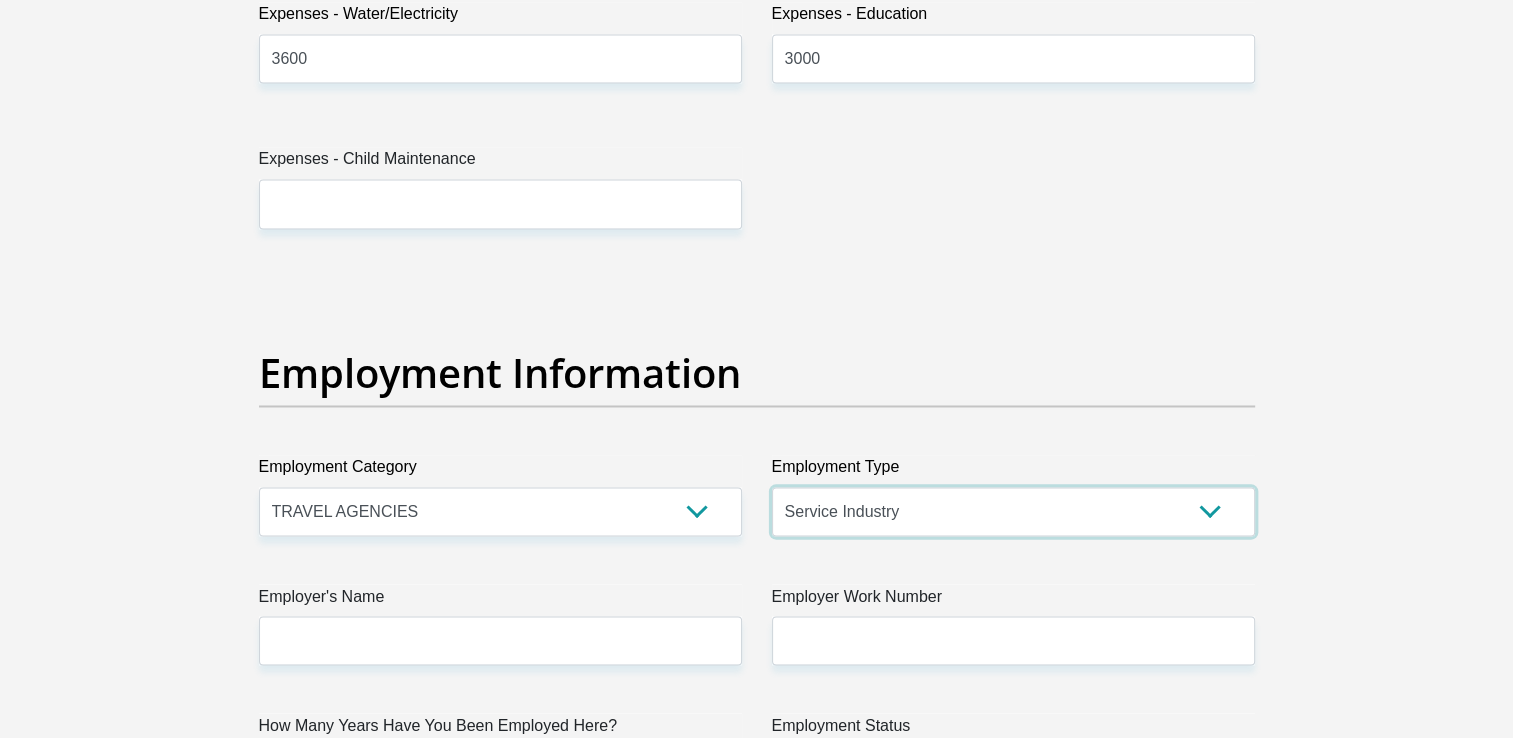 click on "College/Lecturer
Craft Seller
Creative
Driver
Executive
Farmer
Forces - Non Commissioned
Forces - Officer
Hawker
Housewife
Labourer
Licenced Professional
Manager
Miner
Non Licenced Professional
Office Staff/Clerk
Outside Worker
Pensioner
Permanent Teacher
Production/Manufacturing
Sales
Self-Employed
Semi-Professional Worker
Service Industry  Social Worker  Student" at bounding box center [1013, 511] 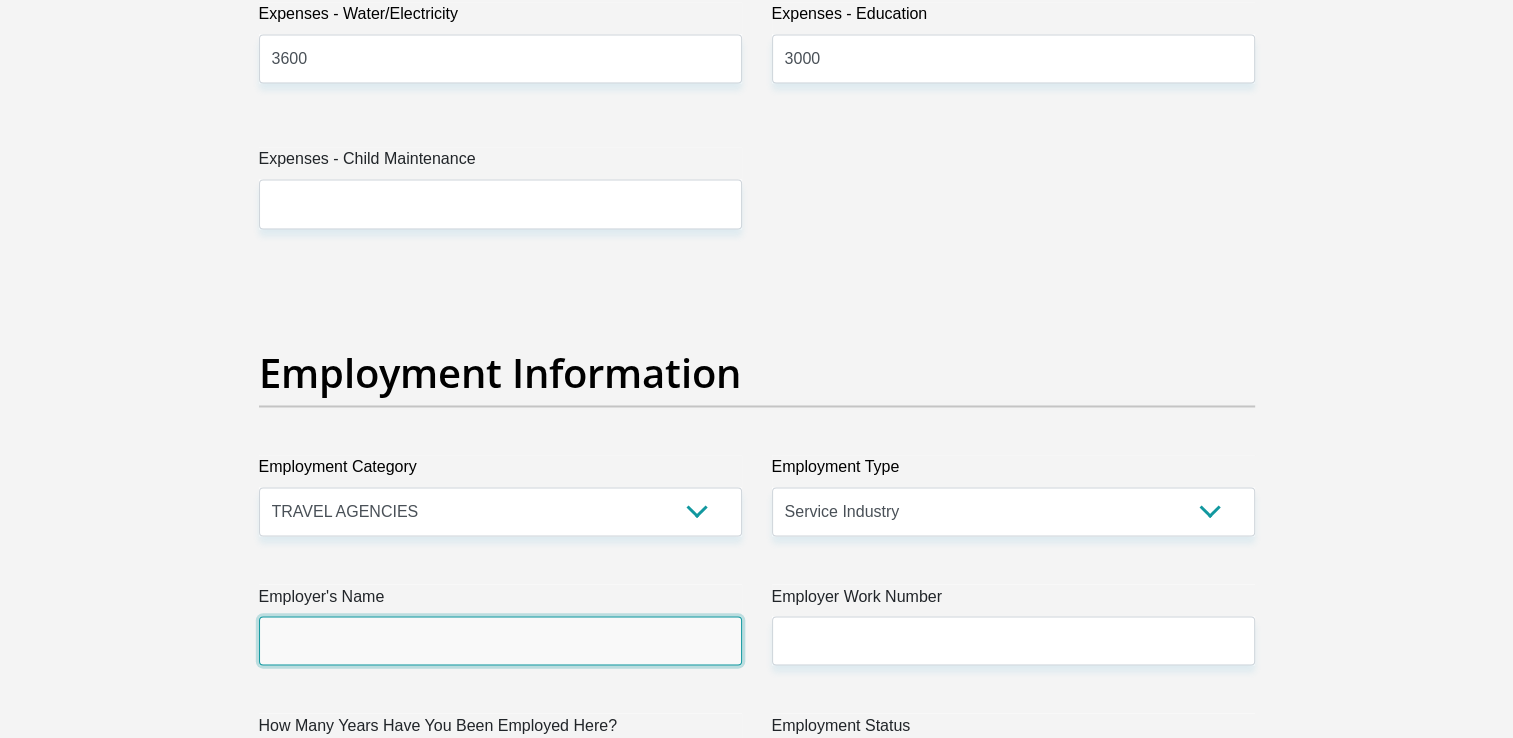 click on "Employer's Name" at bounding box center (500, 640) 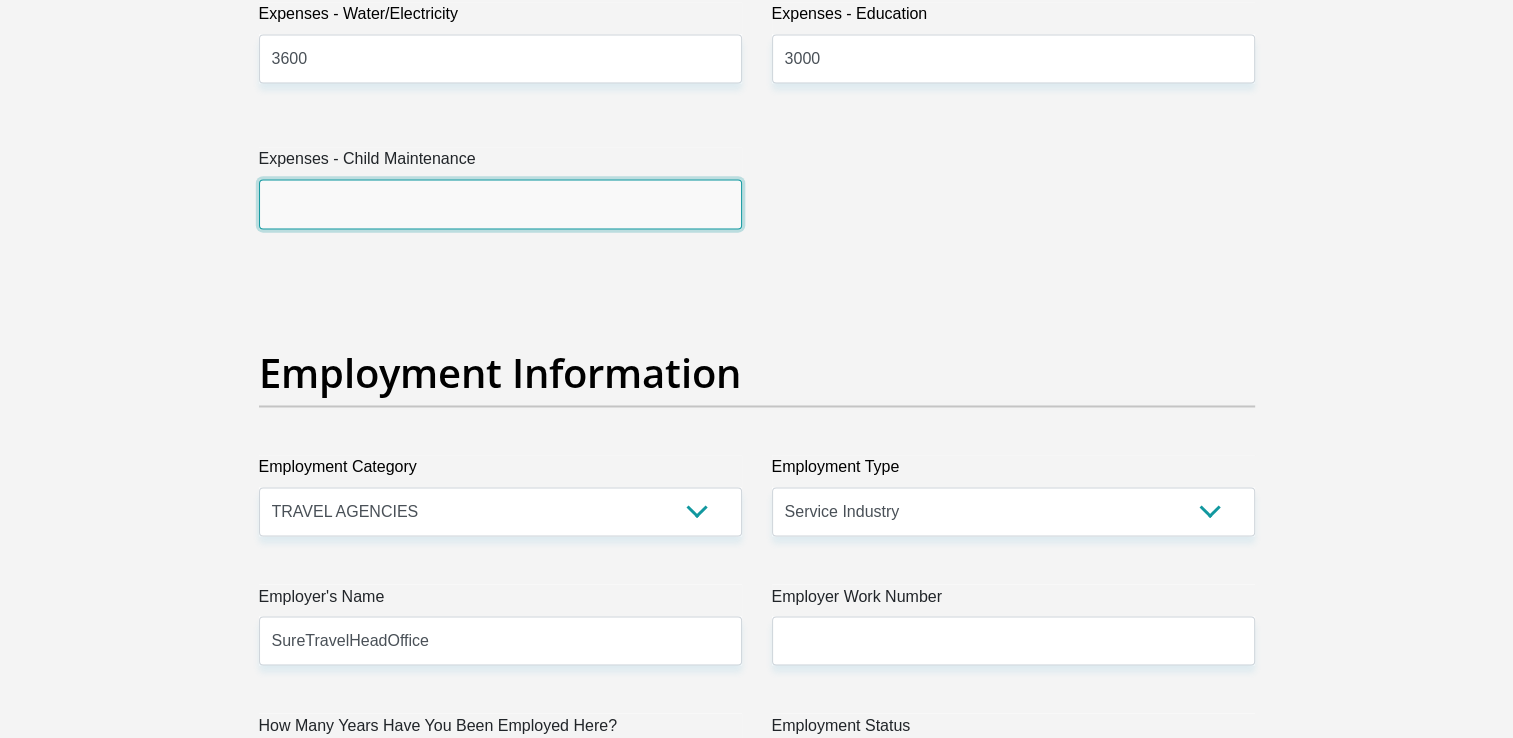 type 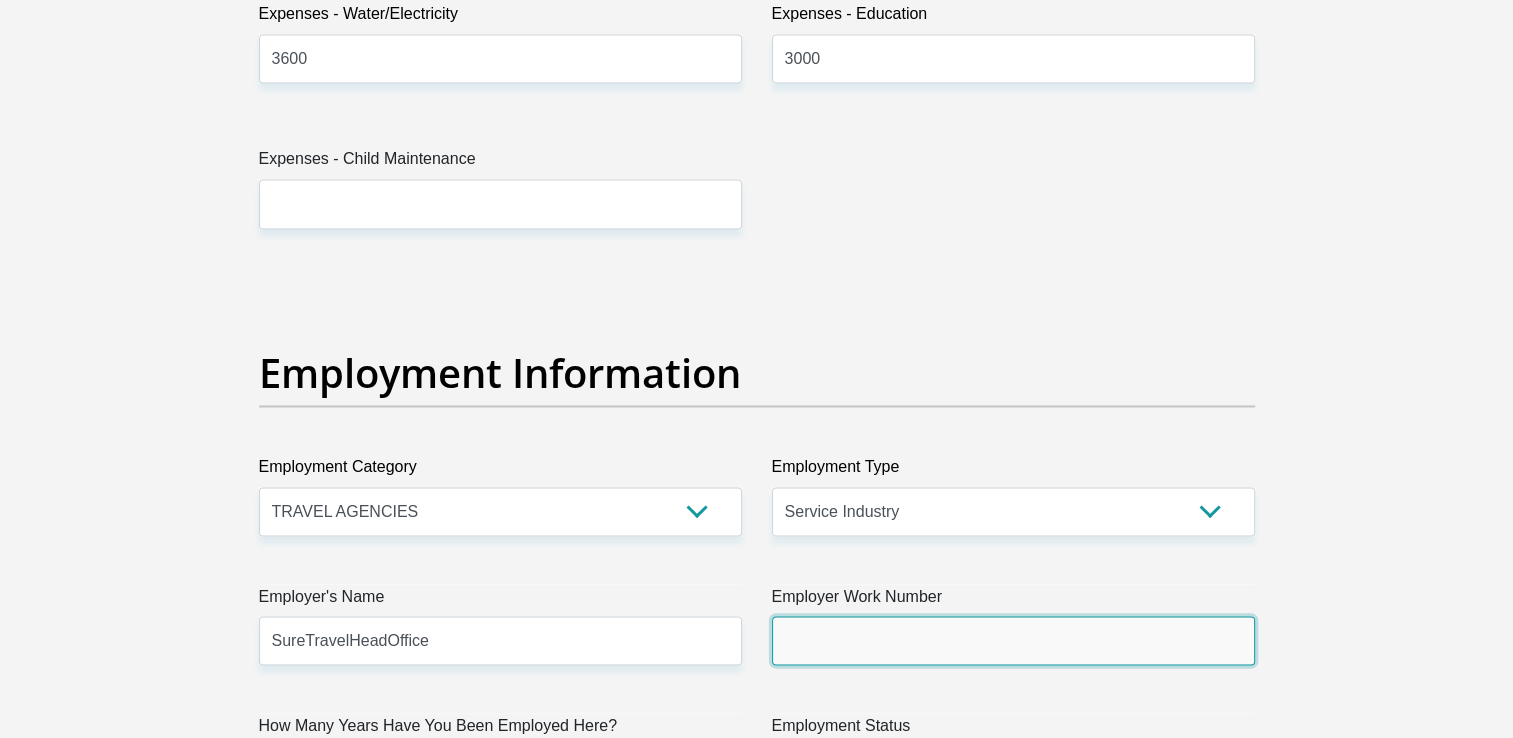 type on "[PHONE]" 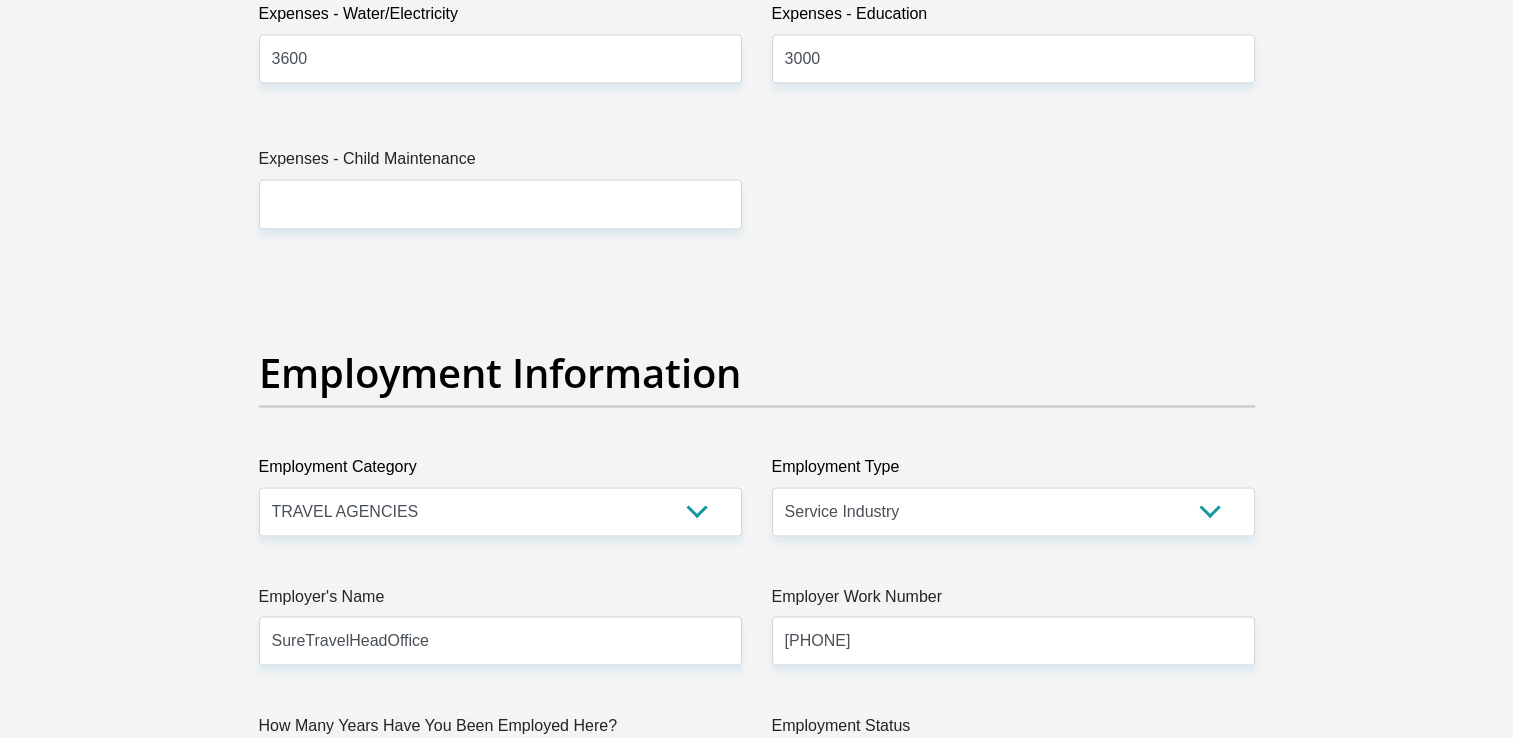type on "[FIRST]" 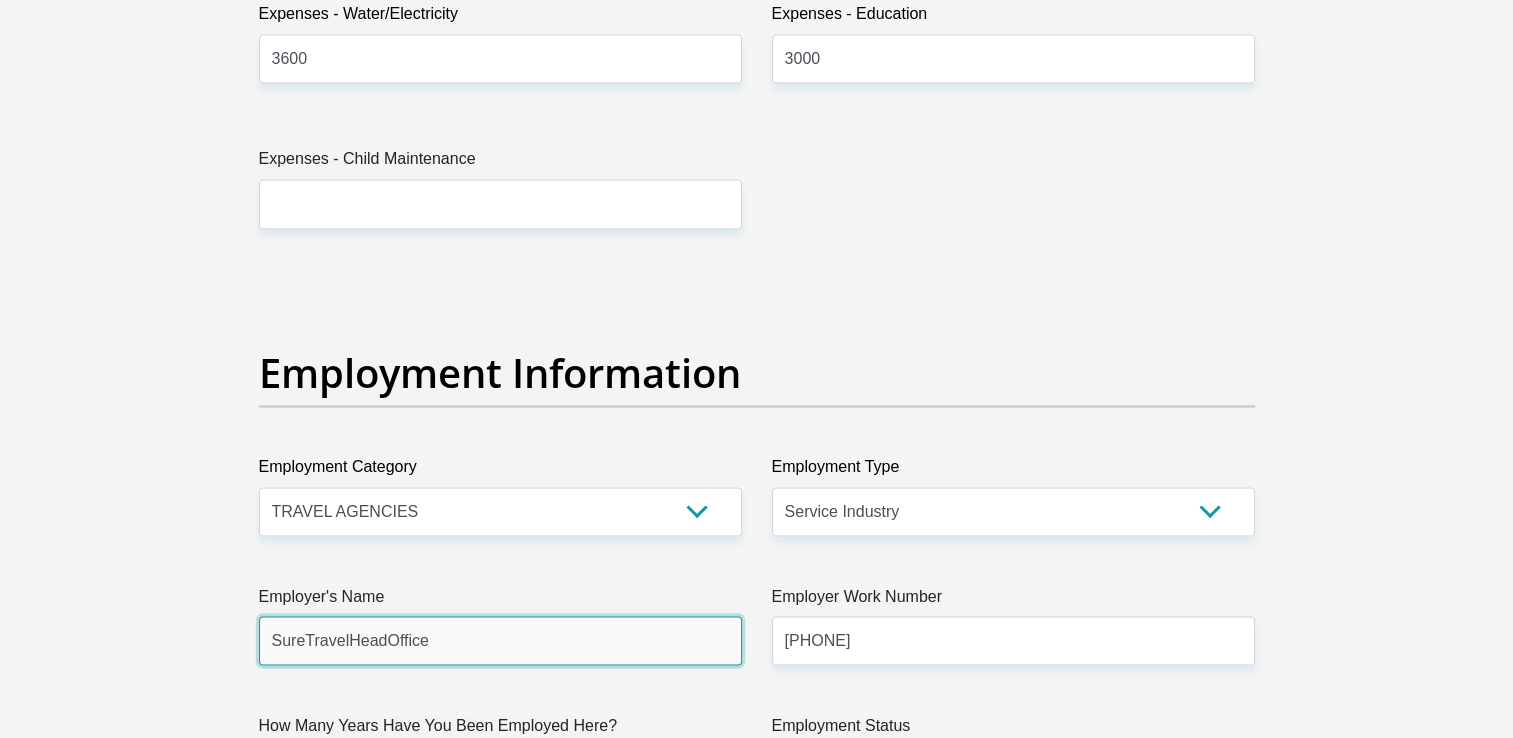 type 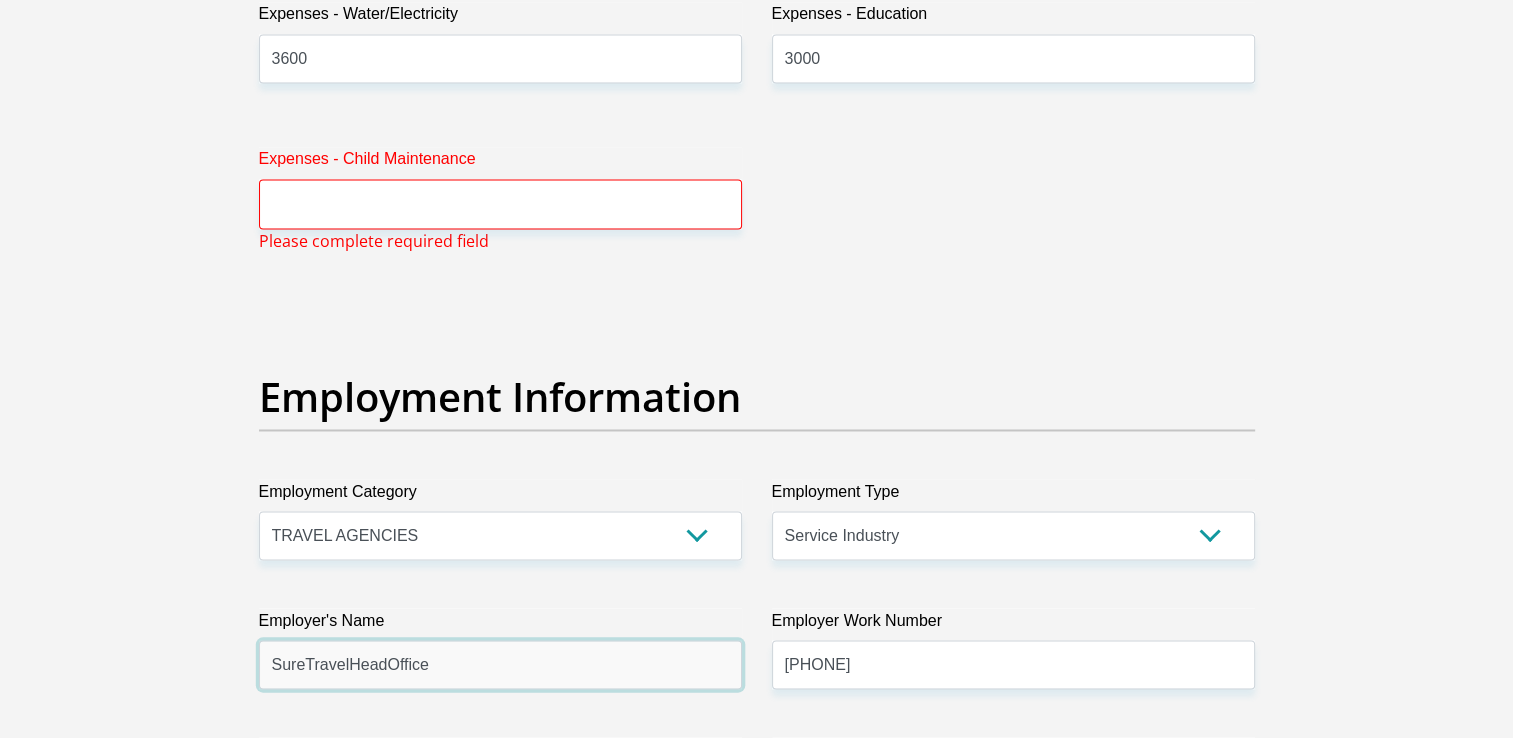 drag, startPoint x: 438, startPoint y: 659, endPoint x: 347, endPoint y: 655, distance: 91.08787 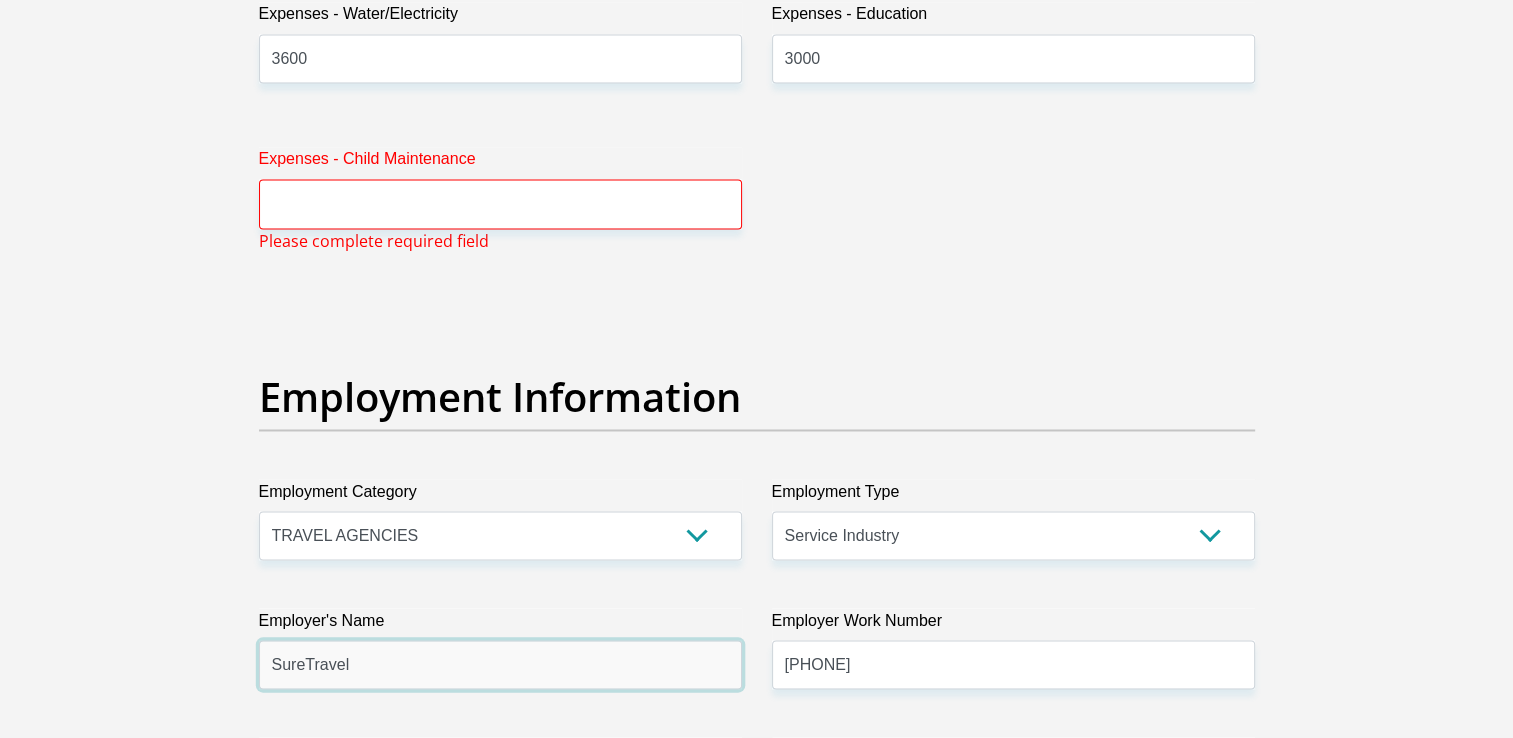 click on "SureTravel" at bounding box center [500, 664] 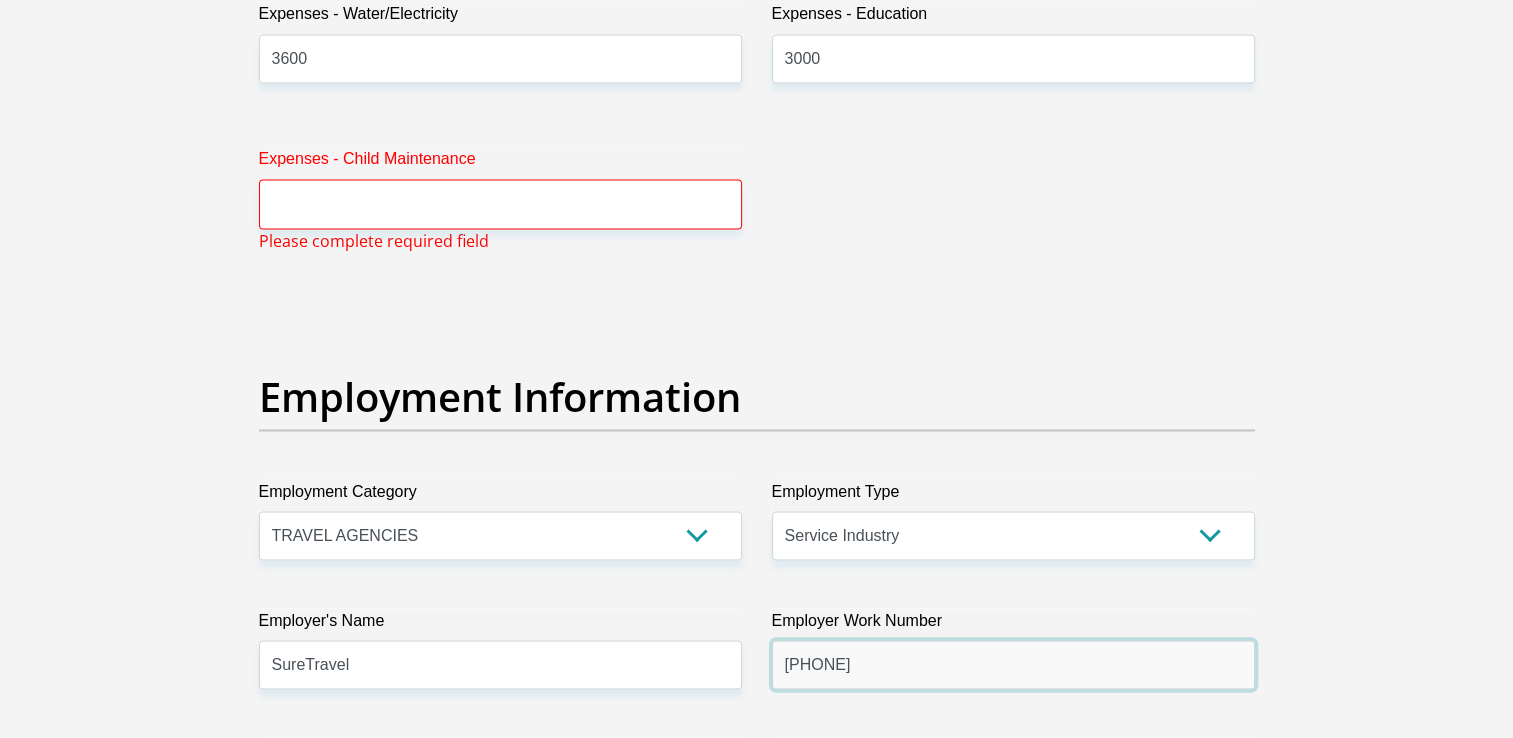drag, startPoint x: 905, startPoint y: 662, endPoint x: 768, endPoint y: 667, distance: 137.09122 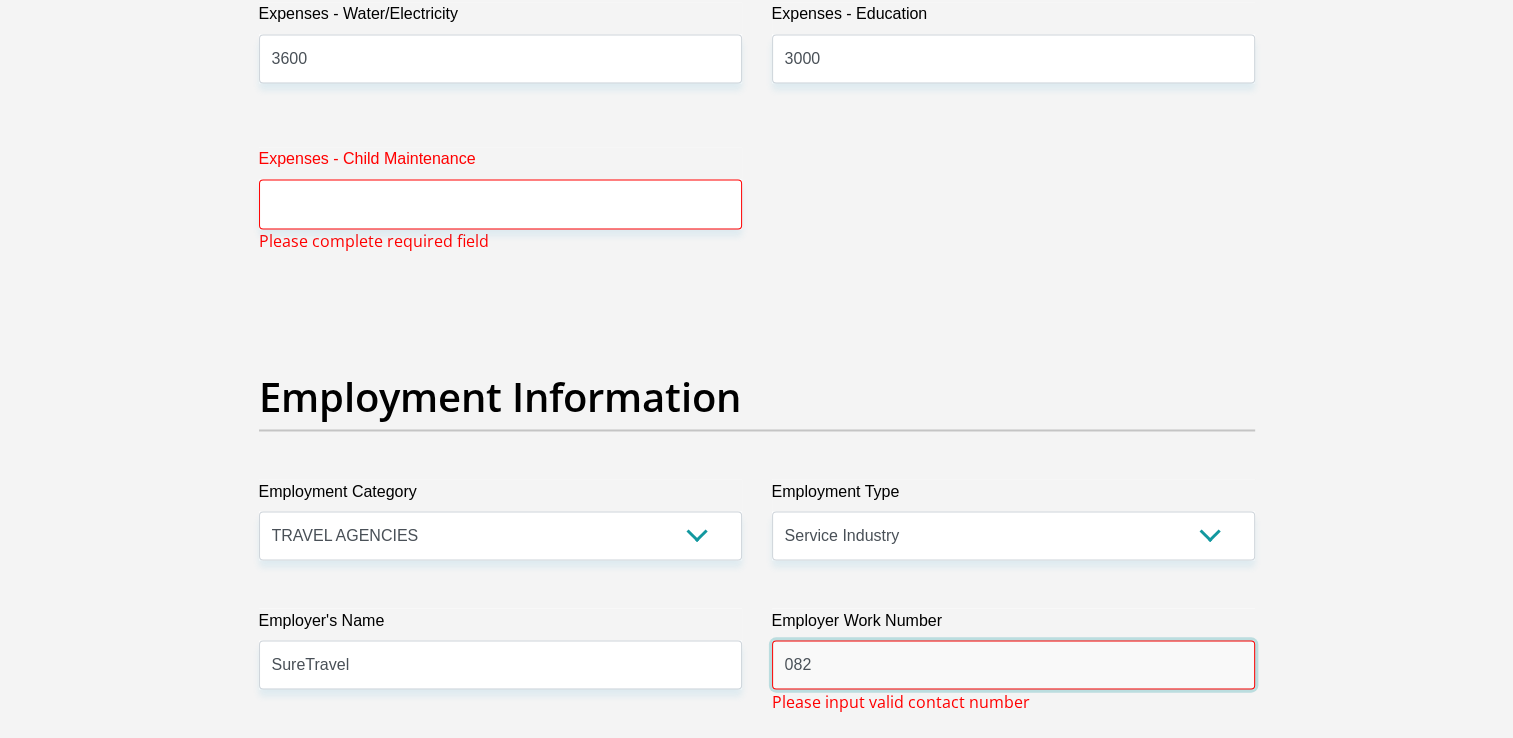 scroll, scrollTop: 3500, scrollLeft: 0, axis: vertical 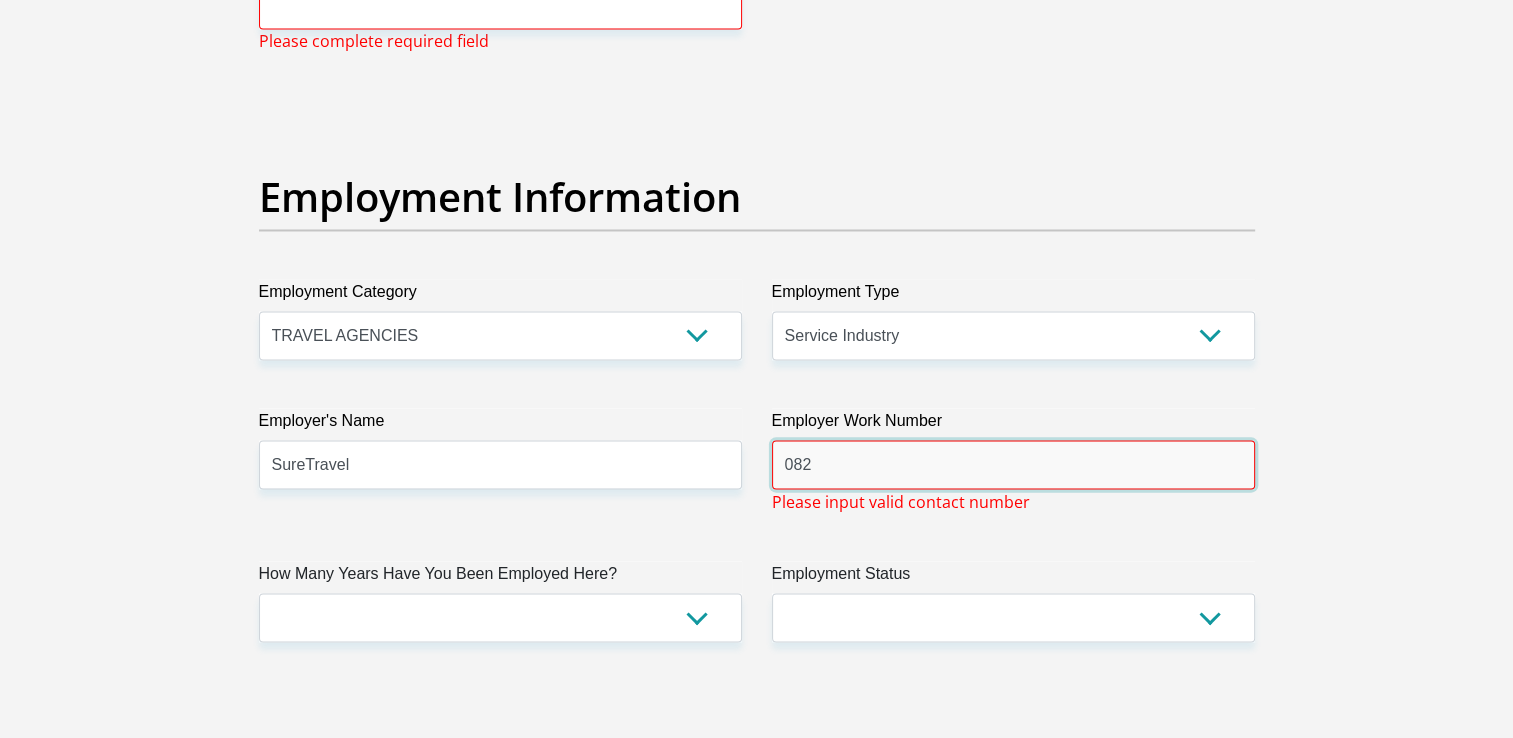 click on "082" at bounding box center [1013, 464] 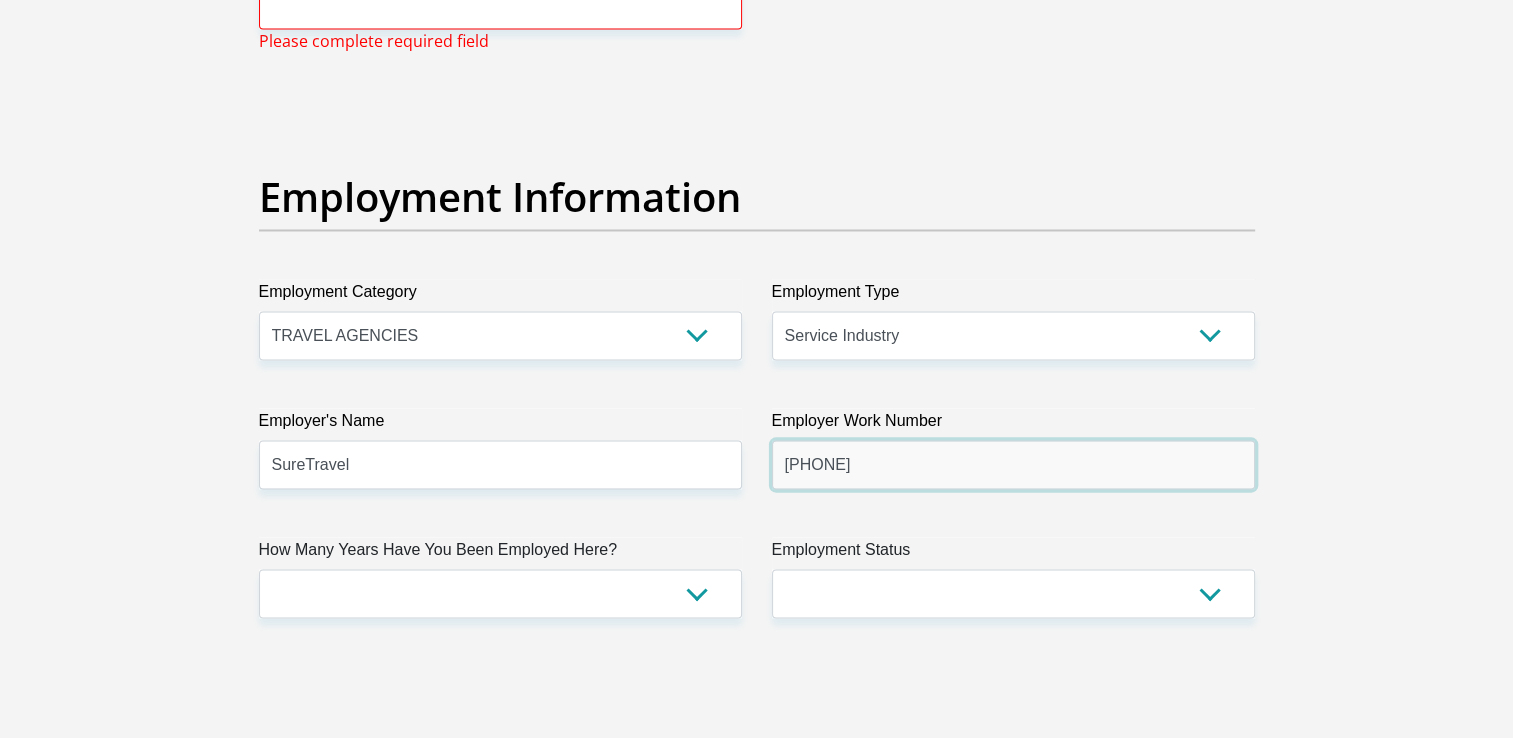 type on "[PHONE]" 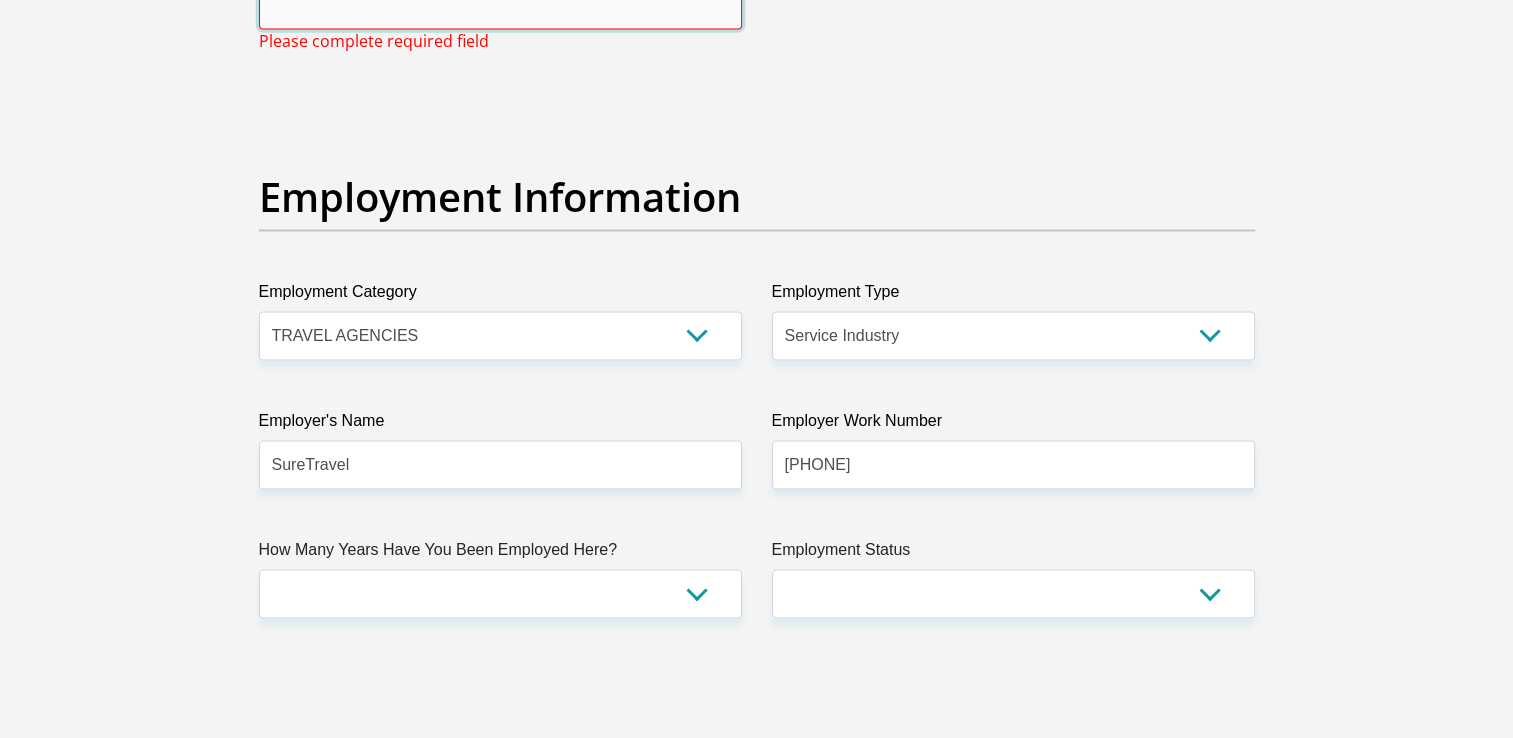 click on "Expenses - Child Maintenance" at bounding box center (500, 3) 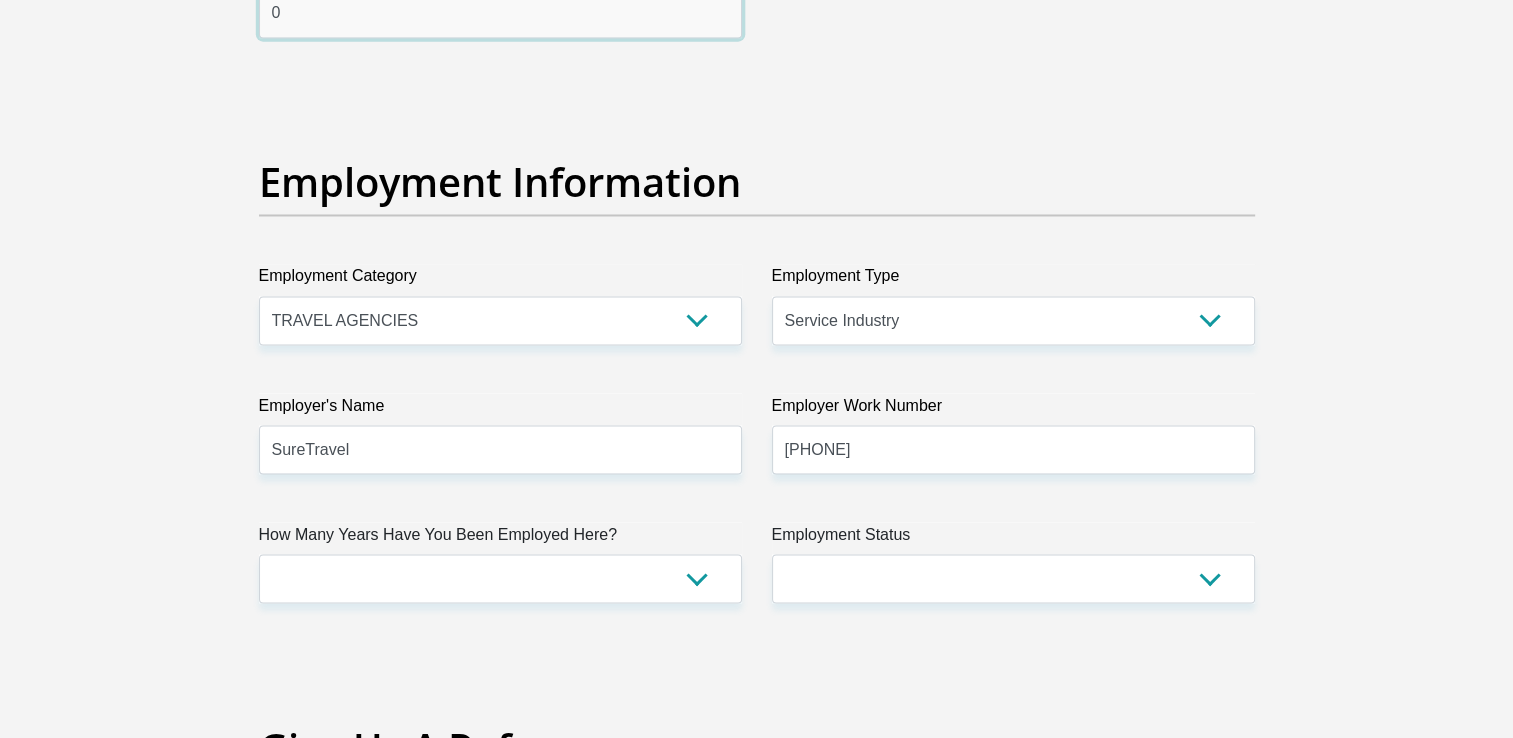 scroll, scrollTop: 3691, scrollLeft: 0, axis: vertical 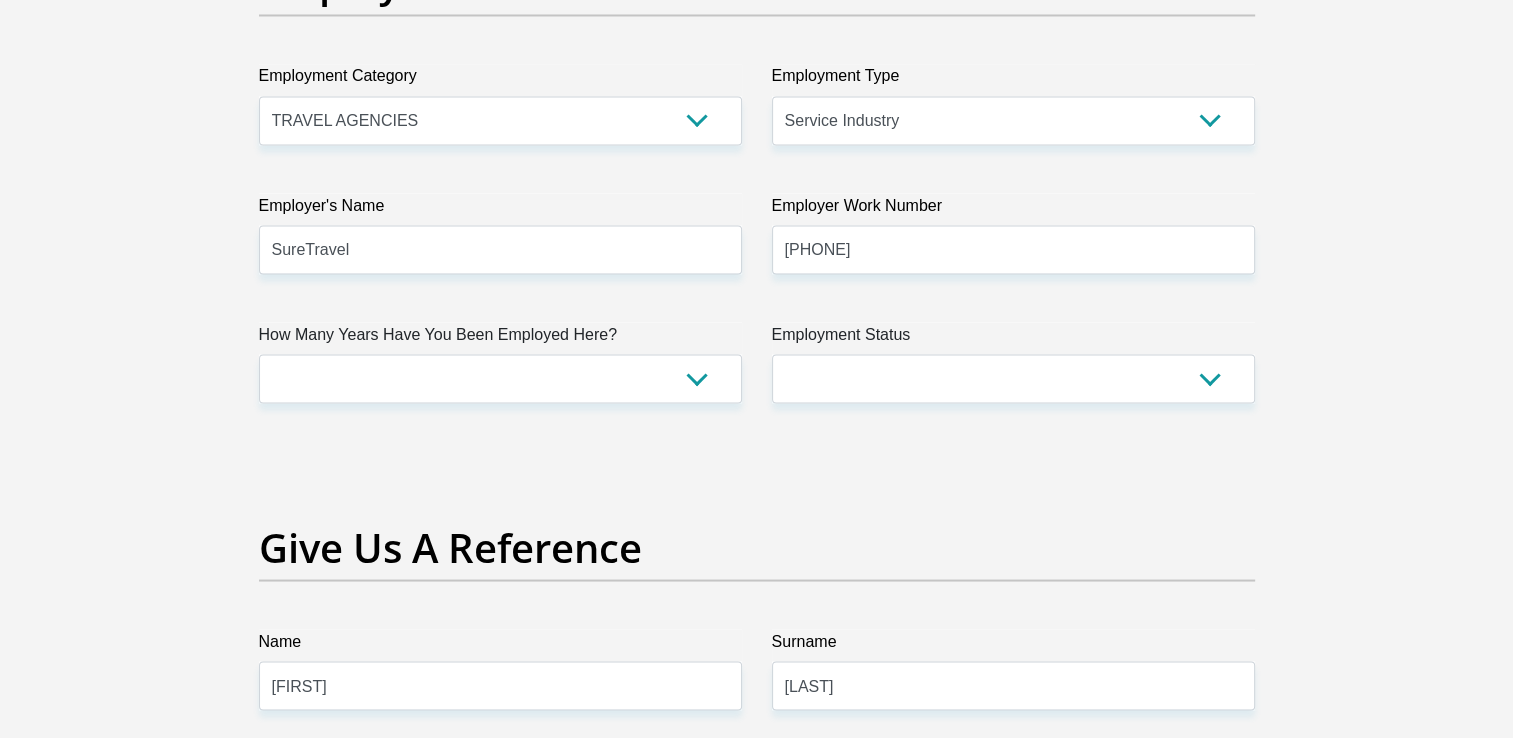type on "0" 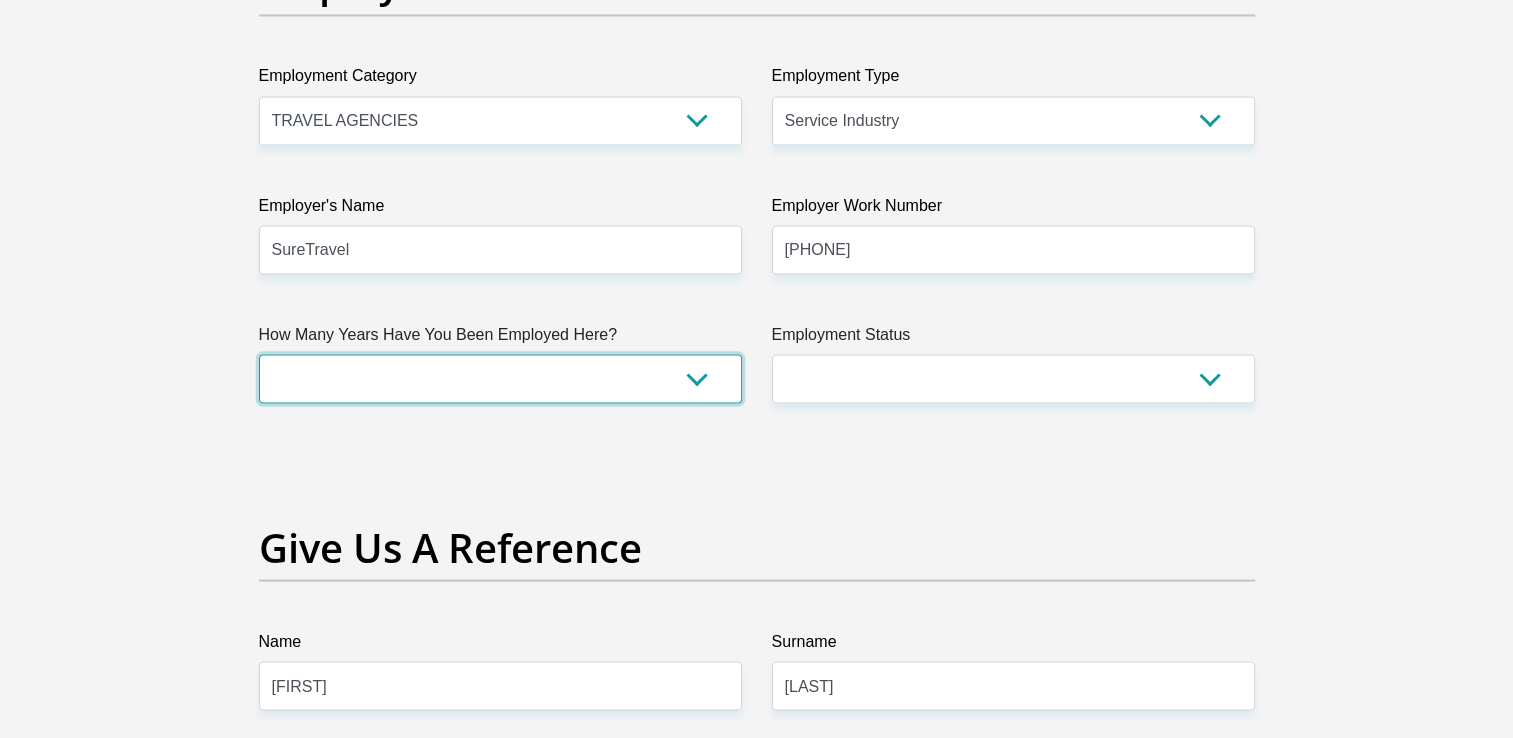 click on "less than 1 year
1-3 years
3-5 years
5+ years" at bounding box center (500, 378) 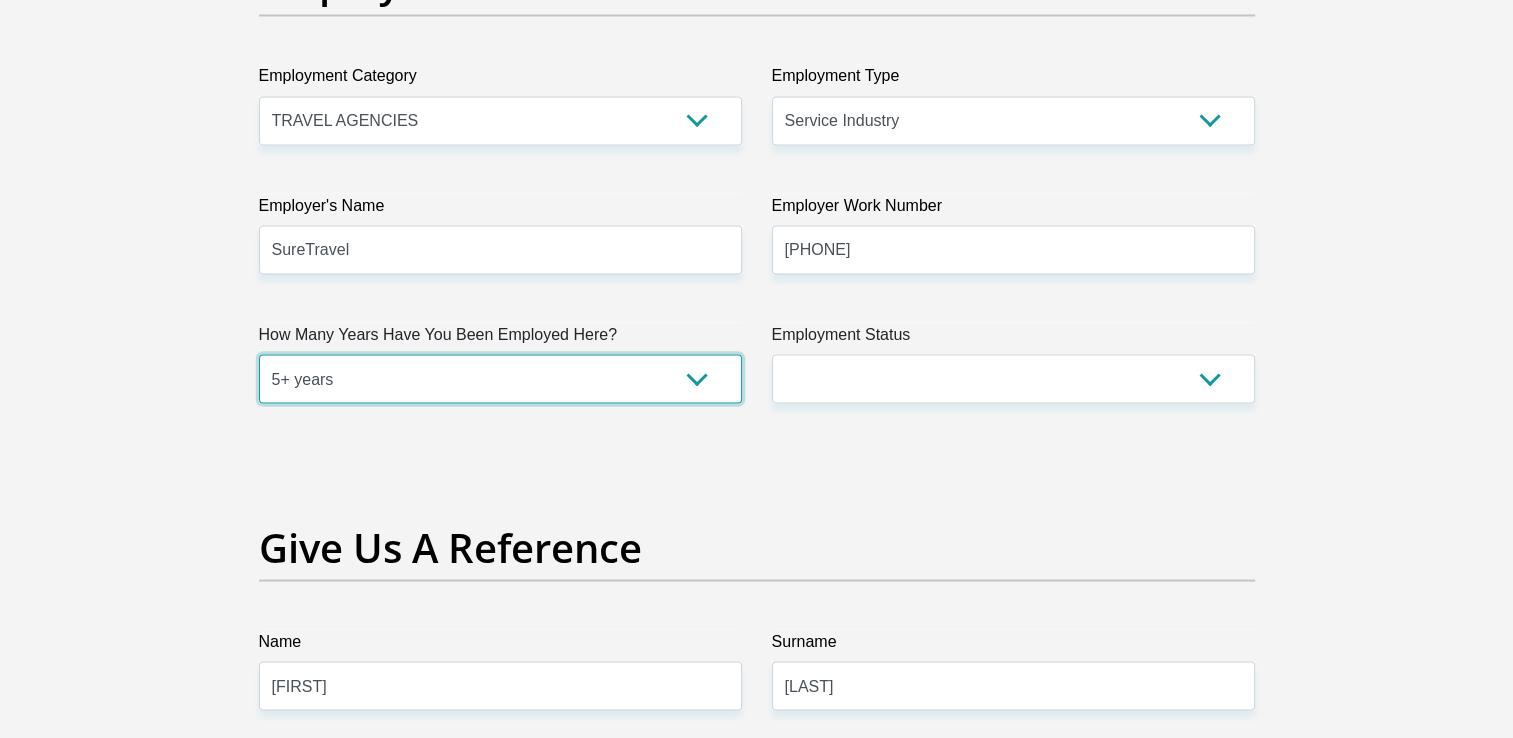 click on "less than 1 year
1-3 years
3-5 years
5+ years" at bounding box center (500, 378) 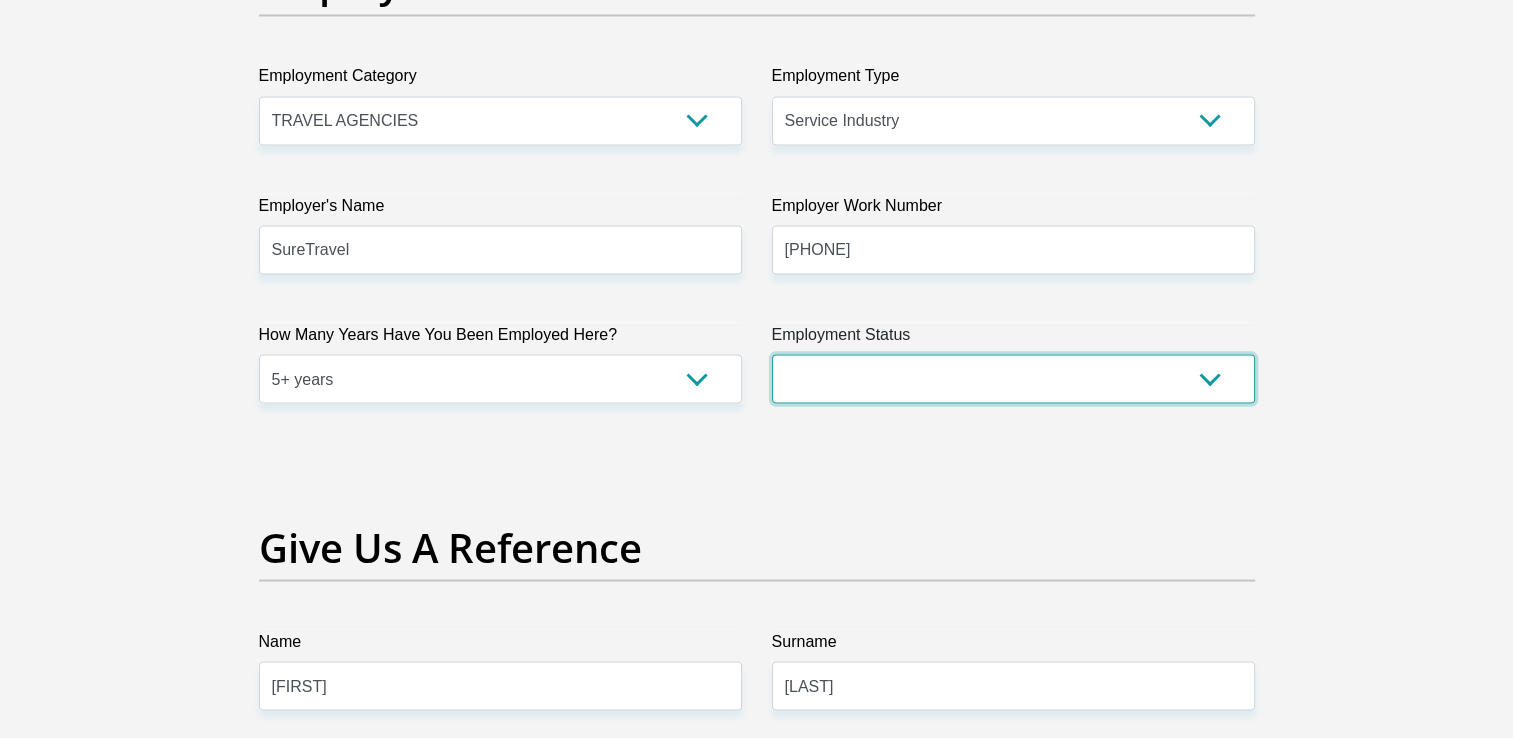 click on "Permanent/Full-time
Part-time/Casual
Contract Worker
Self-Employed
Housewife
Retired
Student
Medically Boarded
Disability
Unemployed" at bounding box center [1013, 378] 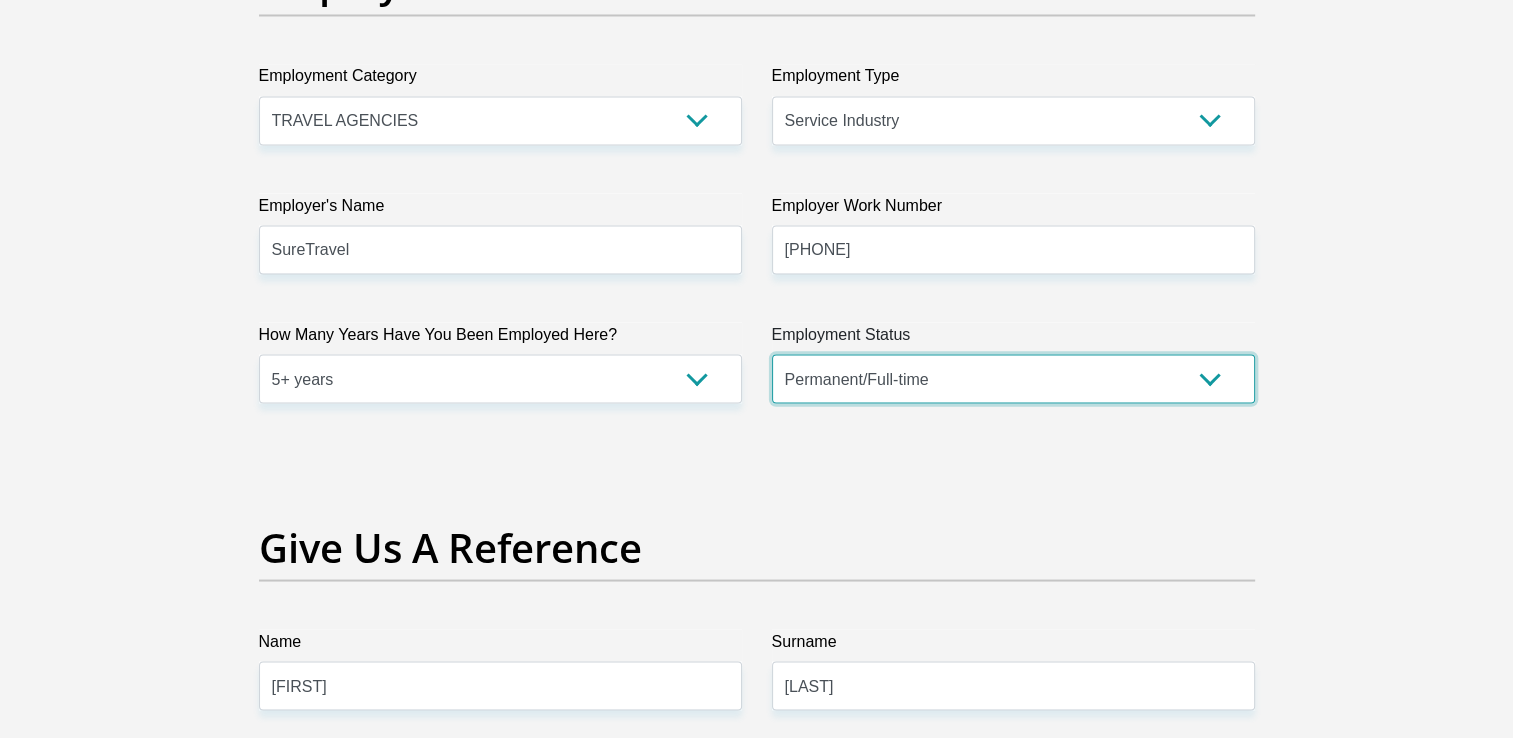 click on "Permanent/Full-time
Part-time/Casual
Contract Worker
Self-Employed
Housewife
Retired
Student
Medically Boarded
Disability
Unemployed" at bounding box center [1013, 378] 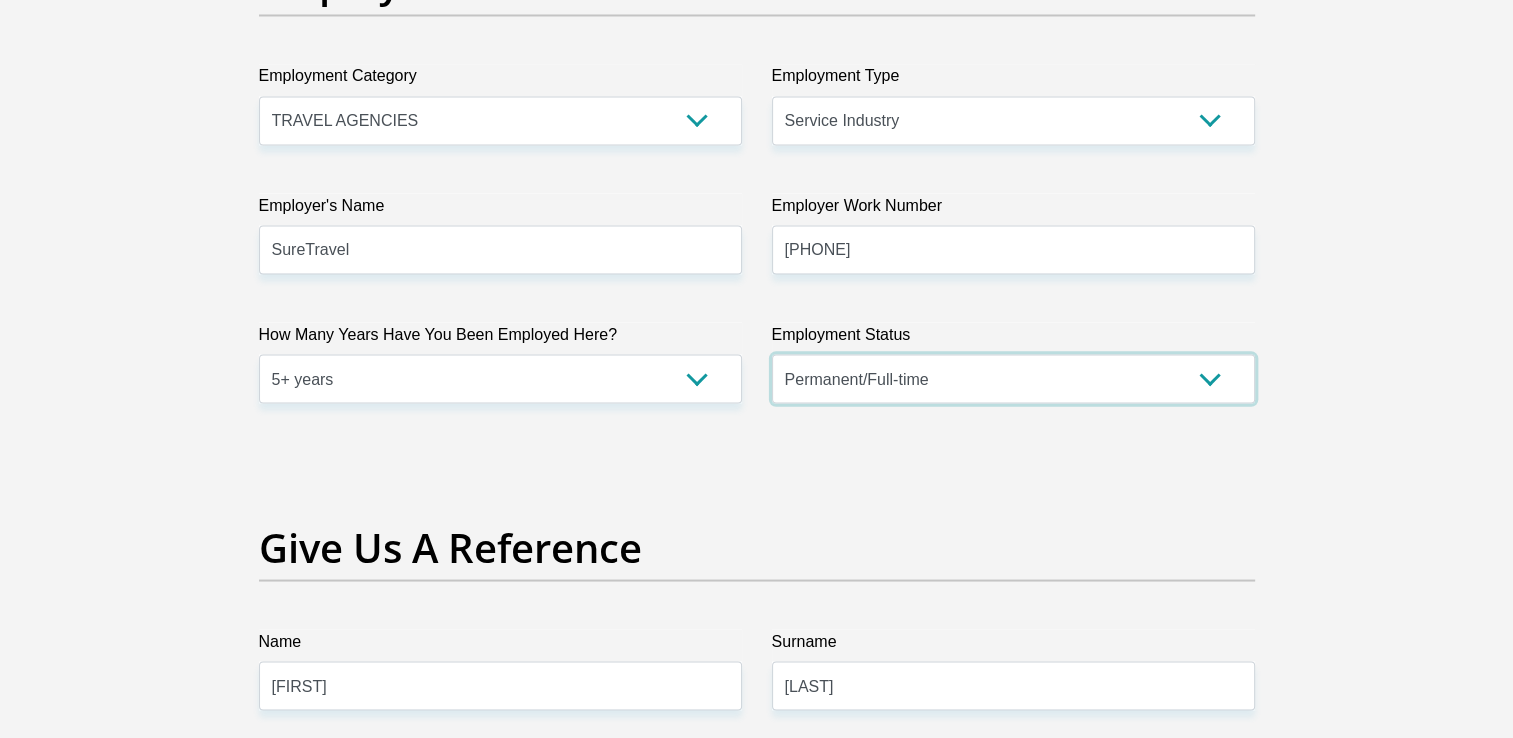 scroll, scrollTop: 3891, scrollLeft: 0, axis: vertical 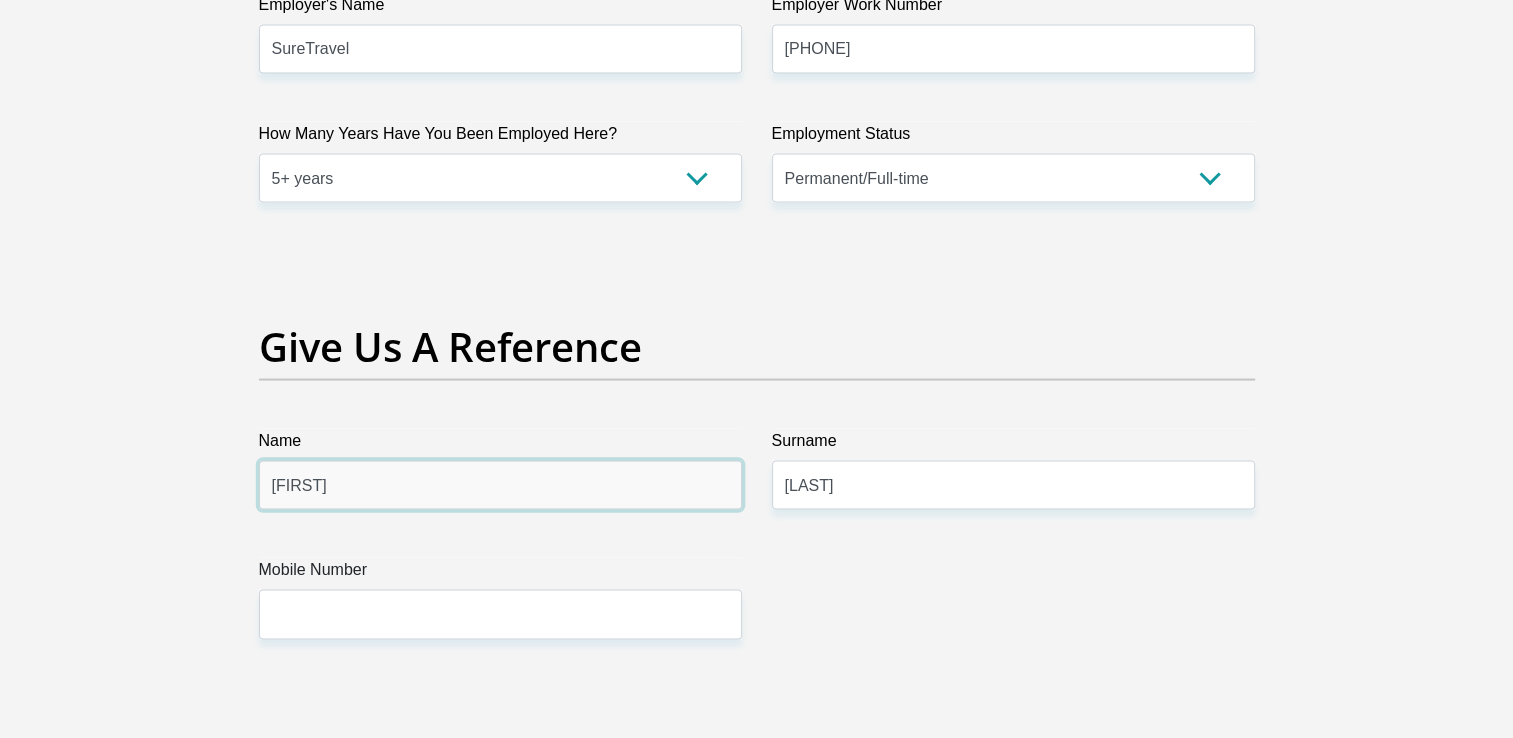 drag, startPoint x: 338, startPoint y: 488, endPoint x: 224, endPoint y: 469, distance: 115.57249 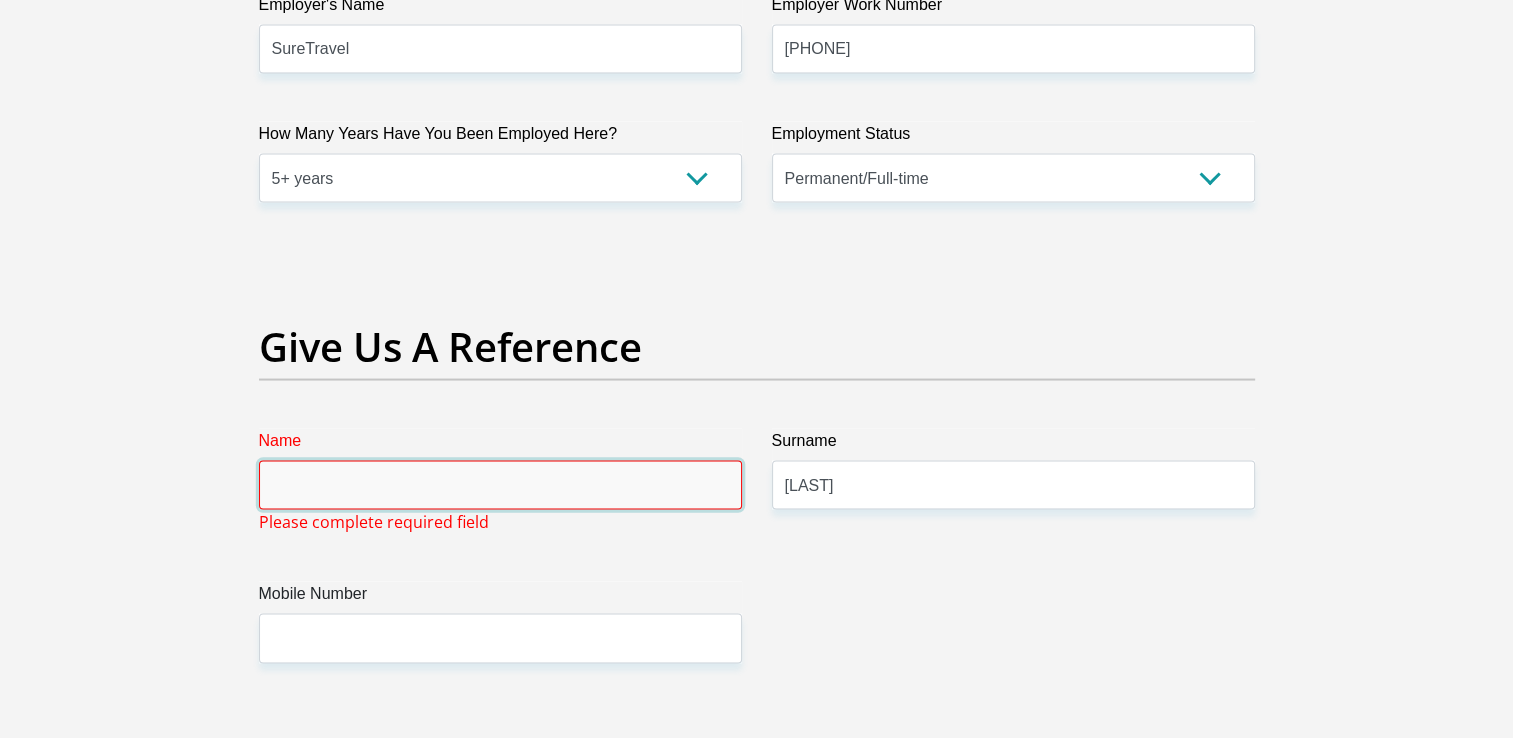type 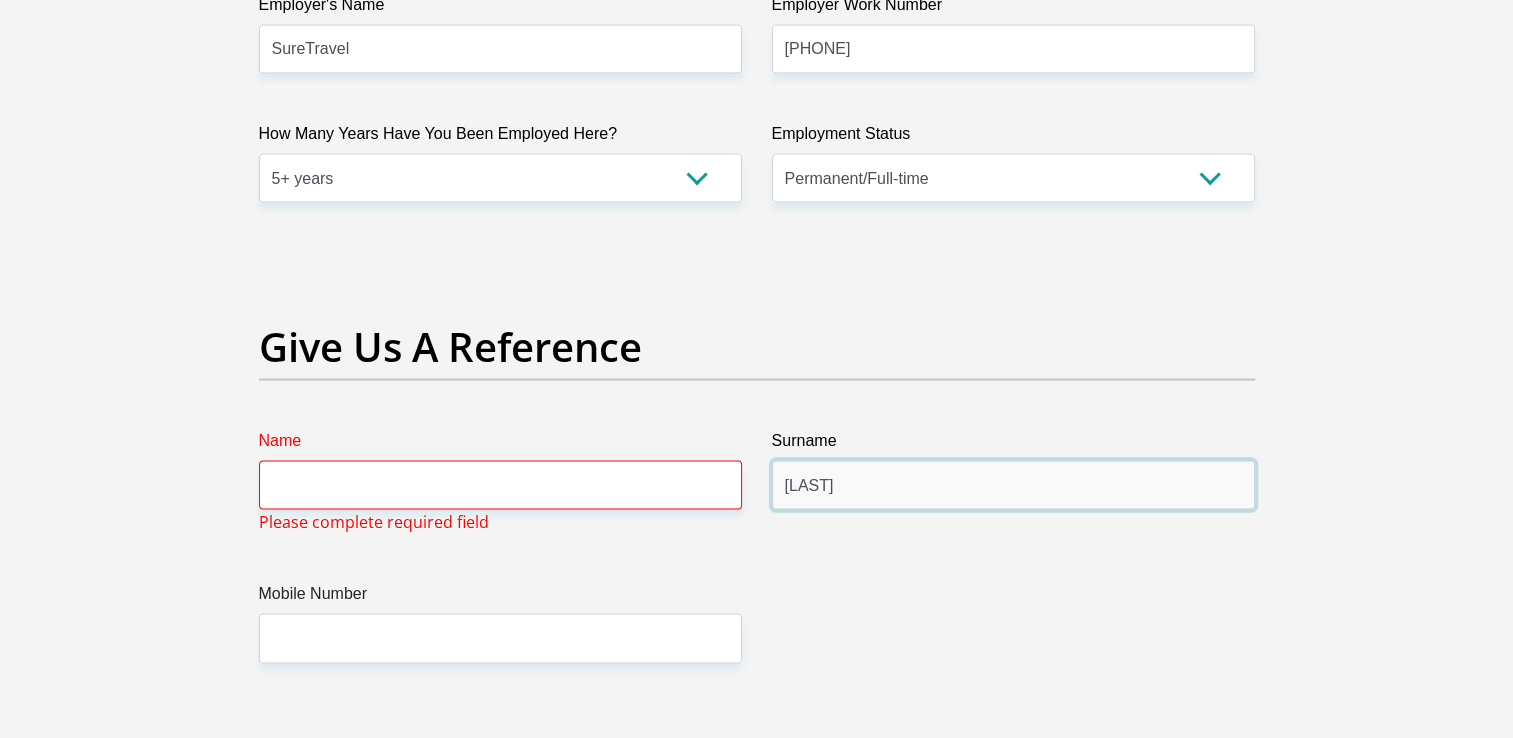 drag, startPoint x: 809, startPoint y: 483, endPoint x: 828, endPoint y: 486, distance: 19.235384 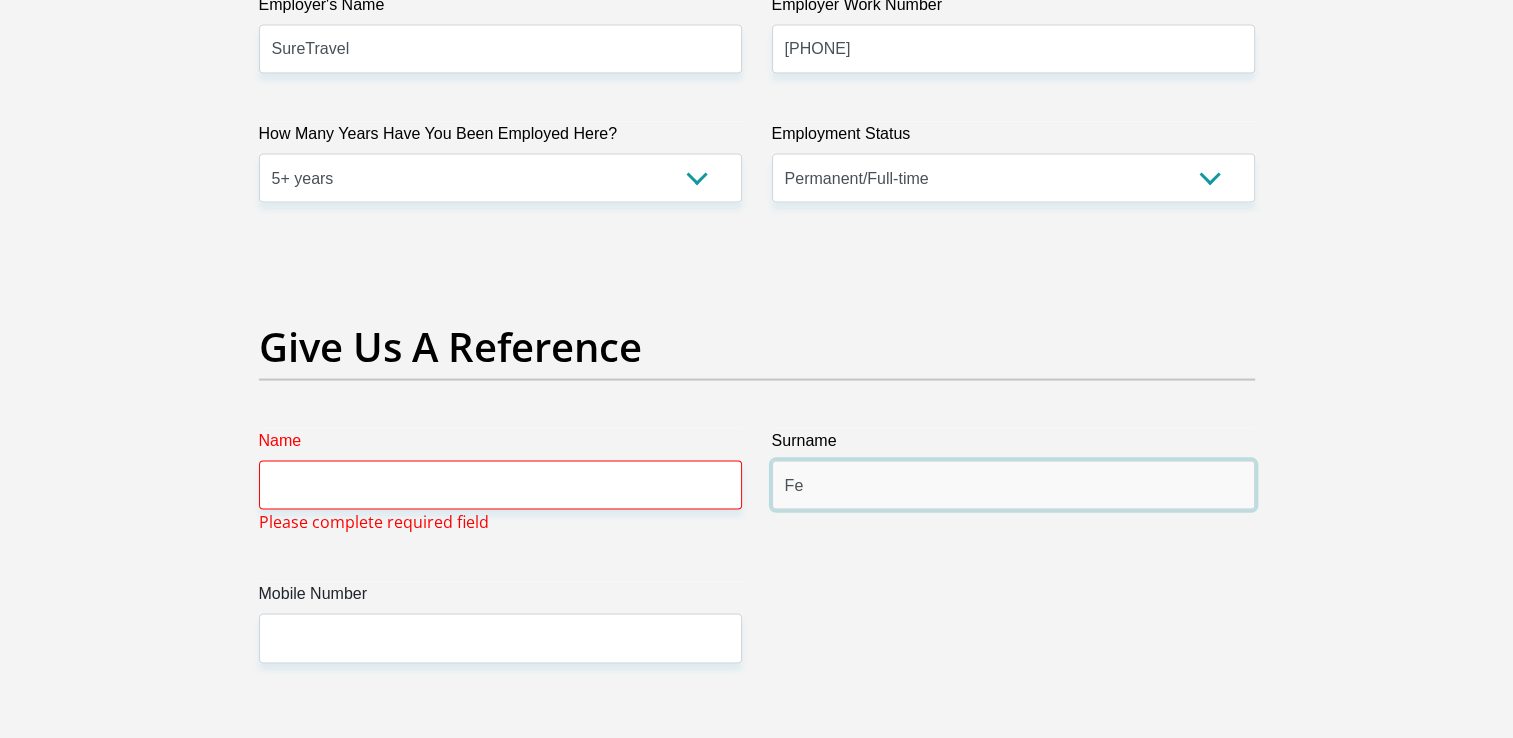 type on "F" 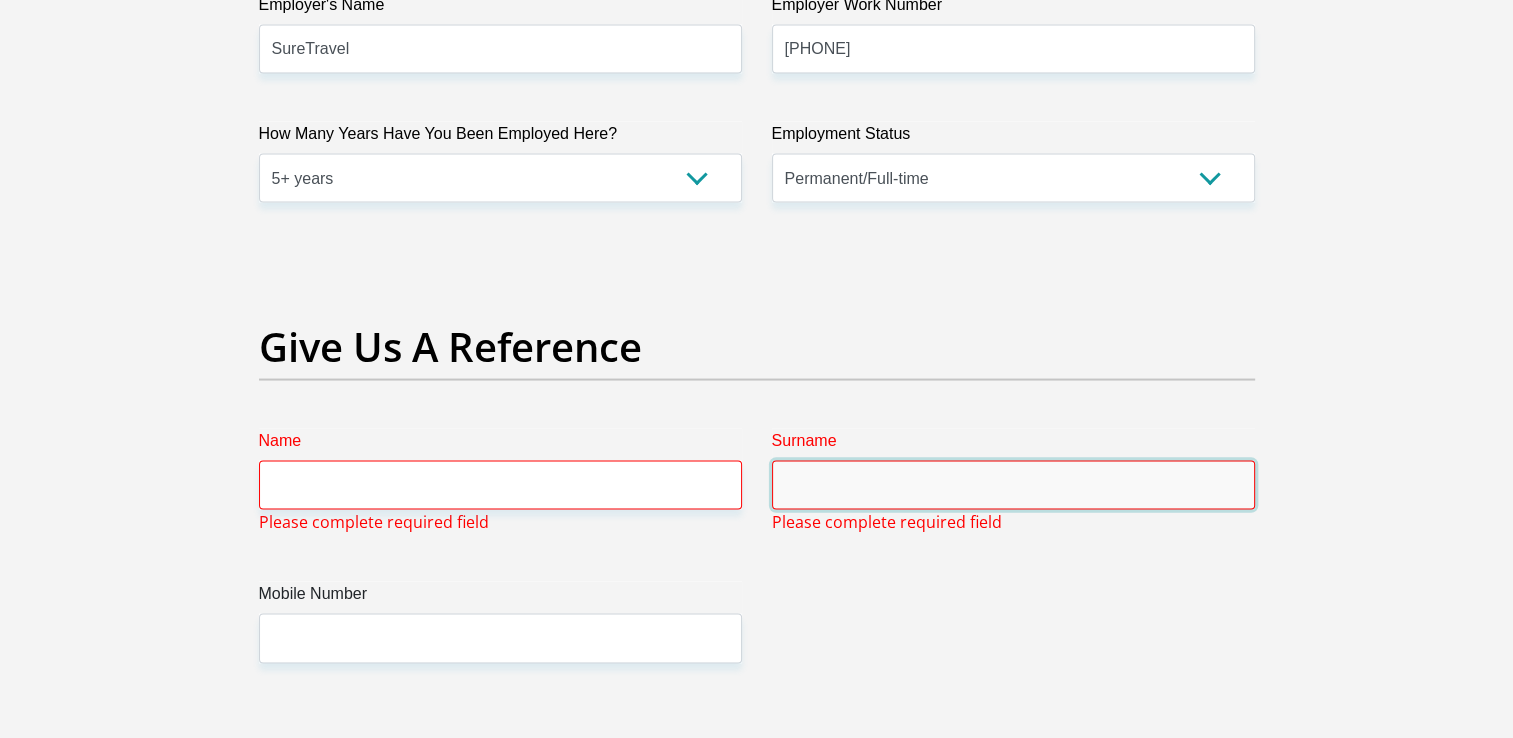 type 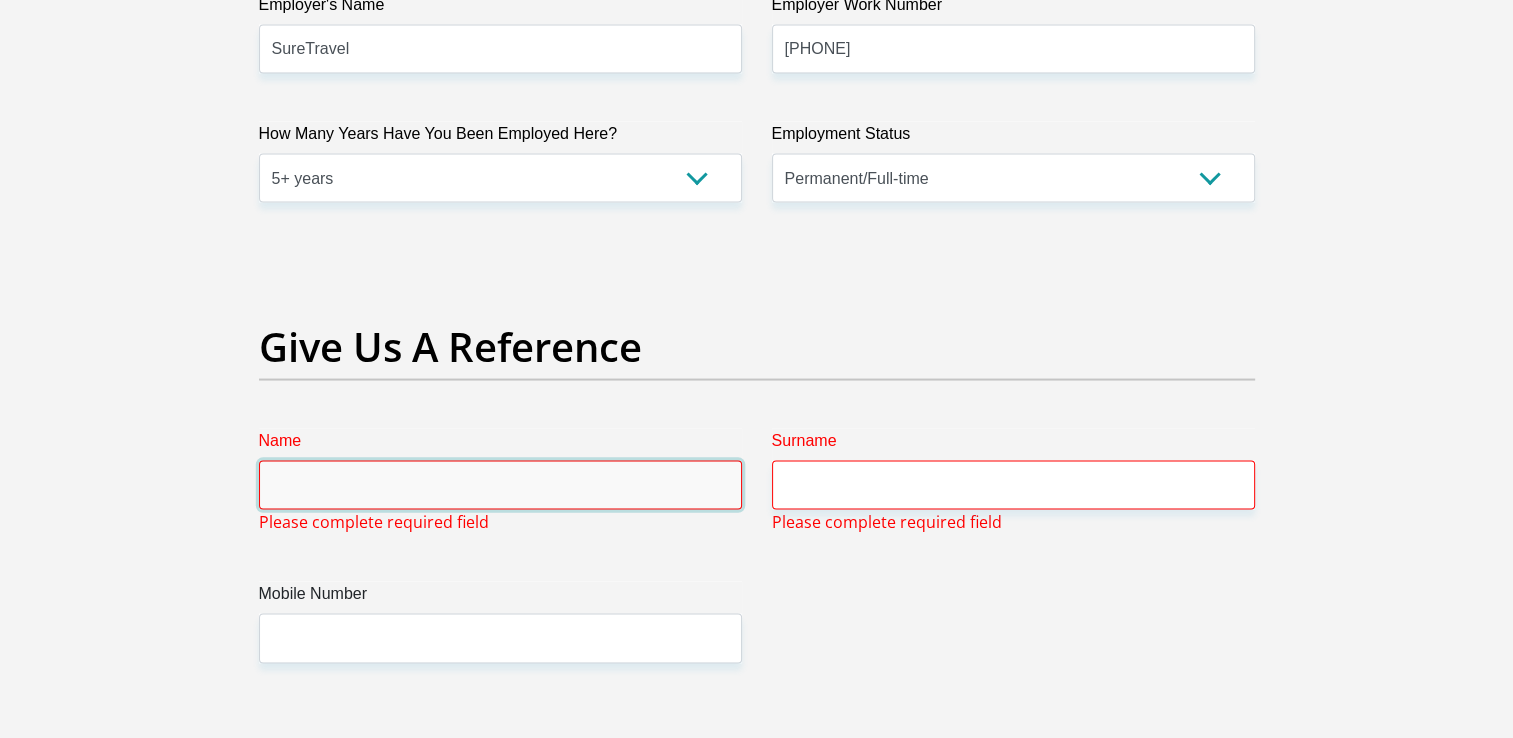 click on "Name" at bounding box center [500, 485] 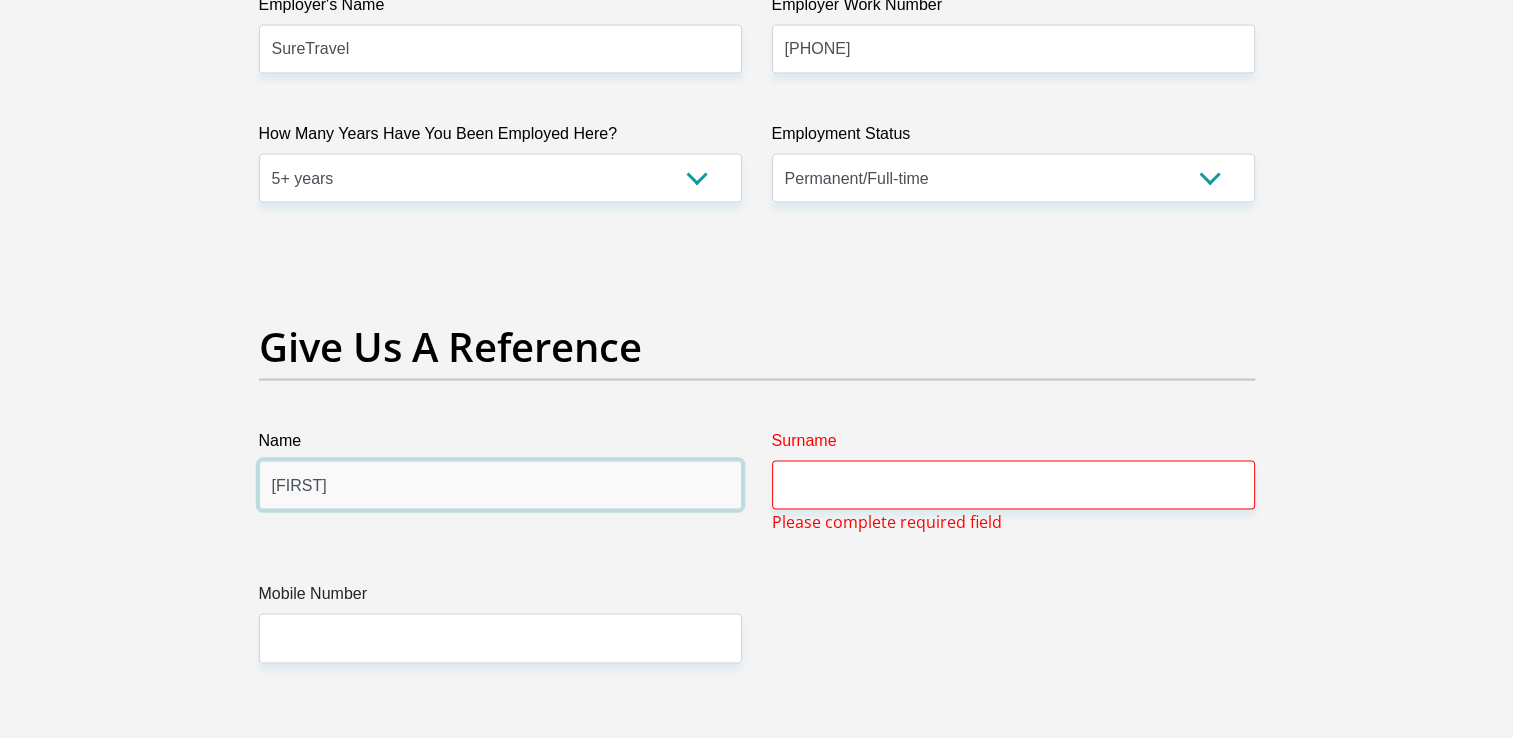 type on "[FIRST]" 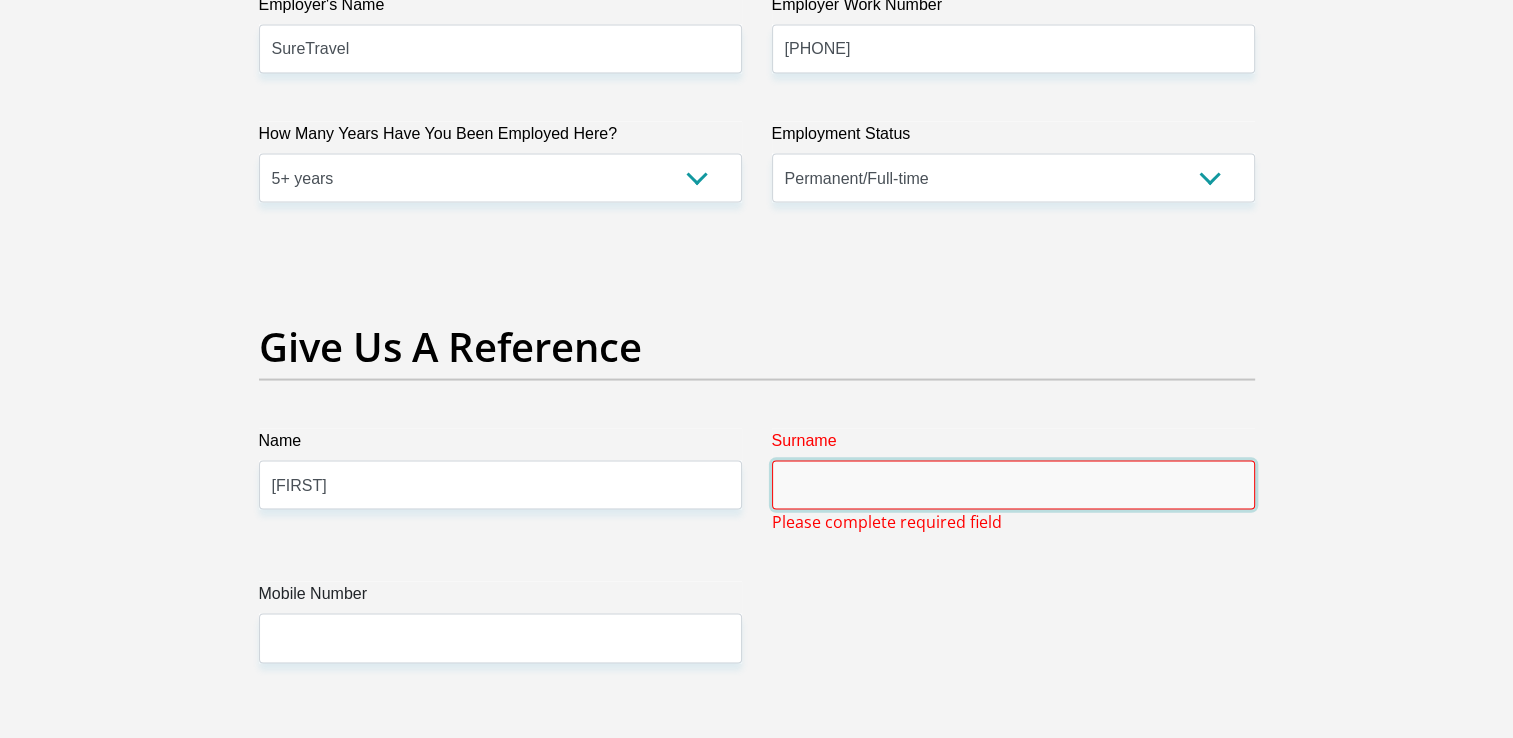 click on "Surname" at bounding box center (1013, 485) 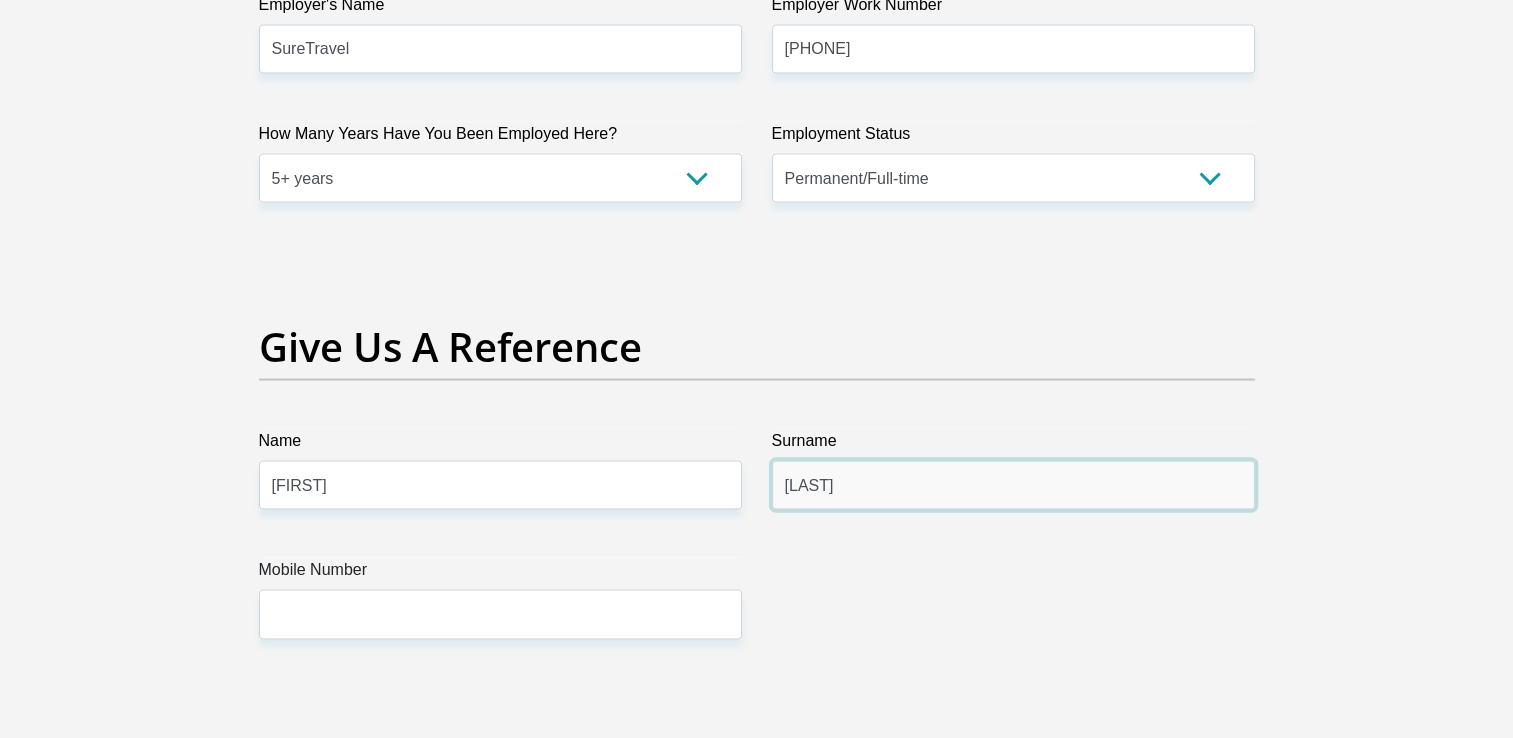 type on "[LAST]" 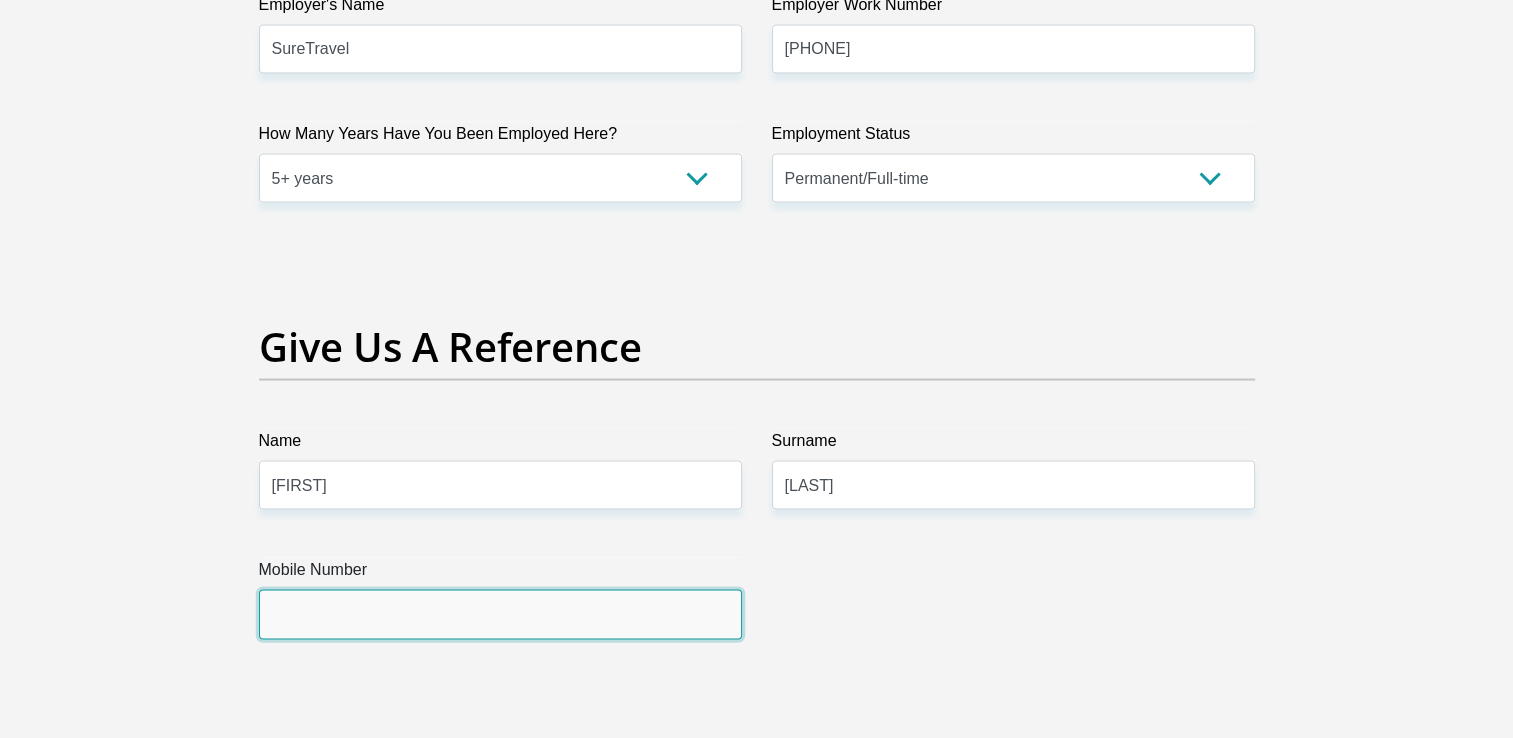 click on "Mobile Number" at bounding box center (500, 614) 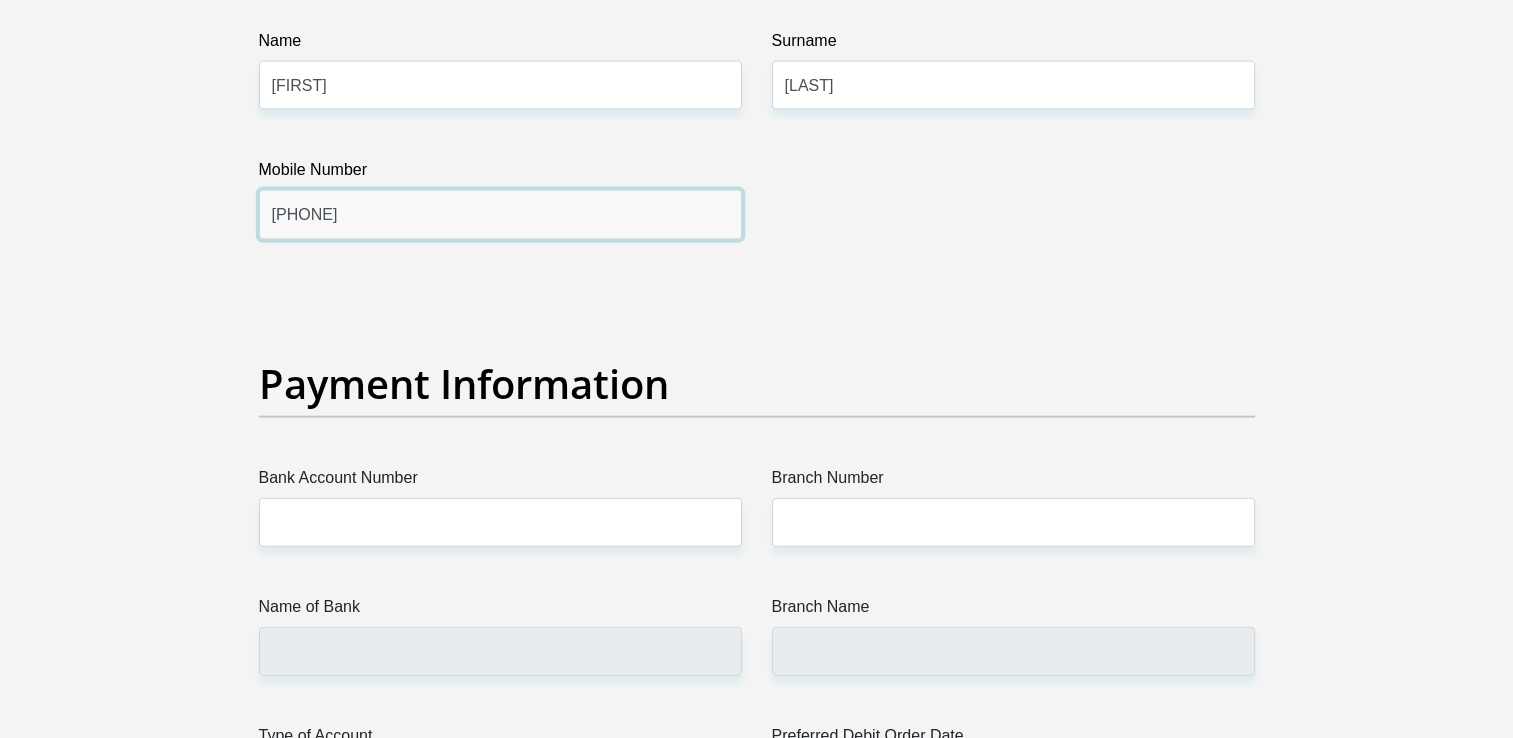 scroll, scrollTop: 4491, scrollLeft: 0, axis: vertical 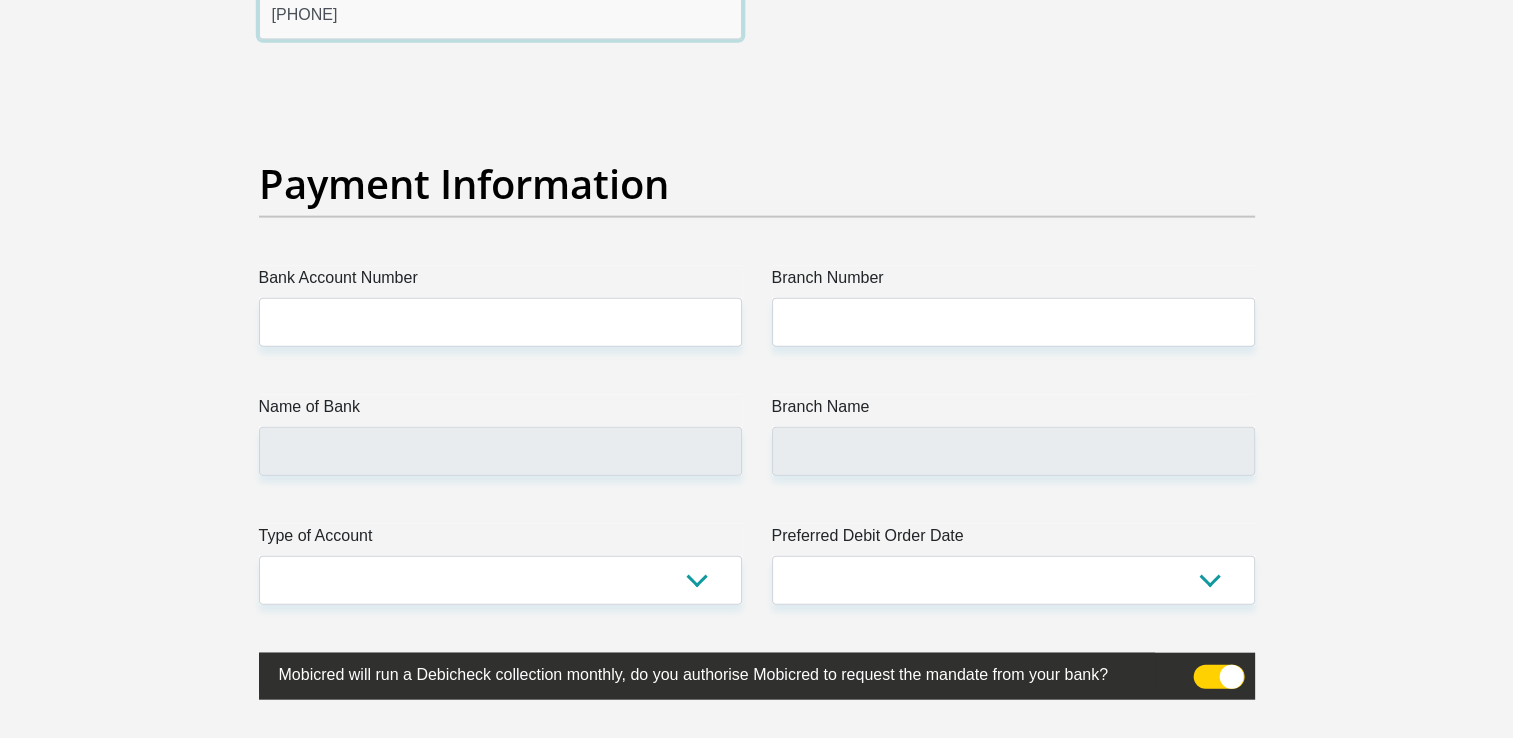 type on "[PHONE]" 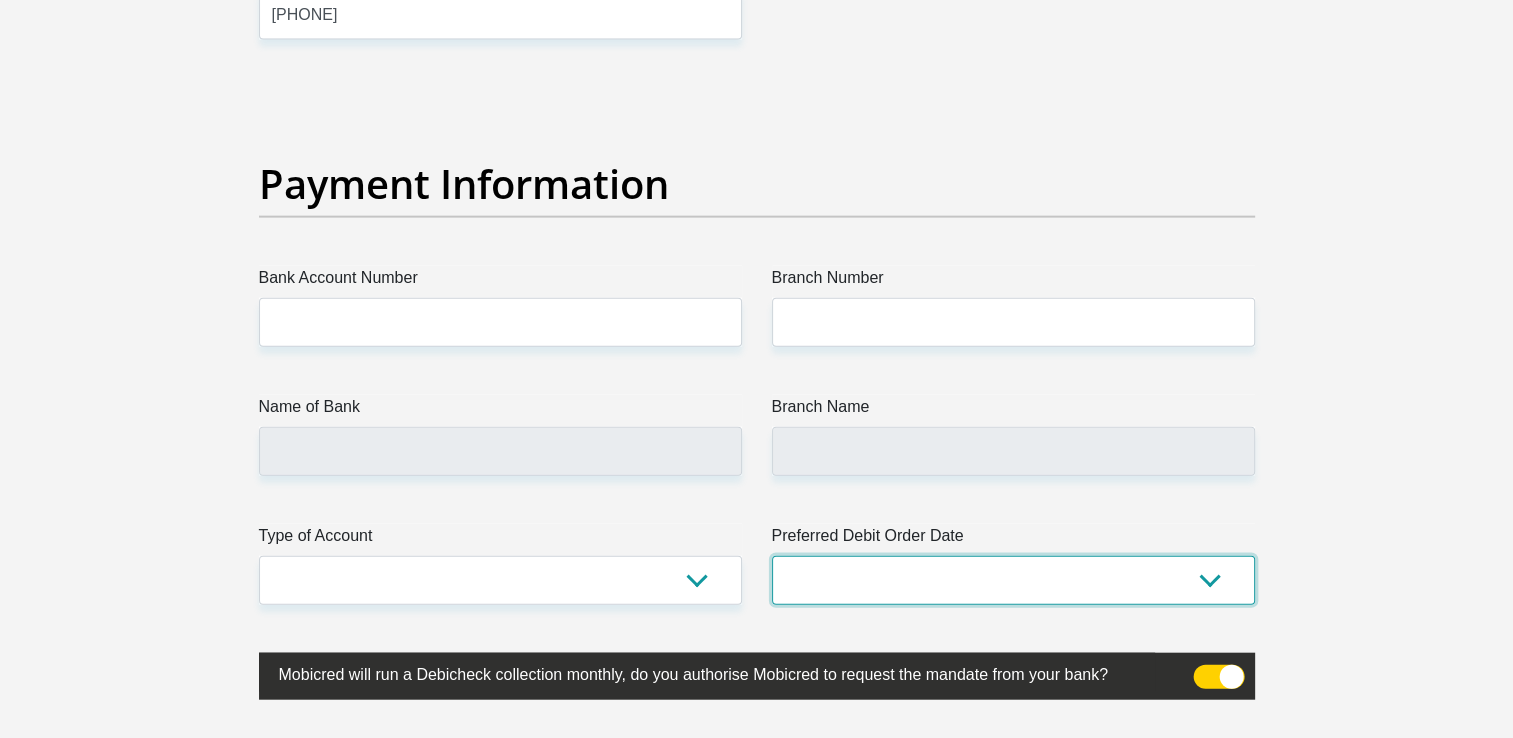 click on "1st
2nd
3rd
4th
5th
7th
18th
19th
20th
21st
22nd
23rd
24th
25th
26th
27th
28th
29th
30th" at bounding box center [1013, 580] 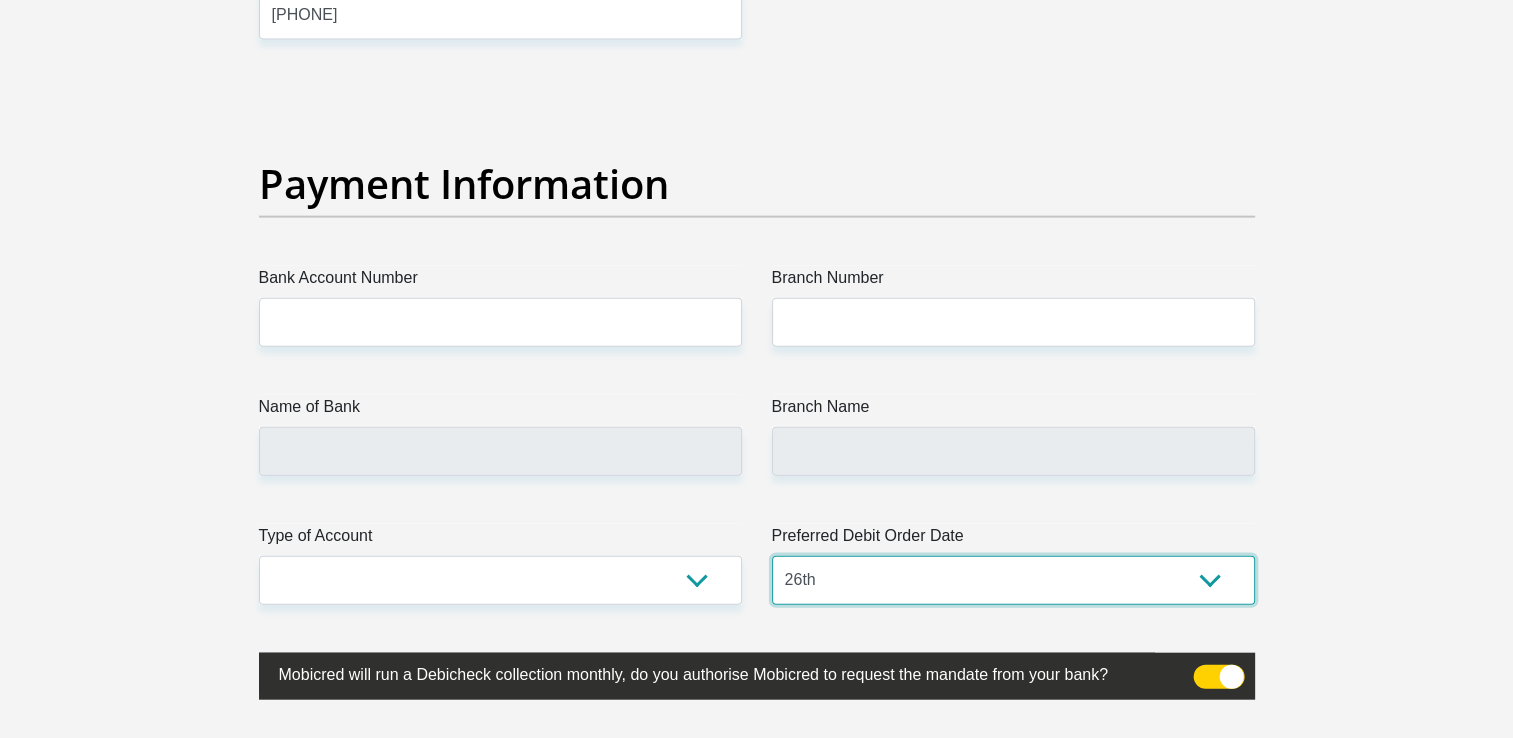 click on "1st
2nd
3rd
4th
5th
7th
18th
19th
20th
21st
22nd
23rd
24th
25th
26th
27th
28th
29th
30th" at bounding box center (1013, 580) 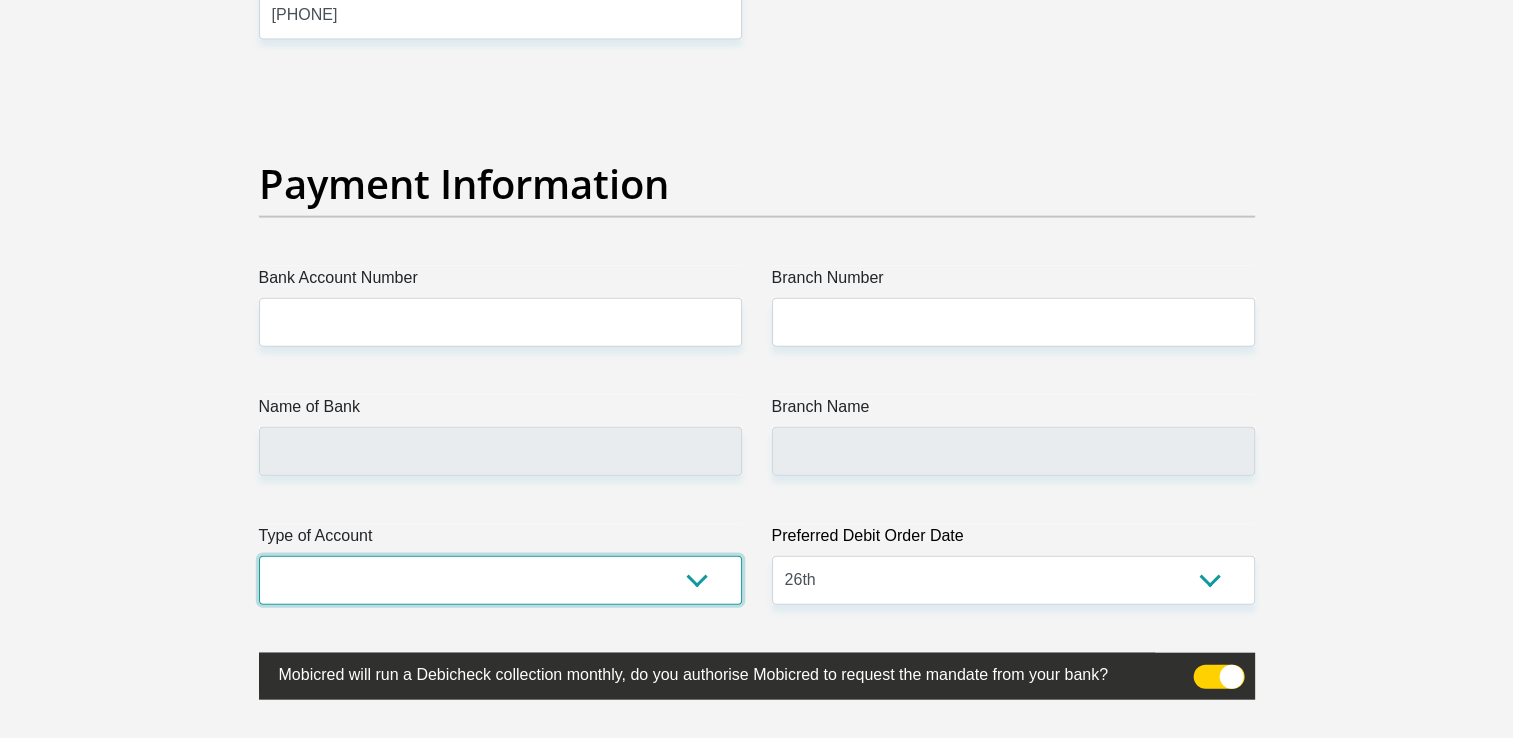 click on "Cheque
Savings" at bounding box center (500, 580) 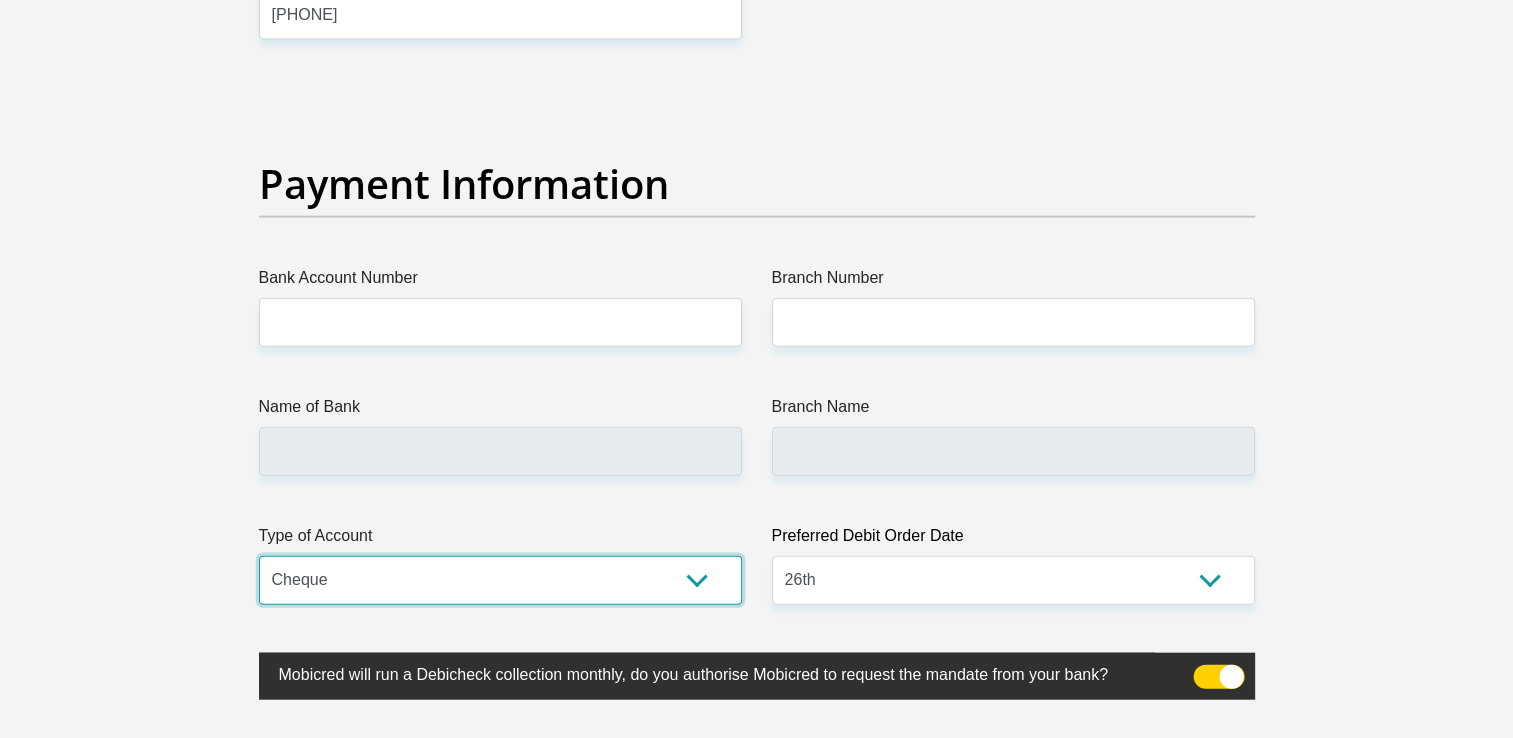 click on "Cheque
Savings" at bounding box center (500, 580) 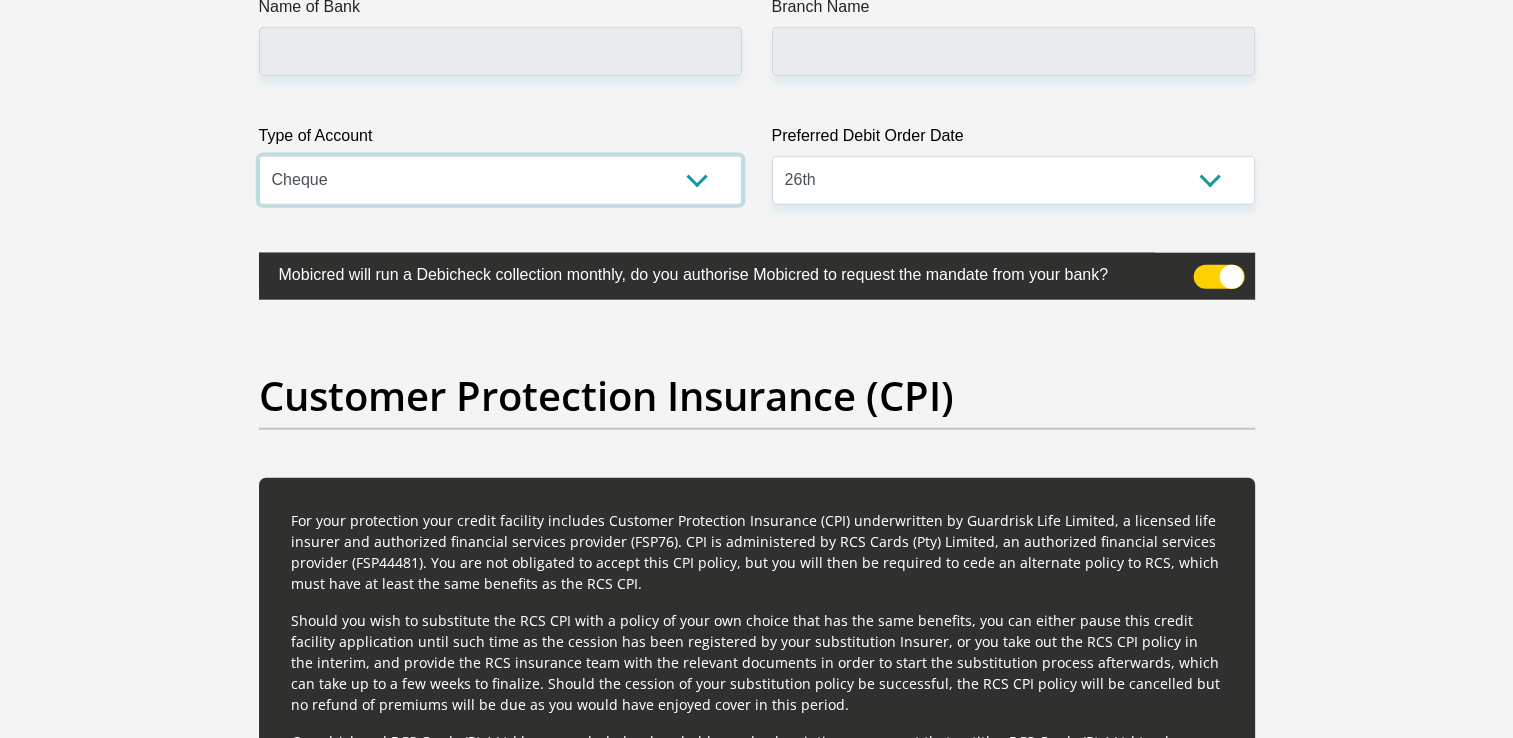 scroll, scrollTop: 4291, scrollLeft: 0, axis: vertical 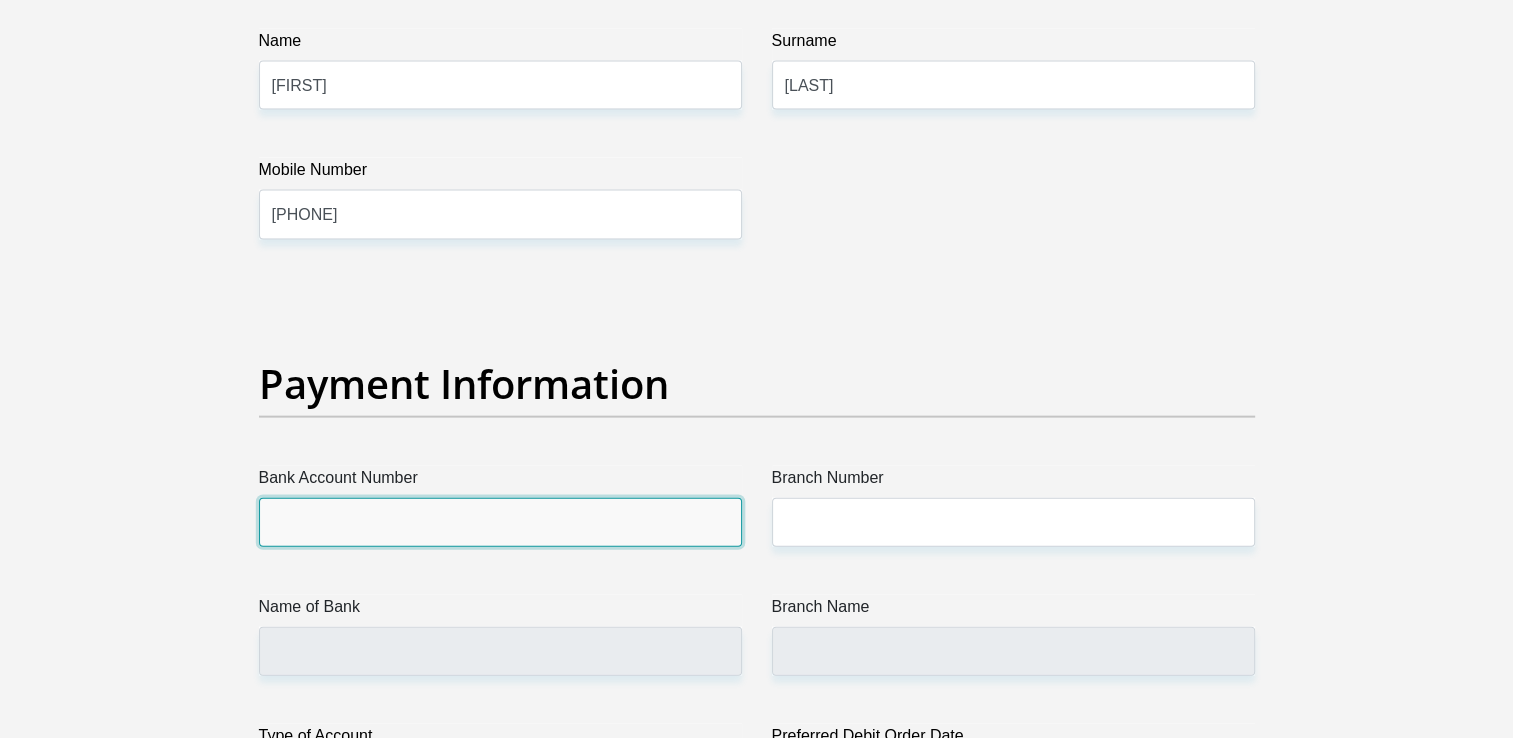click on "Bank Account Number" at bounding box center [500, 522] 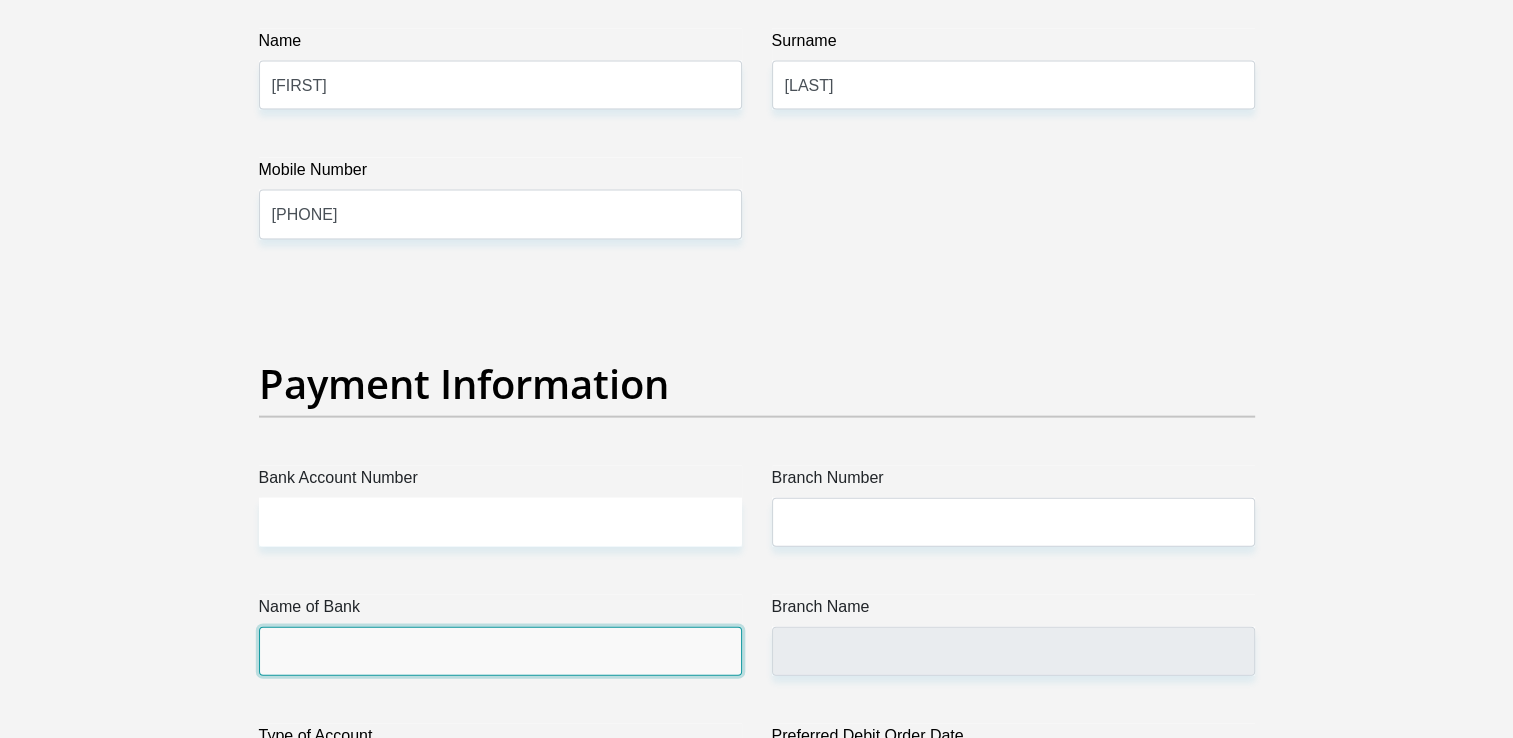 click on "Name of Bank" at bounding box center [500, 651] 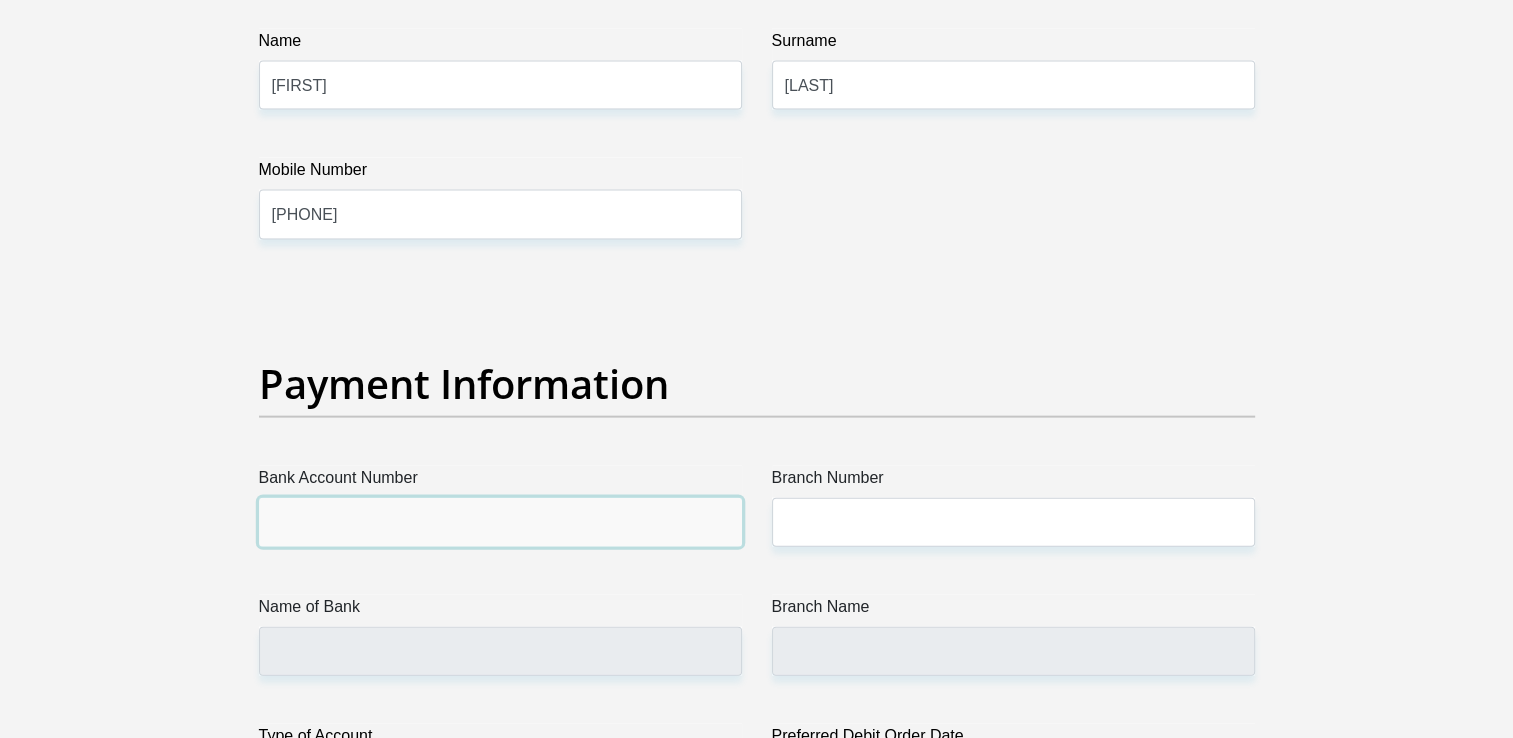 click on "Bank Account Number" at bounding box center [500, 522] 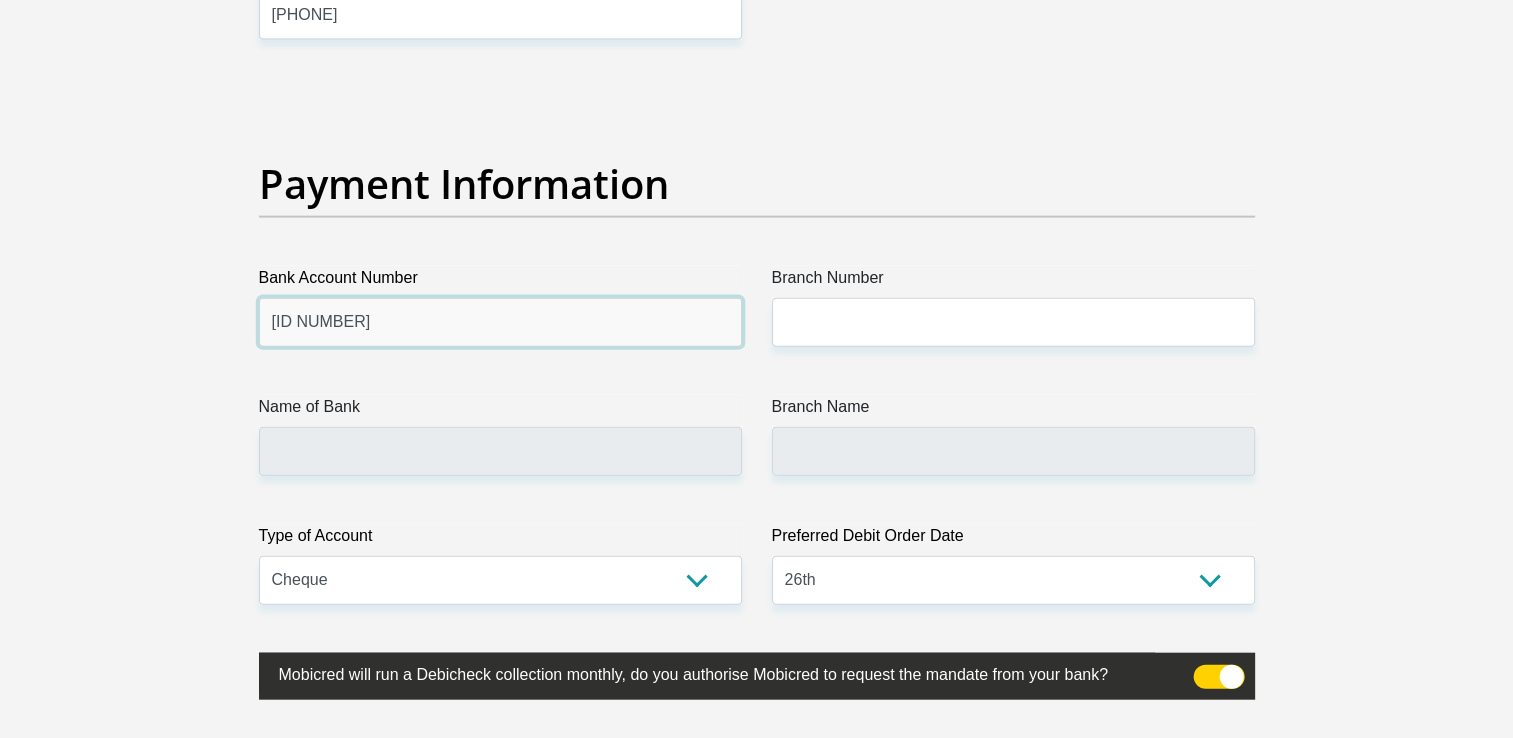 type on "[ID NUMBER]" 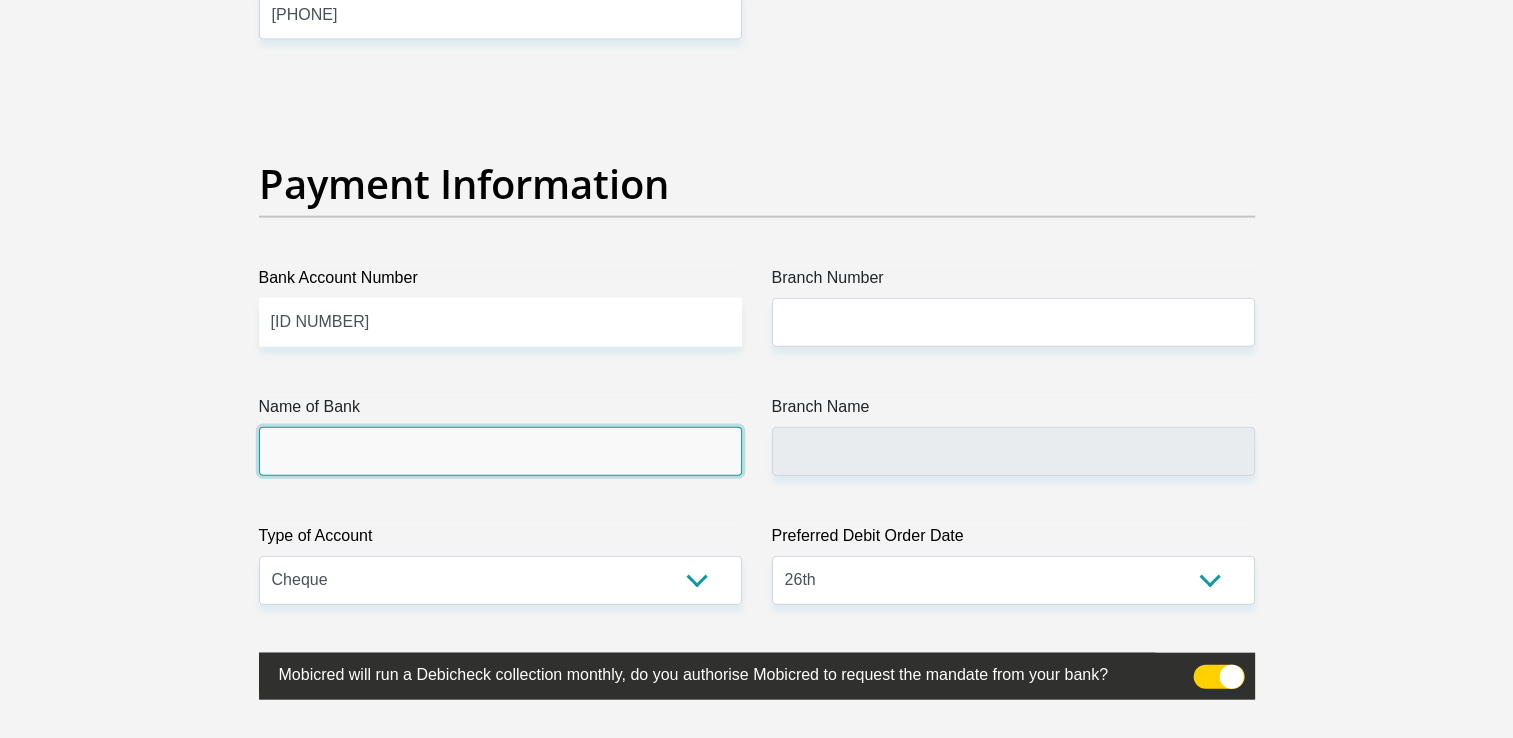 click on "Name of Bank" at bounding box center (500, 451) 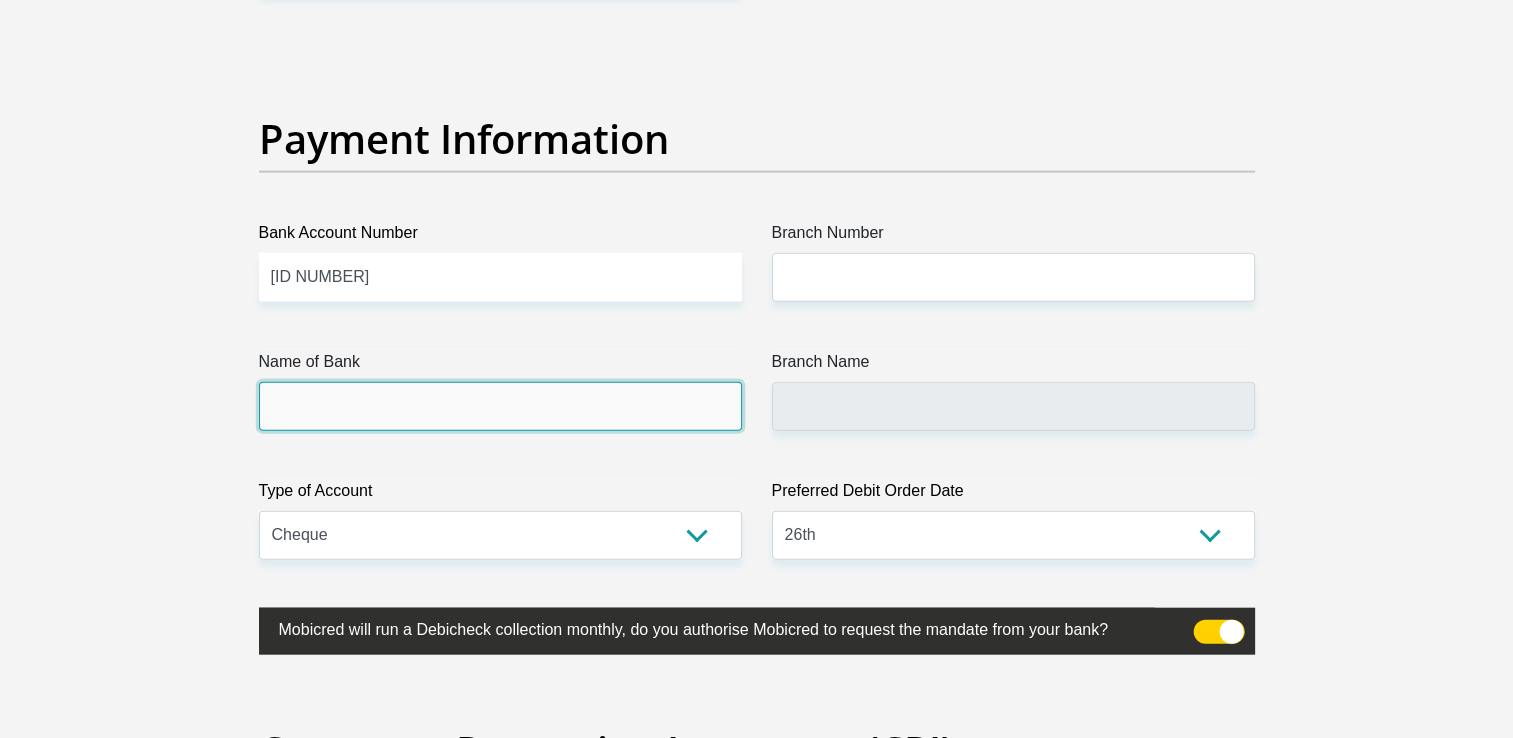 scroll, scrollTop: 4436, scrollLeft: 0, axis: vertical 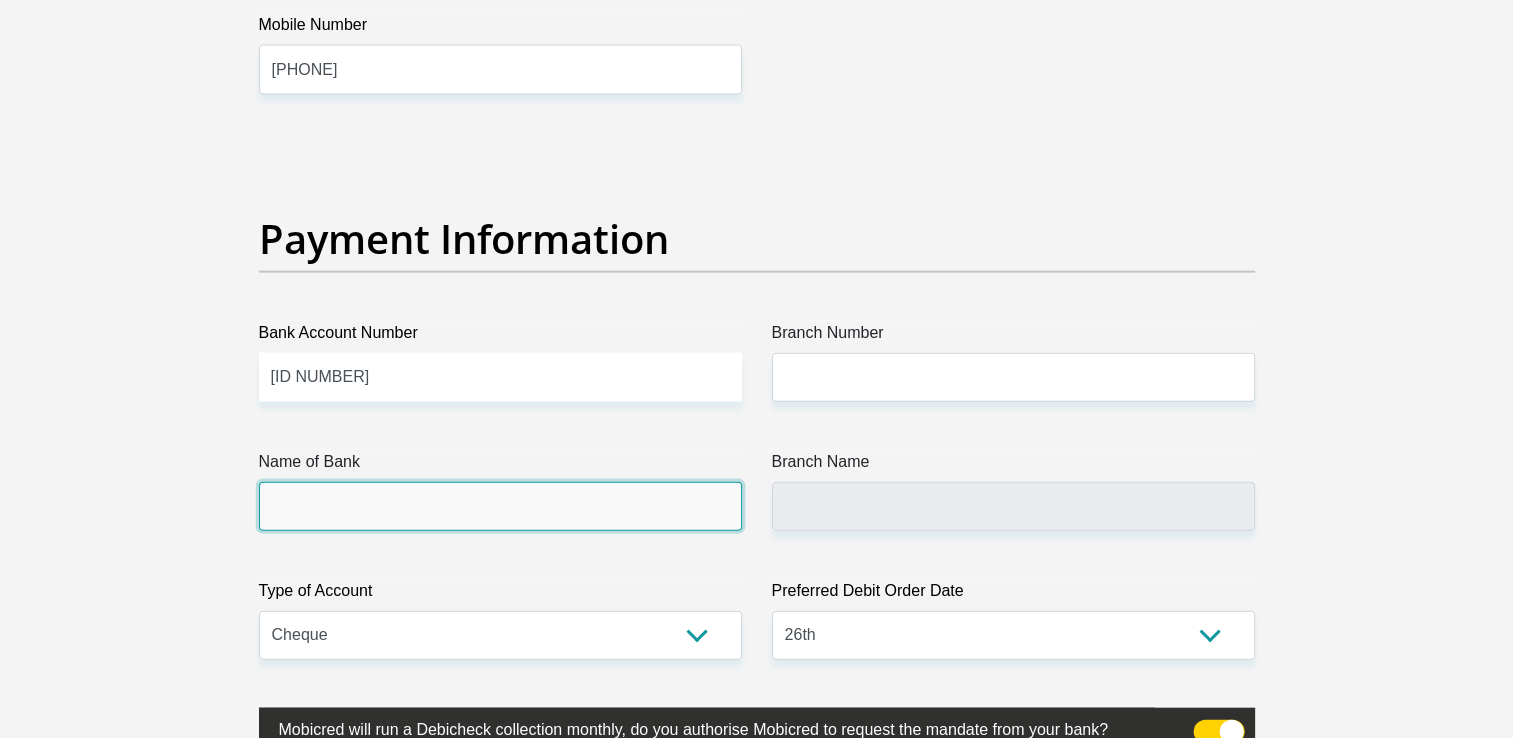 click on "Name of Bank" at bounding box center (500, 506) 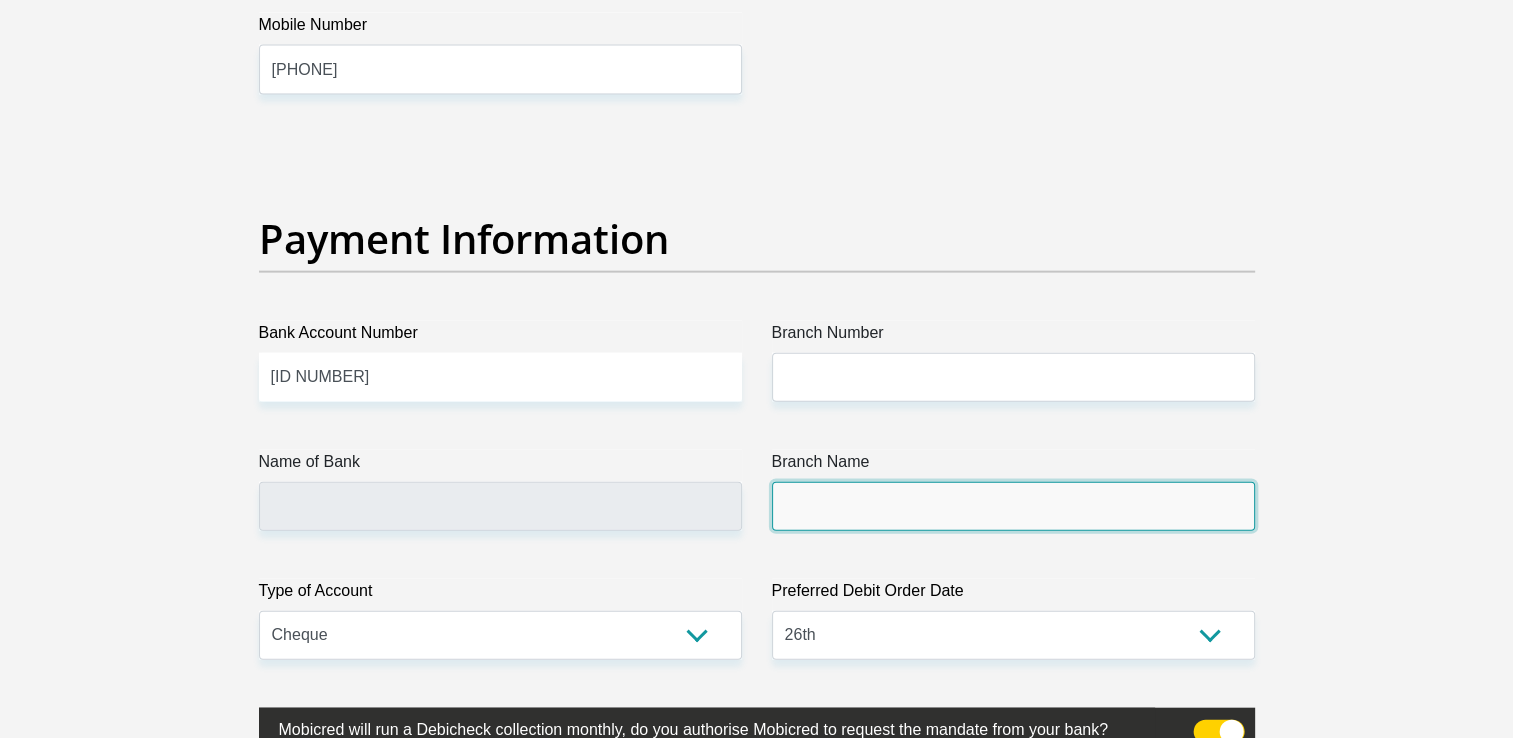click on "Branch Name" at bounding box center (1013, 506) 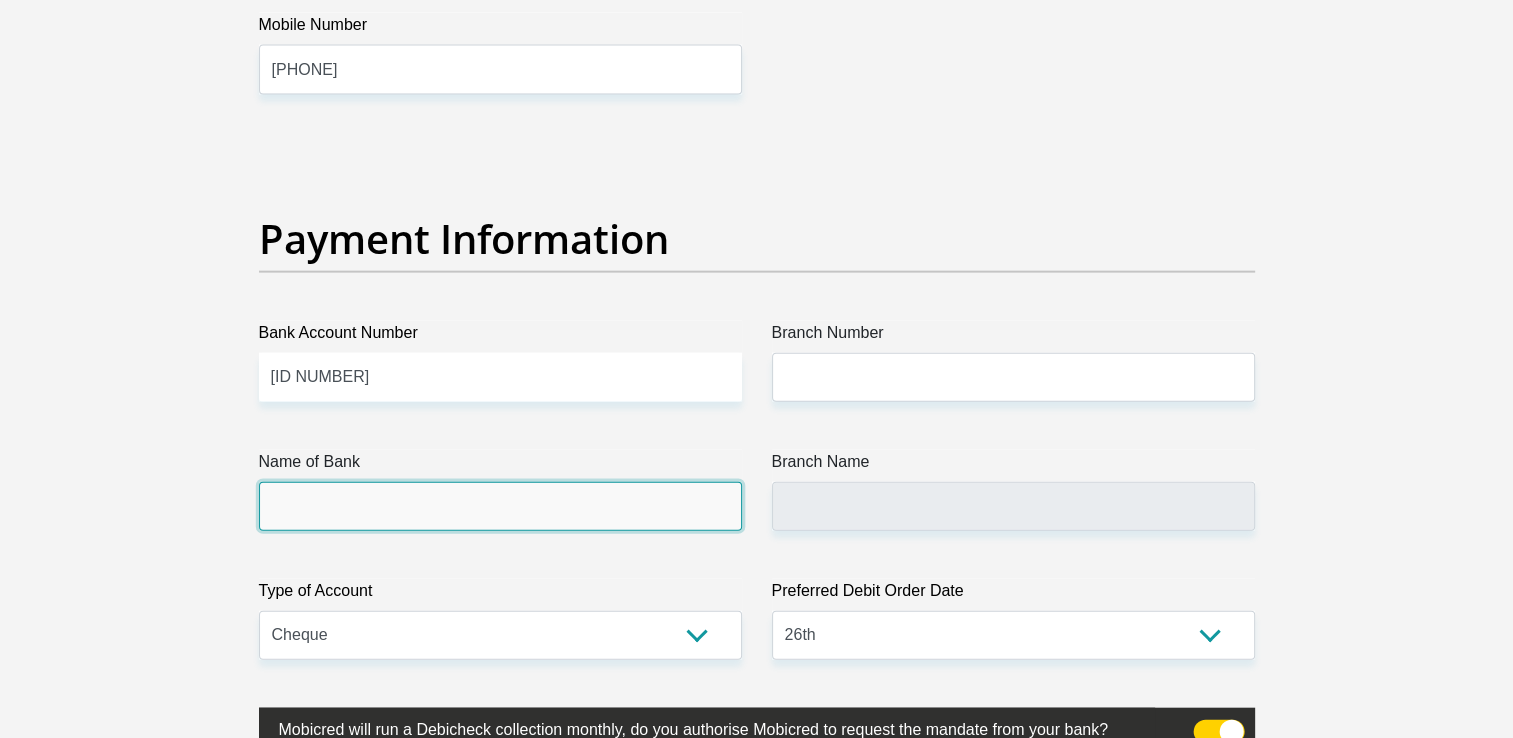 click on "Name of Bank" at bounding box center [500, 506] 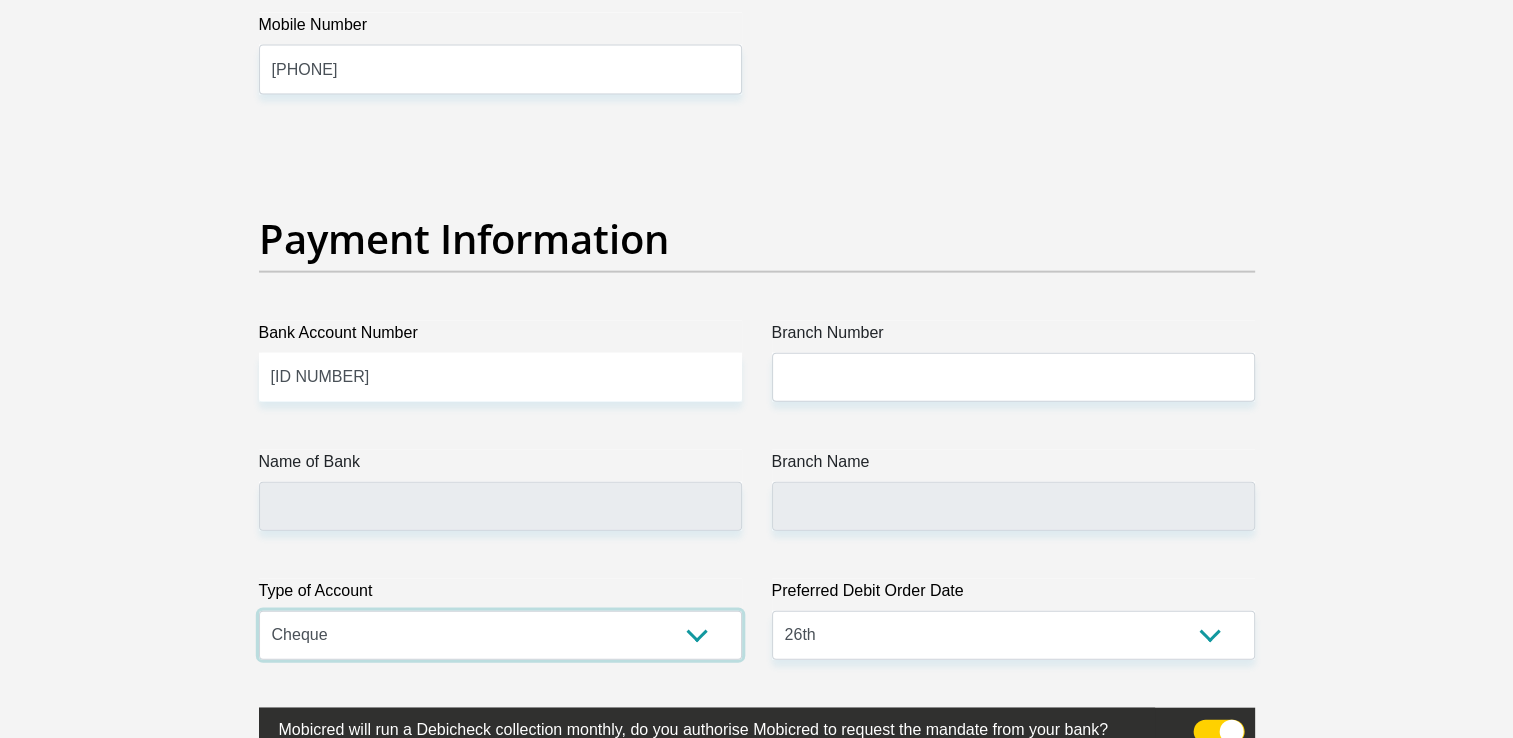 click on "Cheque
Savings" at bounding box center [500, 635] 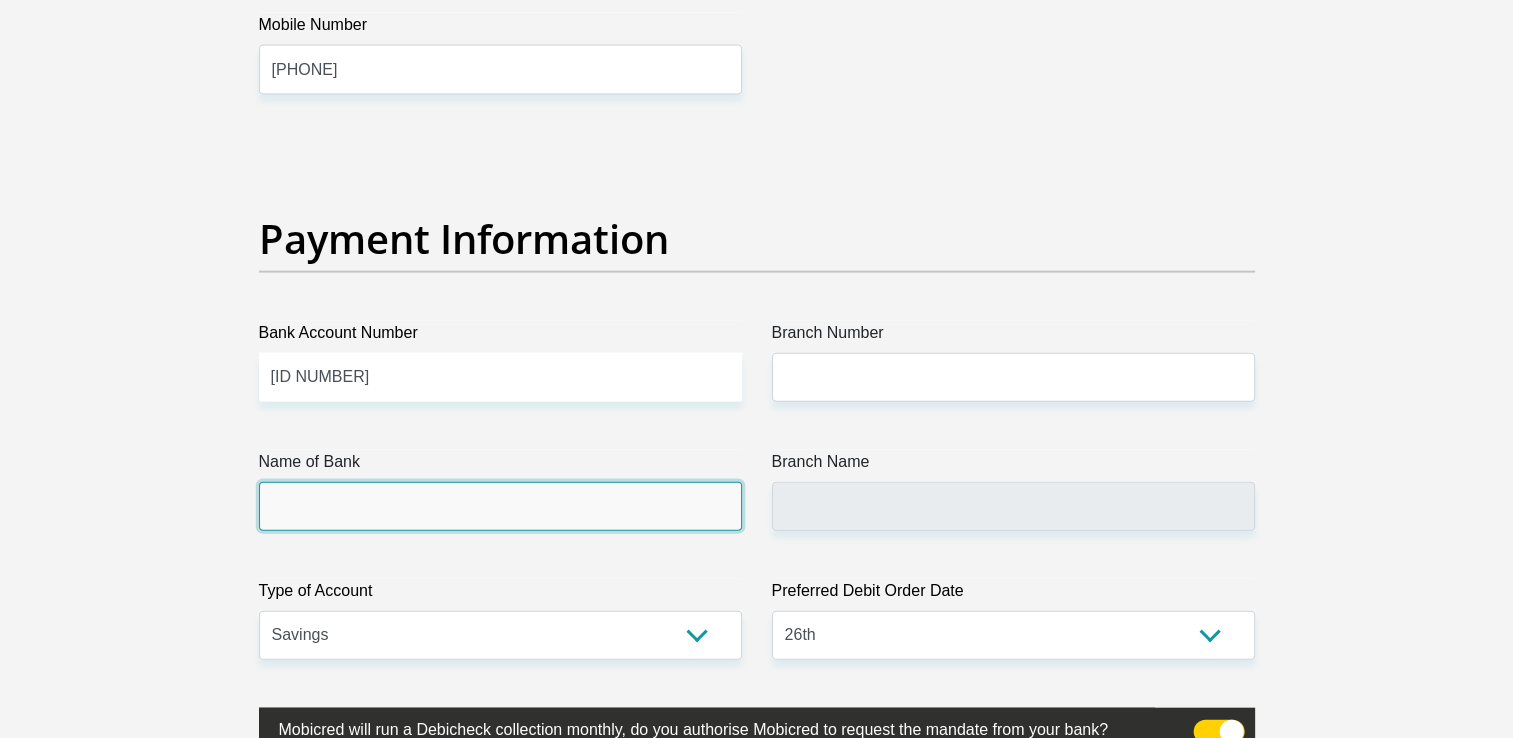 click on "Name of Bank" at bounding box center (500, 506) 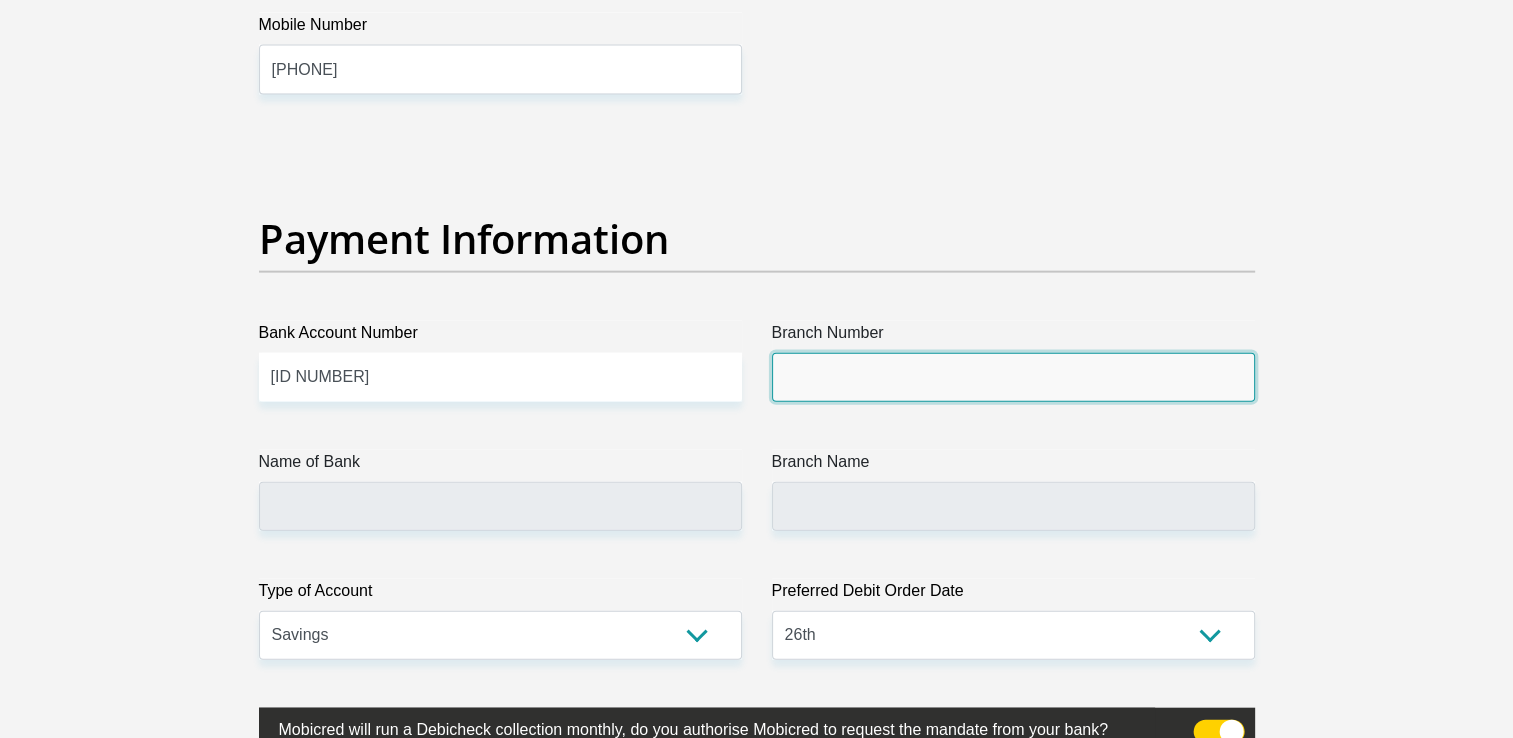 click on "Branch Number" at bounding box center [1013, 377] 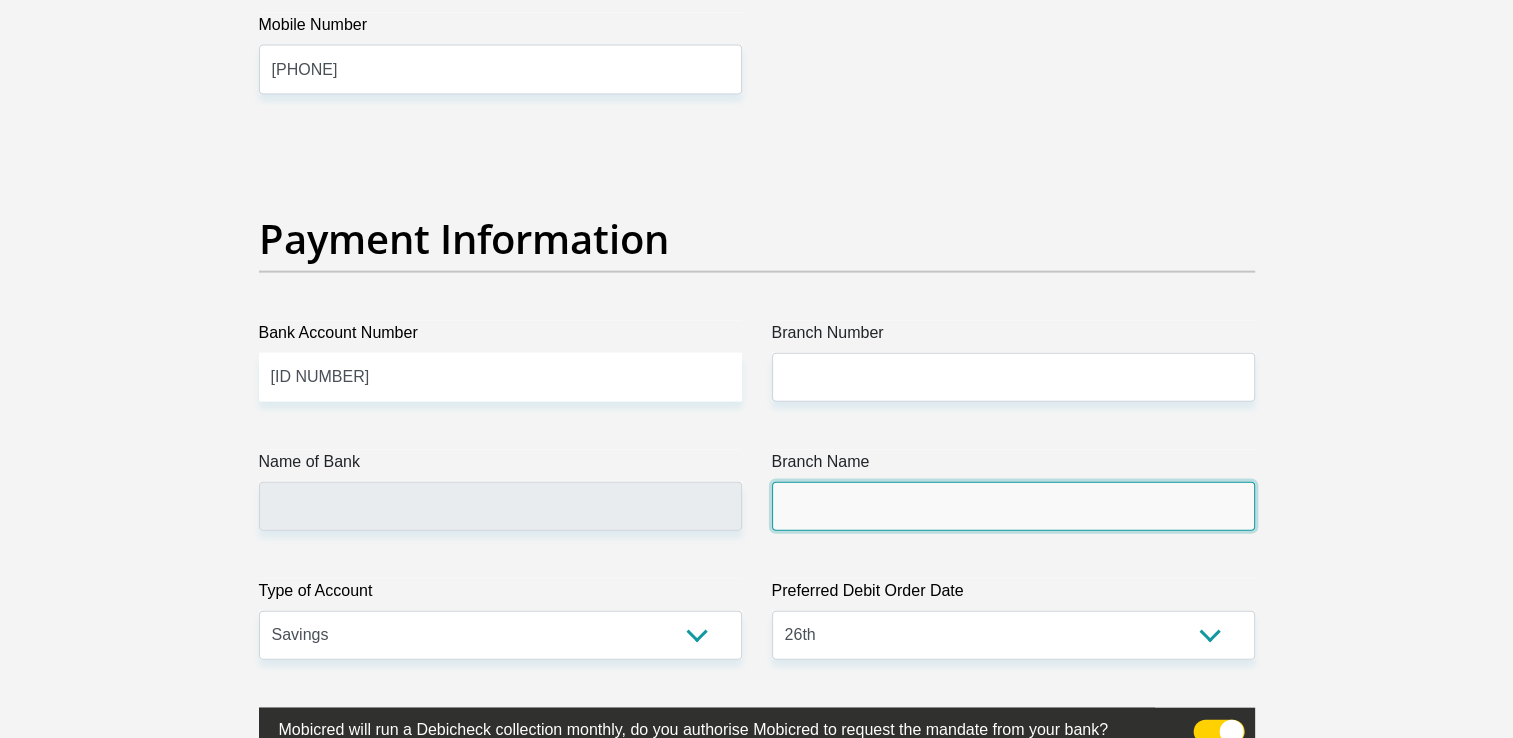 click on "Branch Name" at bounding box center [1013, 506] 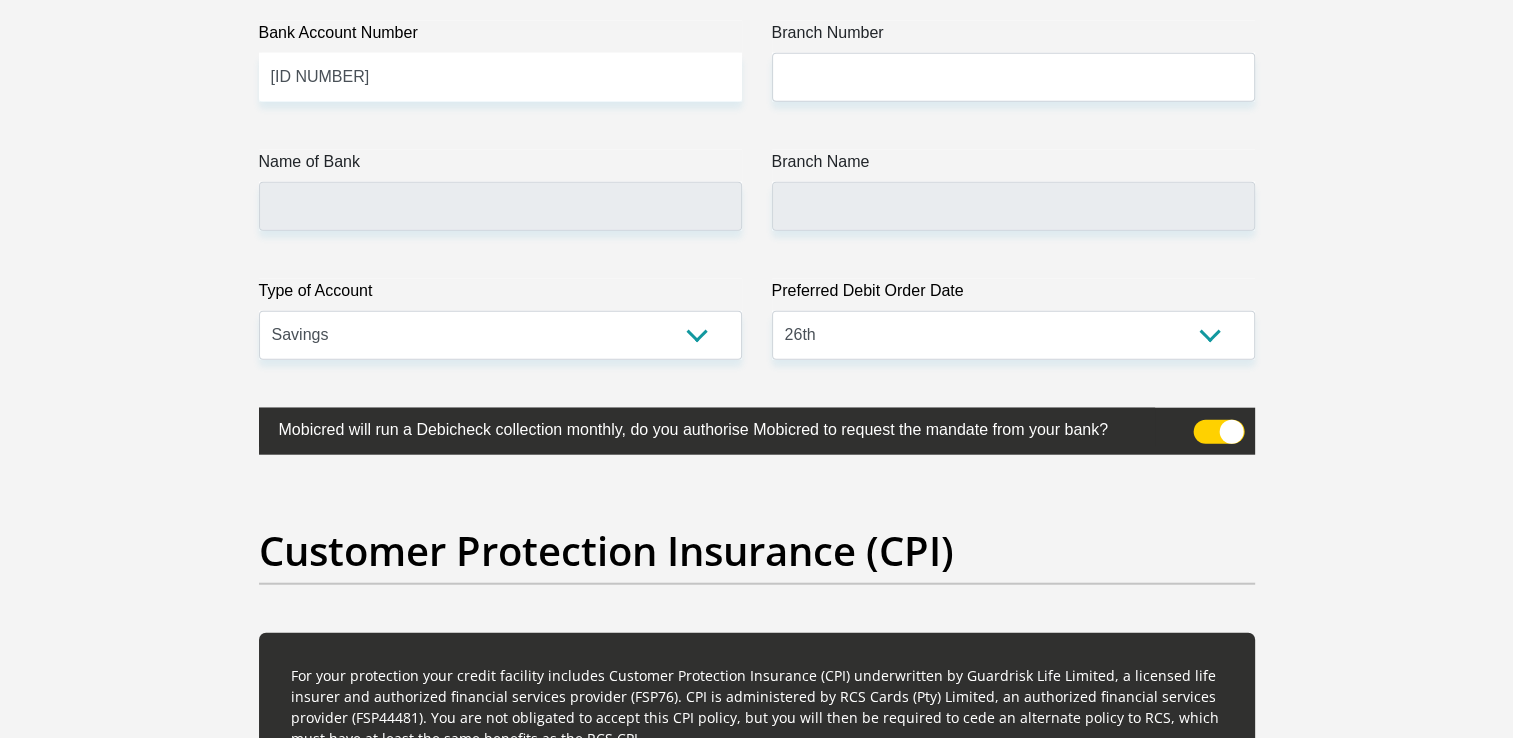 click on "Sure Travel Head Office
Mr
Ms
Mrs
Dr
Other
First Name
[FIRST]
Surname
[LAST]
ID Number
[ID NUMBER]
Please input valid ID number
Race
Black
Coloured
Indian
White
Other
Contact Number
[PHONE]
Please input valid contact number
Nationality
South Africa
Afghanistan
Aland Islands  Albania  Algeria  Chad" at bounding box center [757, -1169] 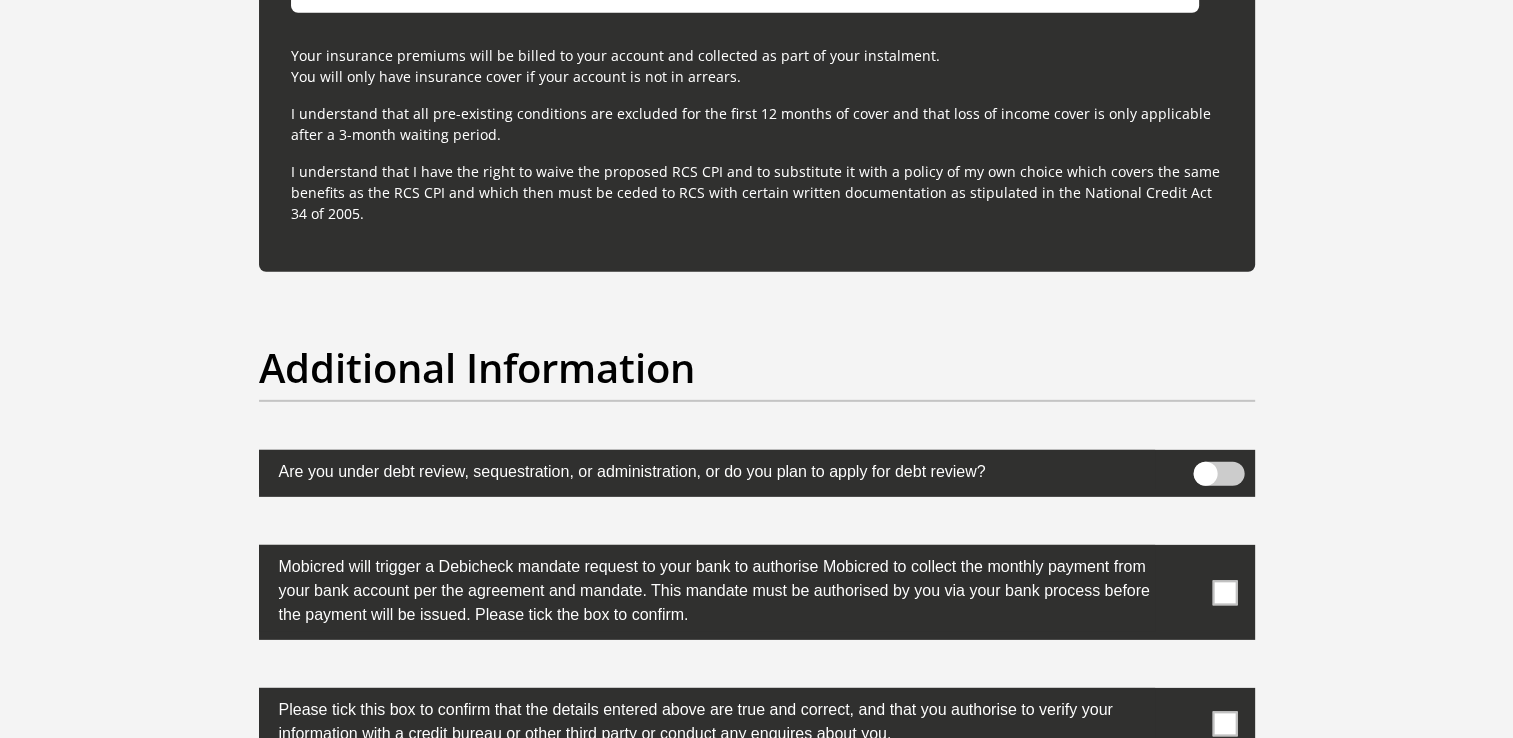 scroll, scrollTop: 6036, scrollLeft: 0, axis: vertical 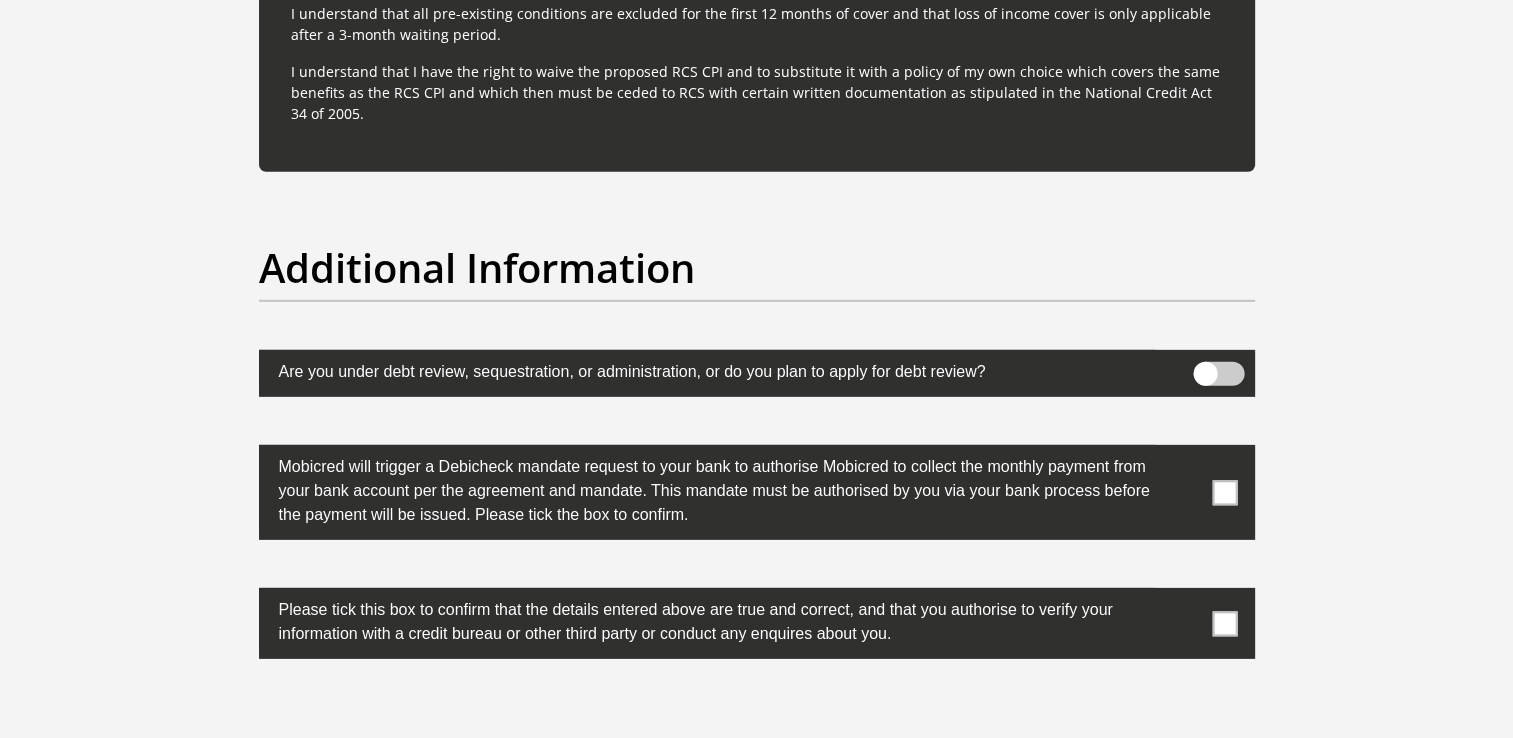 drag, startPoint x: 1228, startPoint y: 487, endPoint x: 1173, endPoint y: 538, distance: 75.00667 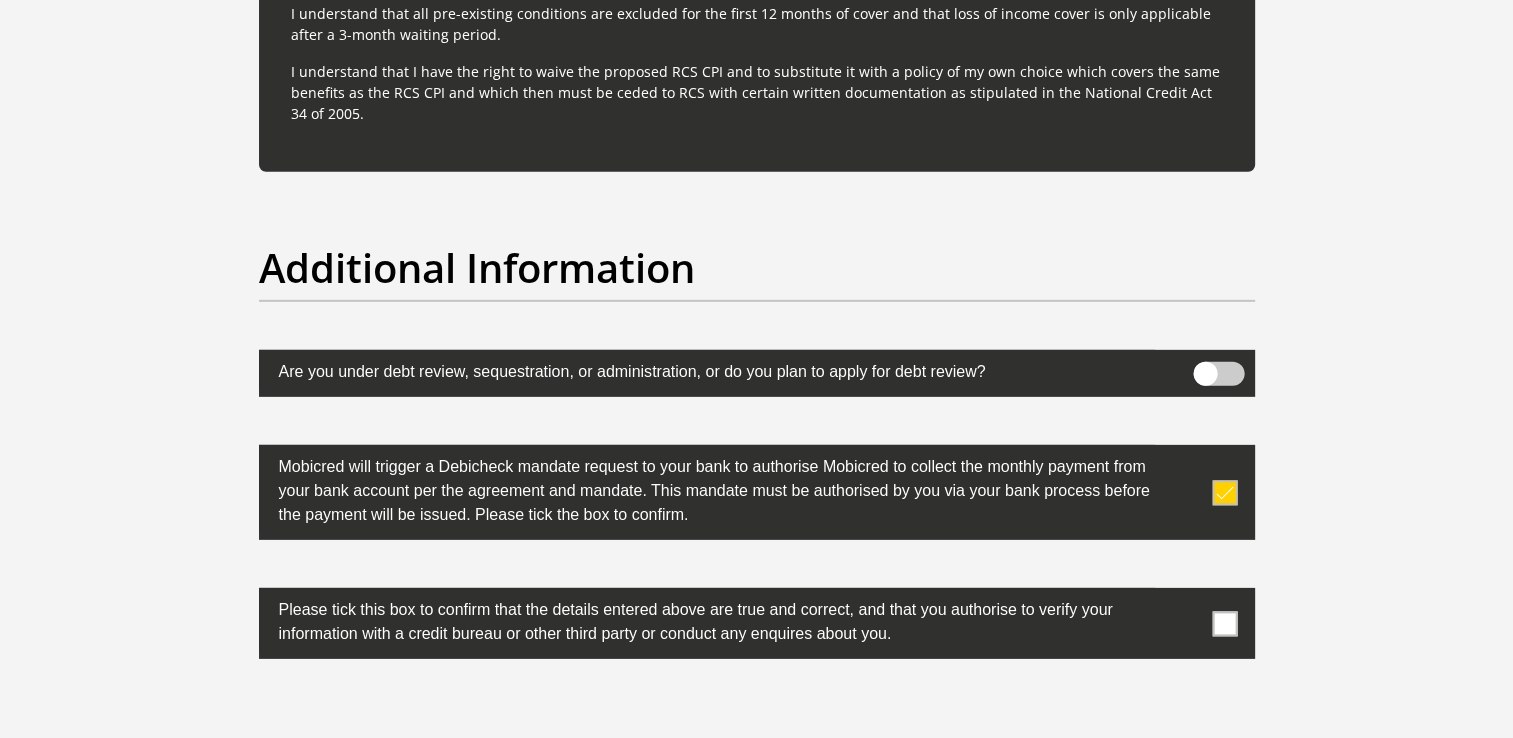 scroll, scrollTop: 6136, scrollLeft: 0, axis: vertical 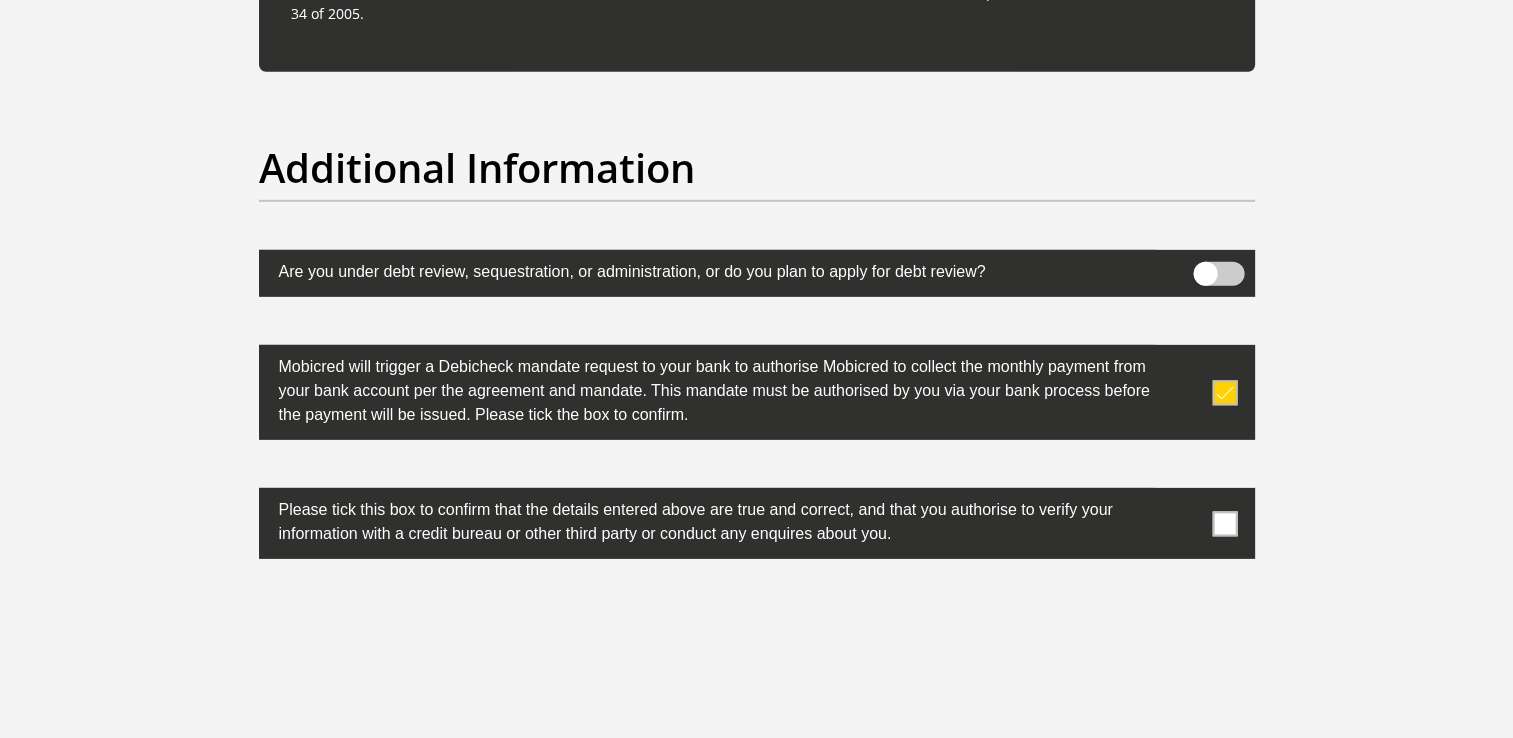 click at bounding box center [1224, 523] 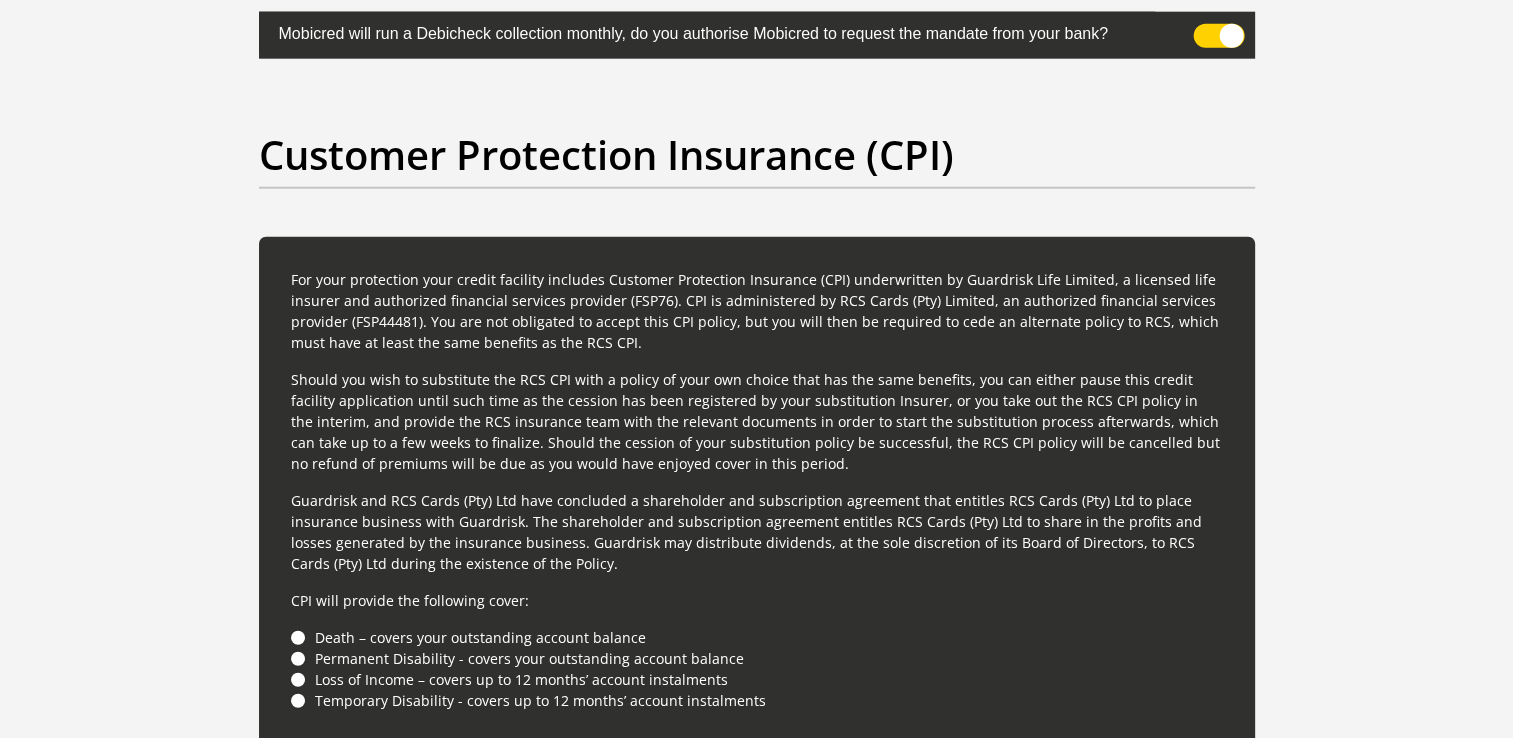 scroll, scrollTop: 4532, scrollLeft: 0, axis: vertical 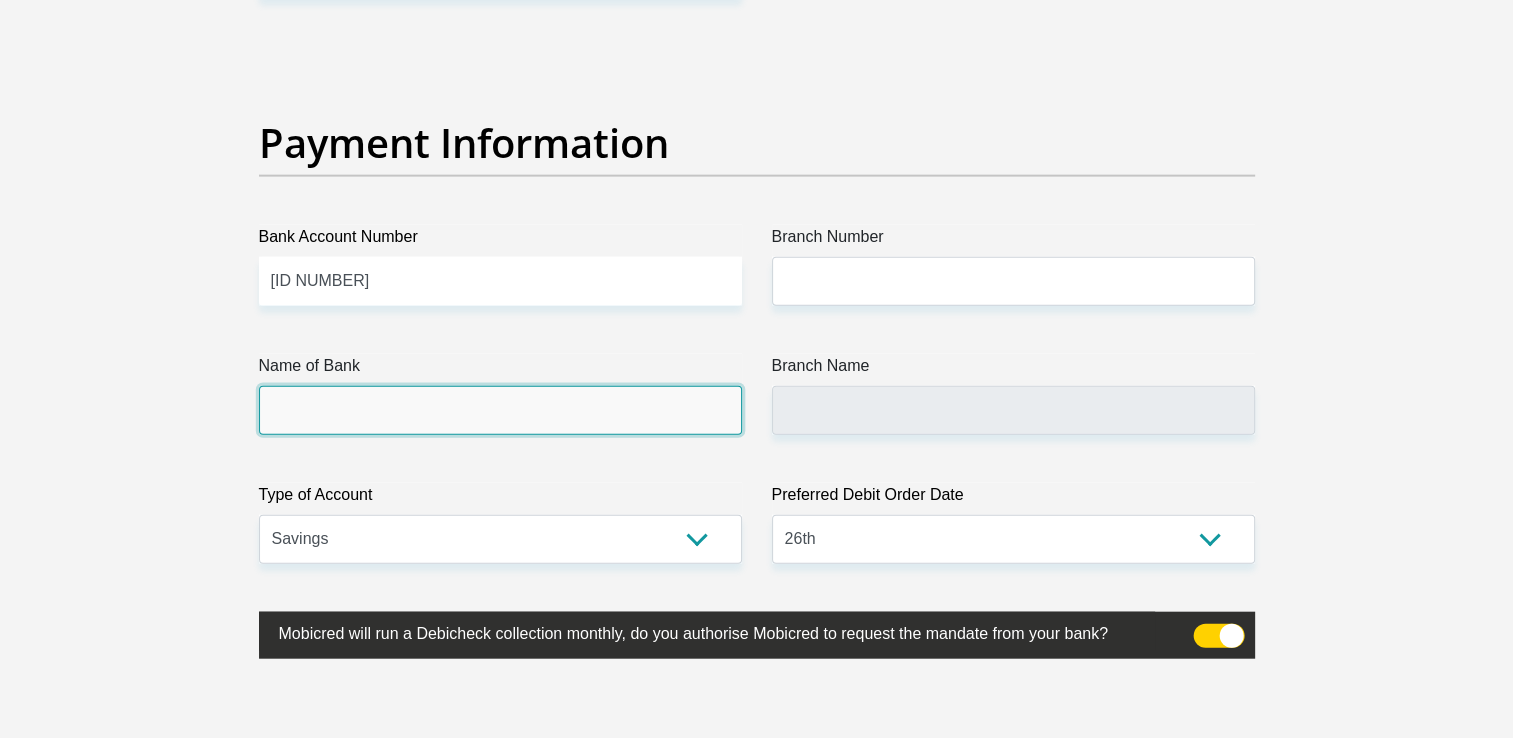 click on "Name of Bank" at bounding box center (500, 410) 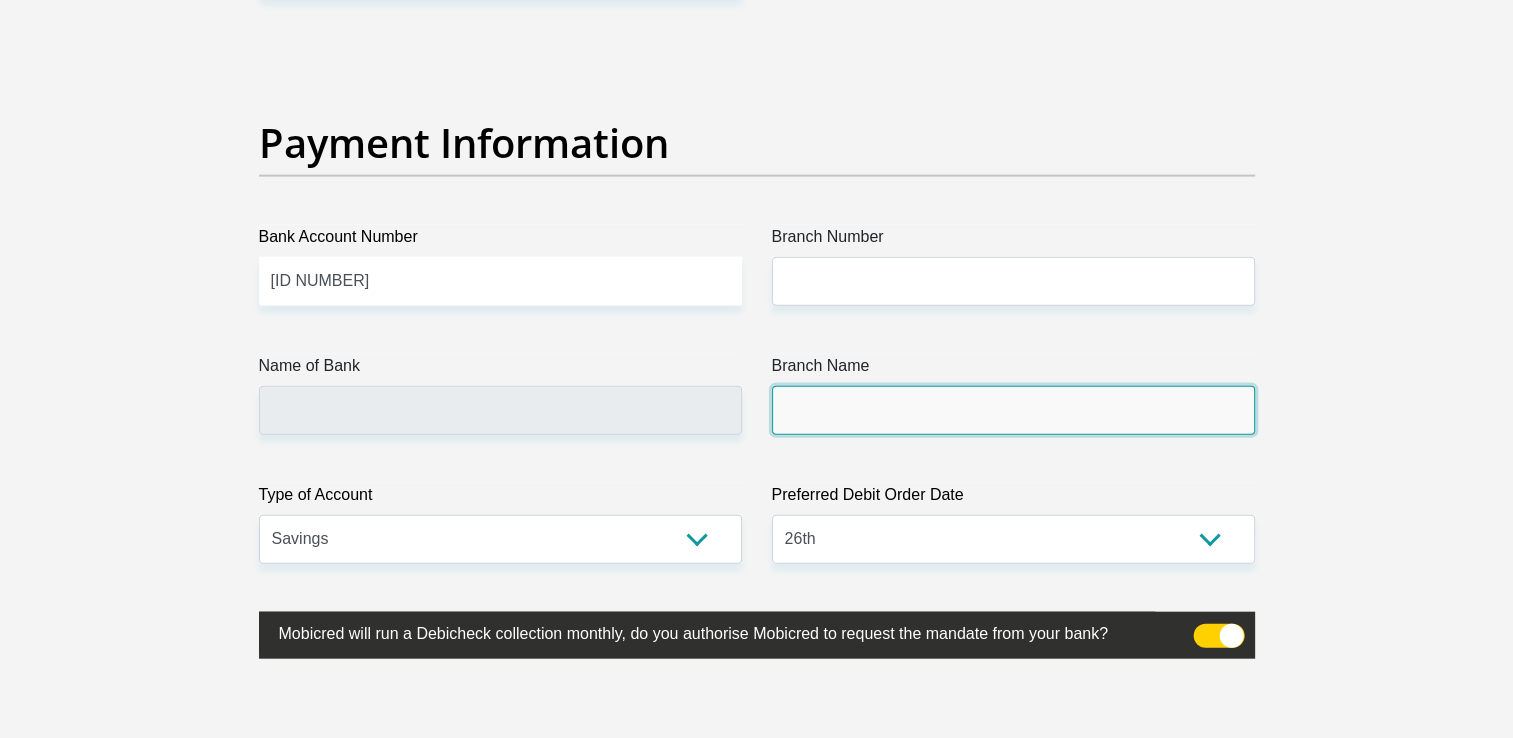click on "Branch Name" at bounding box center [1013, 410] 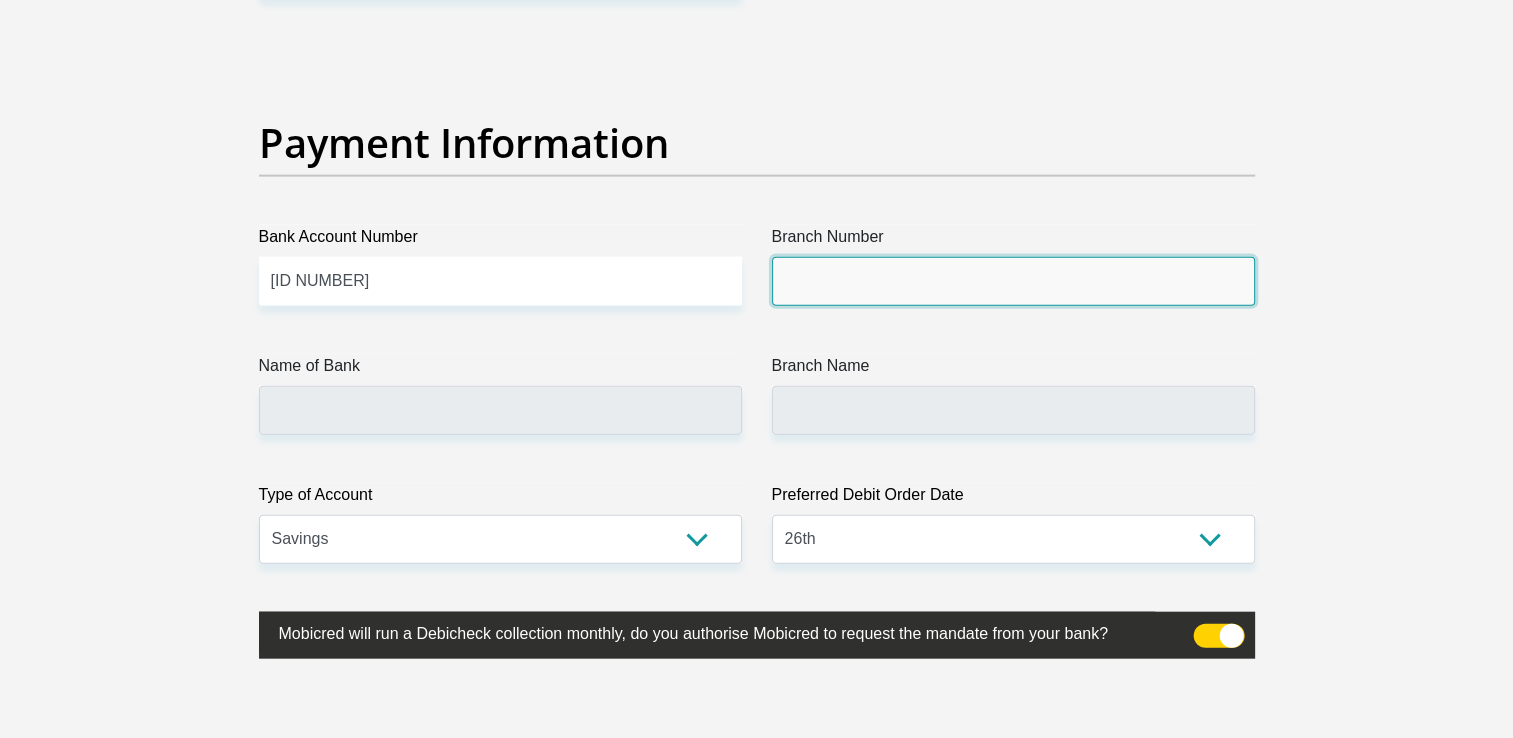 click on "Branch Number" at bounding box center [1013, 281] 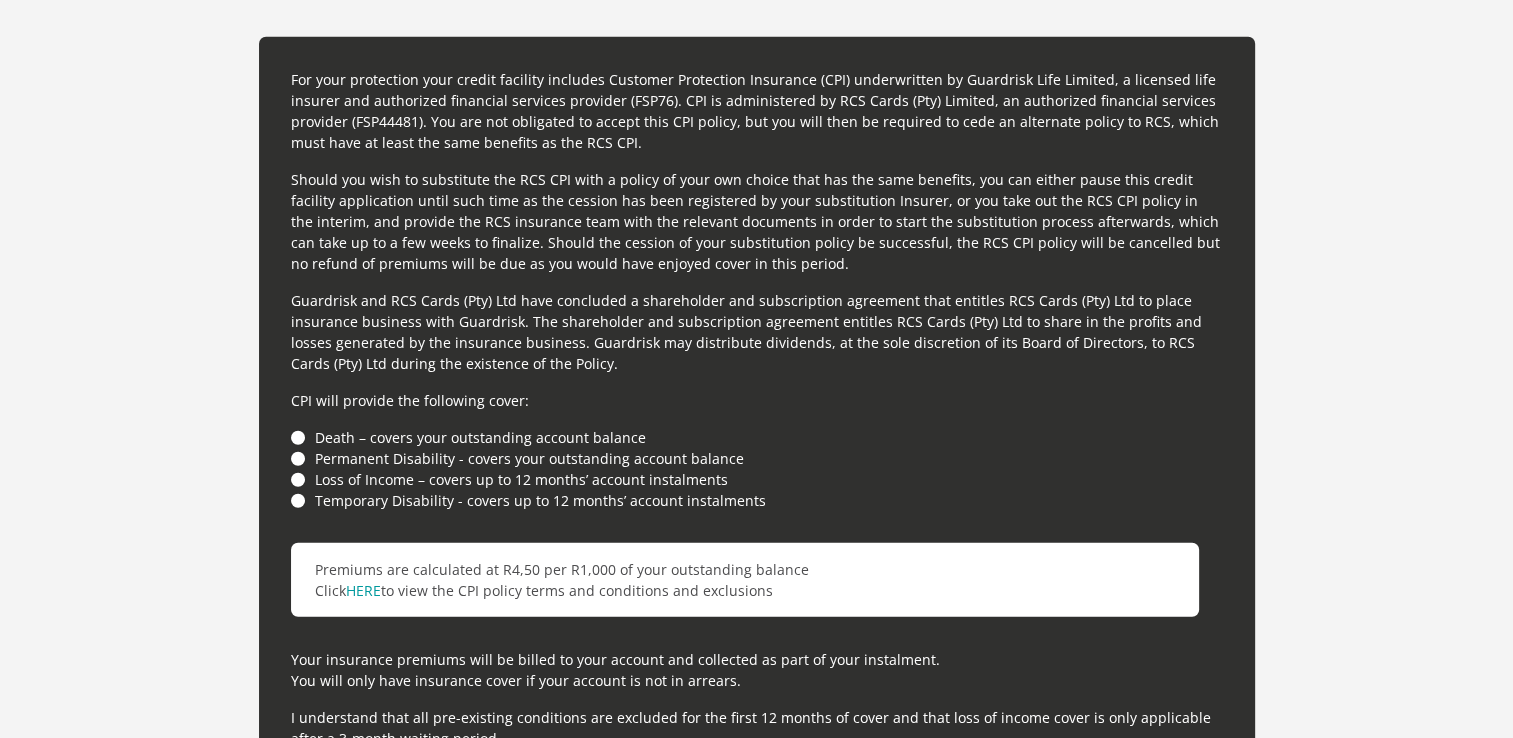 scroll, scrollTop: 4632, scrollLeft: 0, axis: vertical 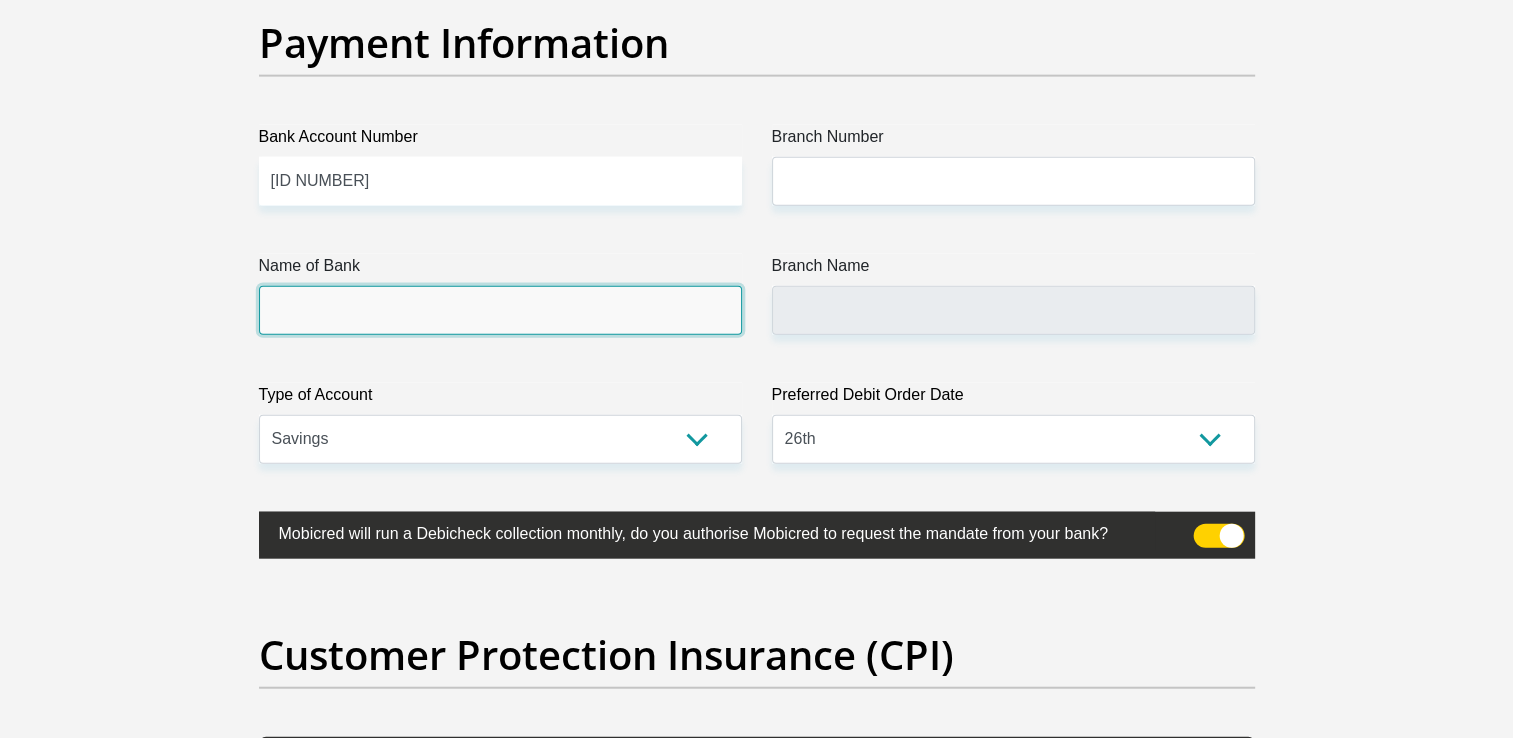 click on "Name of Bank" at bounding box center [500, 310] 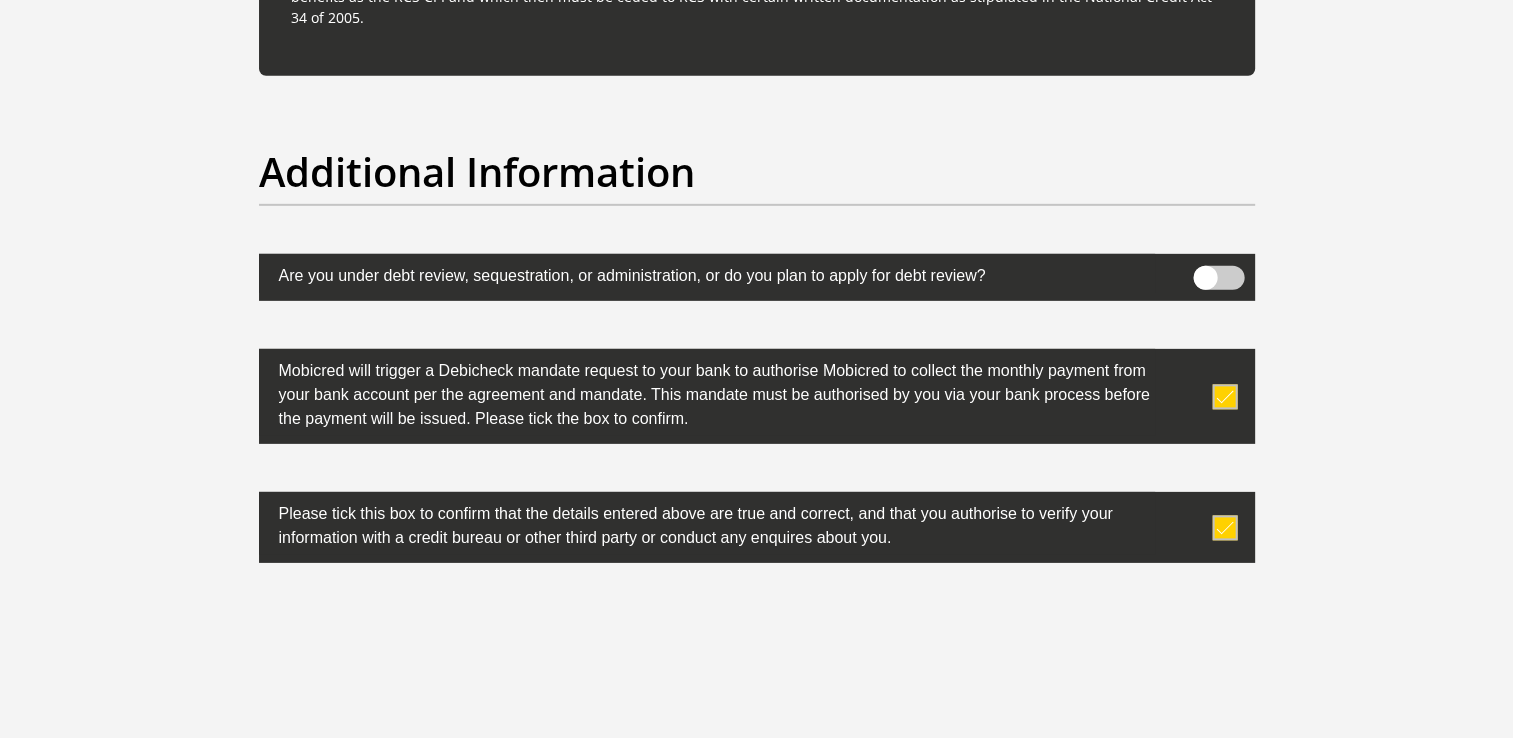 scroll, scrollTop: 6432, scrollLeft: 0, axis: vertical 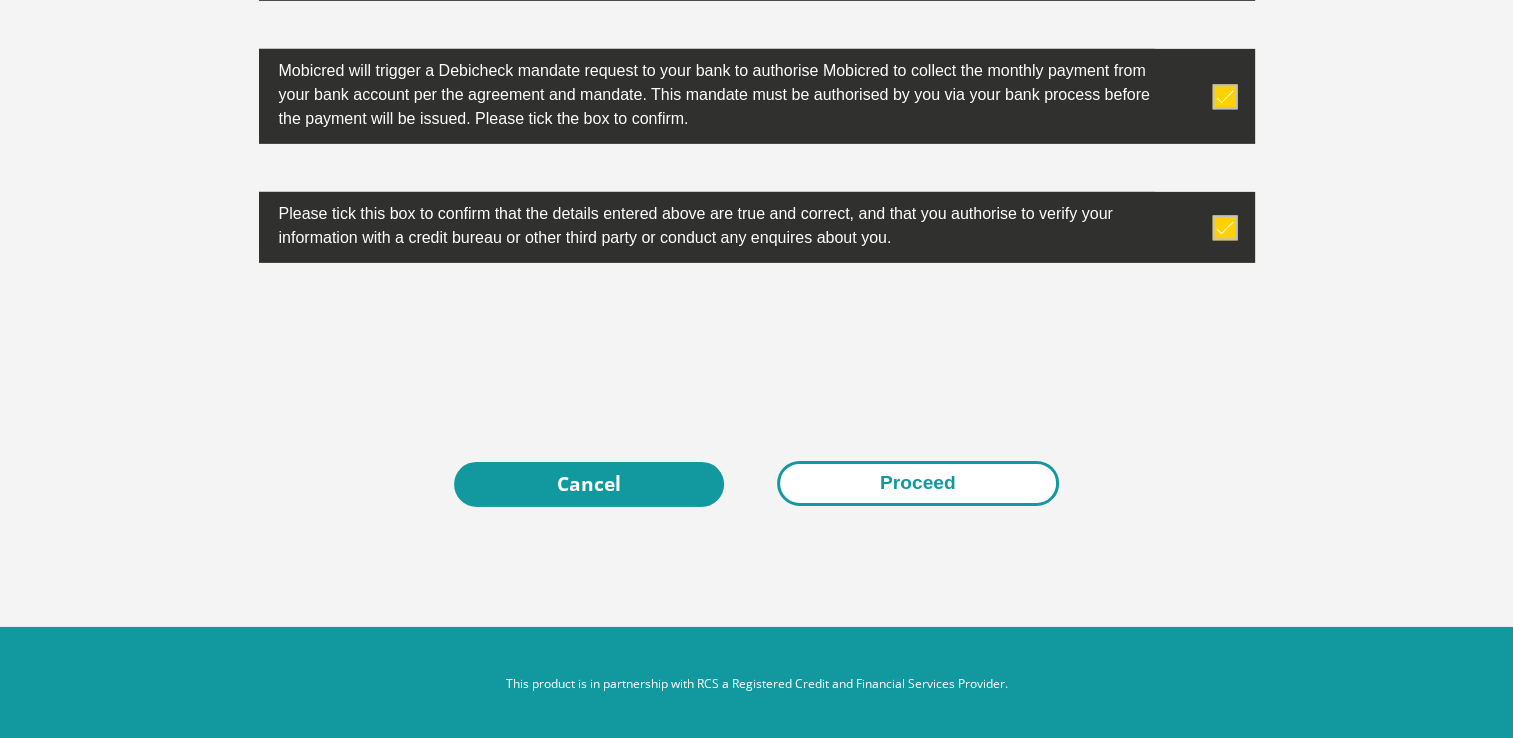 click on "Proceed" at bounding box center [918, 483] 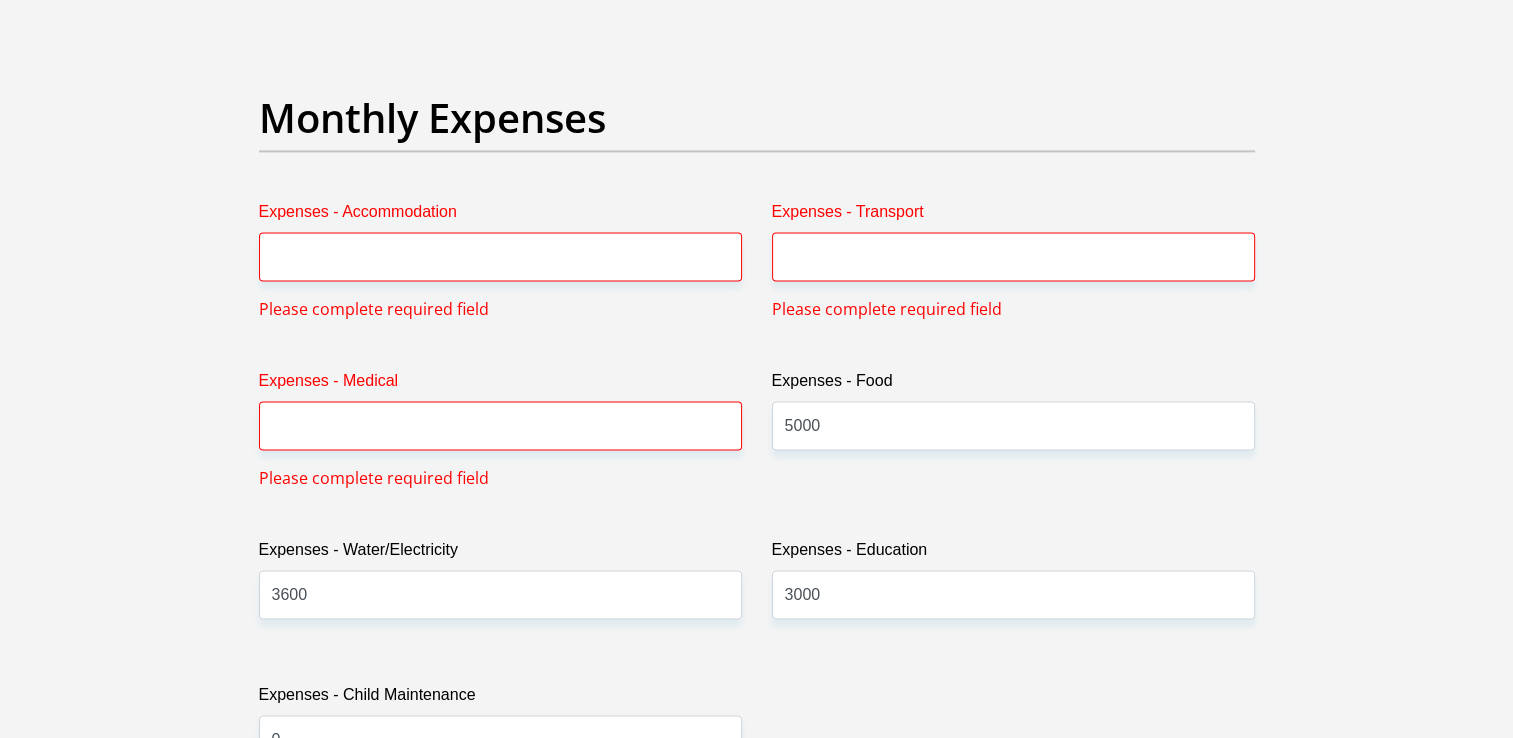 scroll, scrollTop: 2807, scrollLeft: 0, axis: vertical 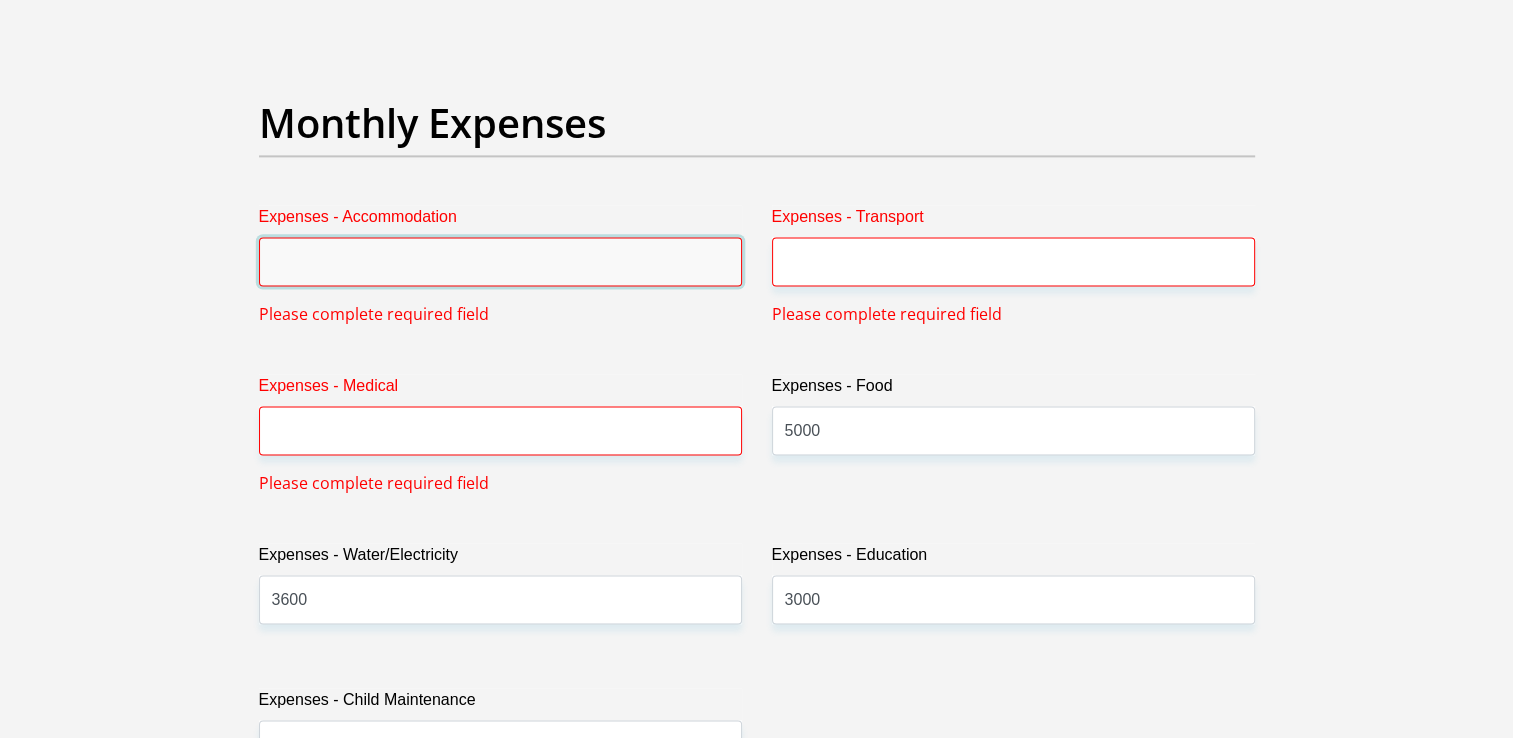 click on "Expenses - Accommodation" at bounding box center [500, 261] 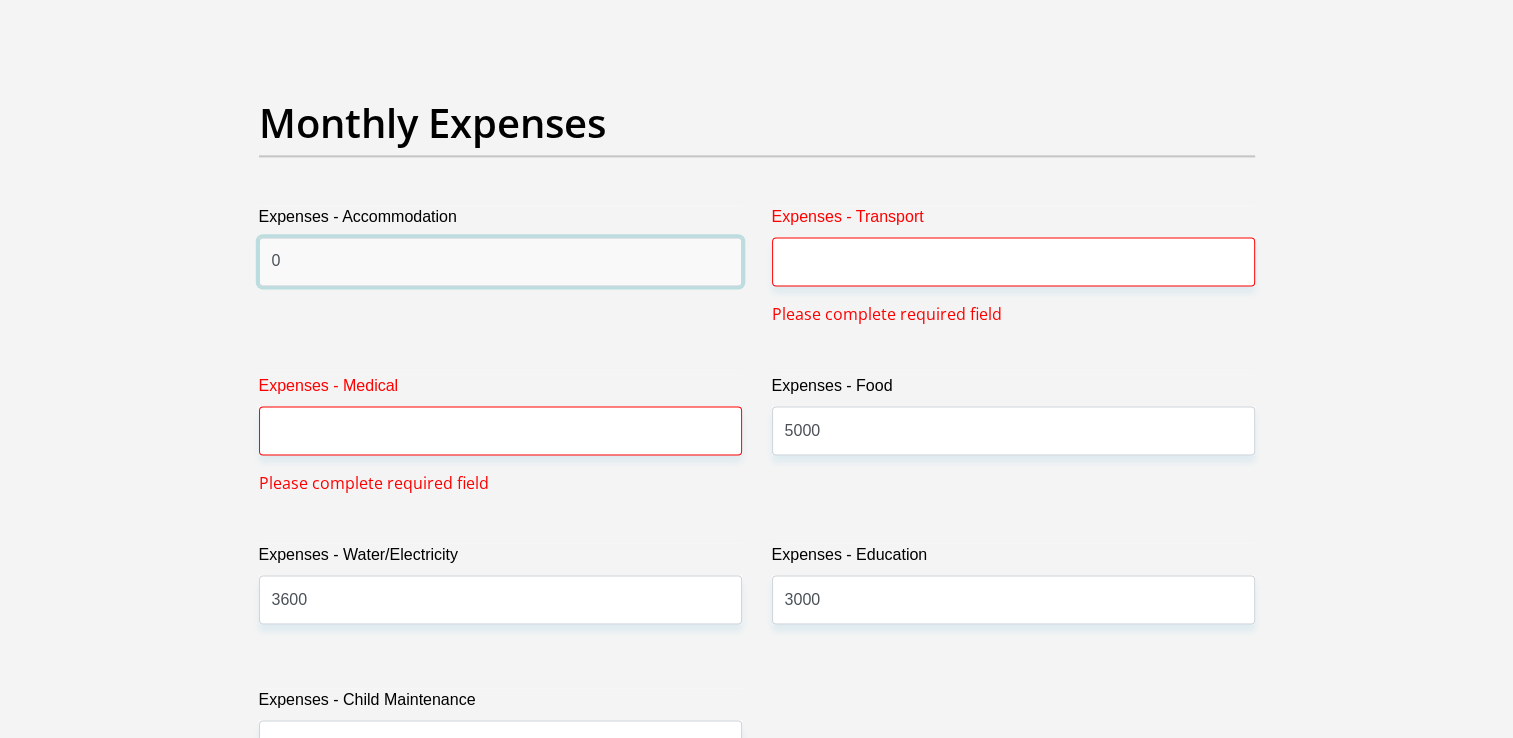 type on "0" 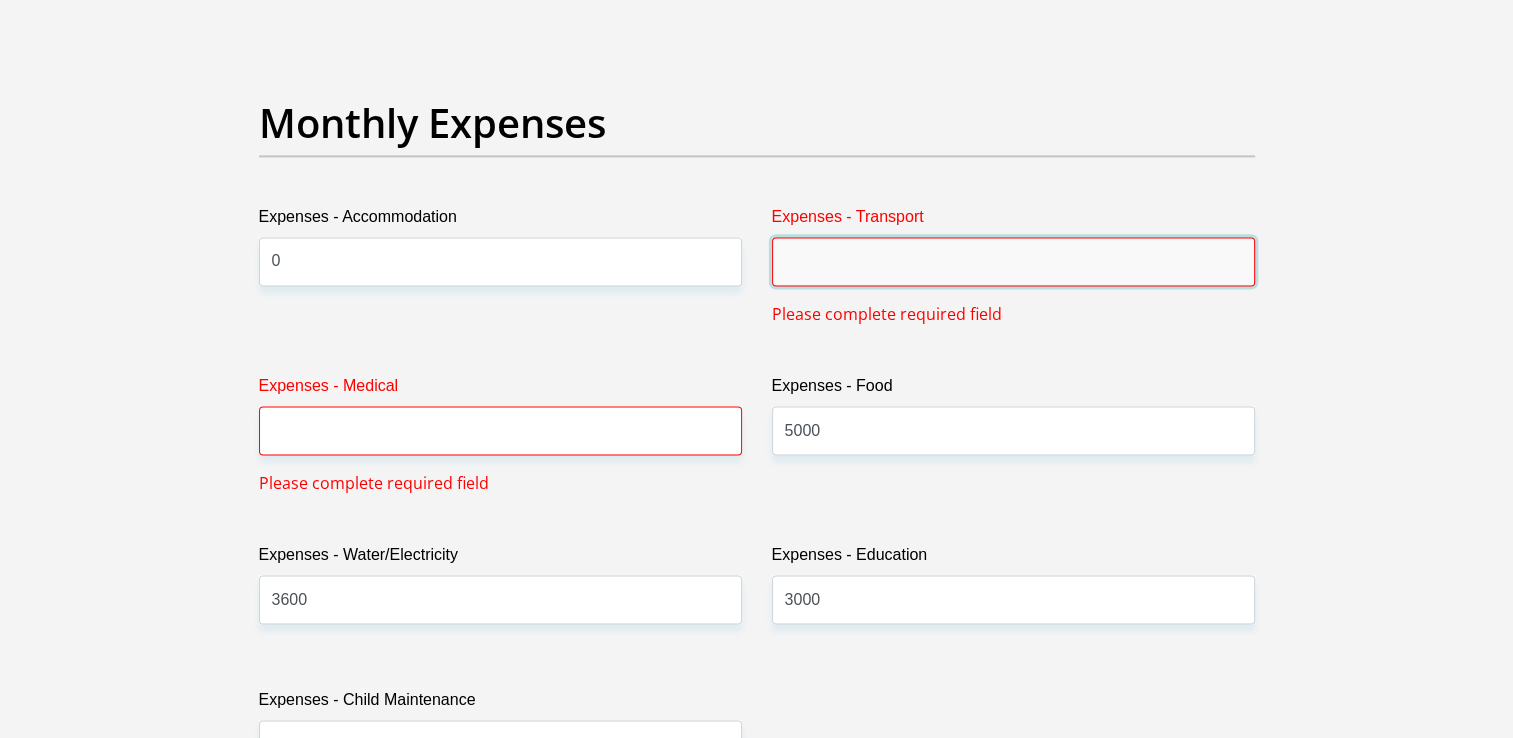 click on "Expenses - Transport" at bounding box center [1013, 261] 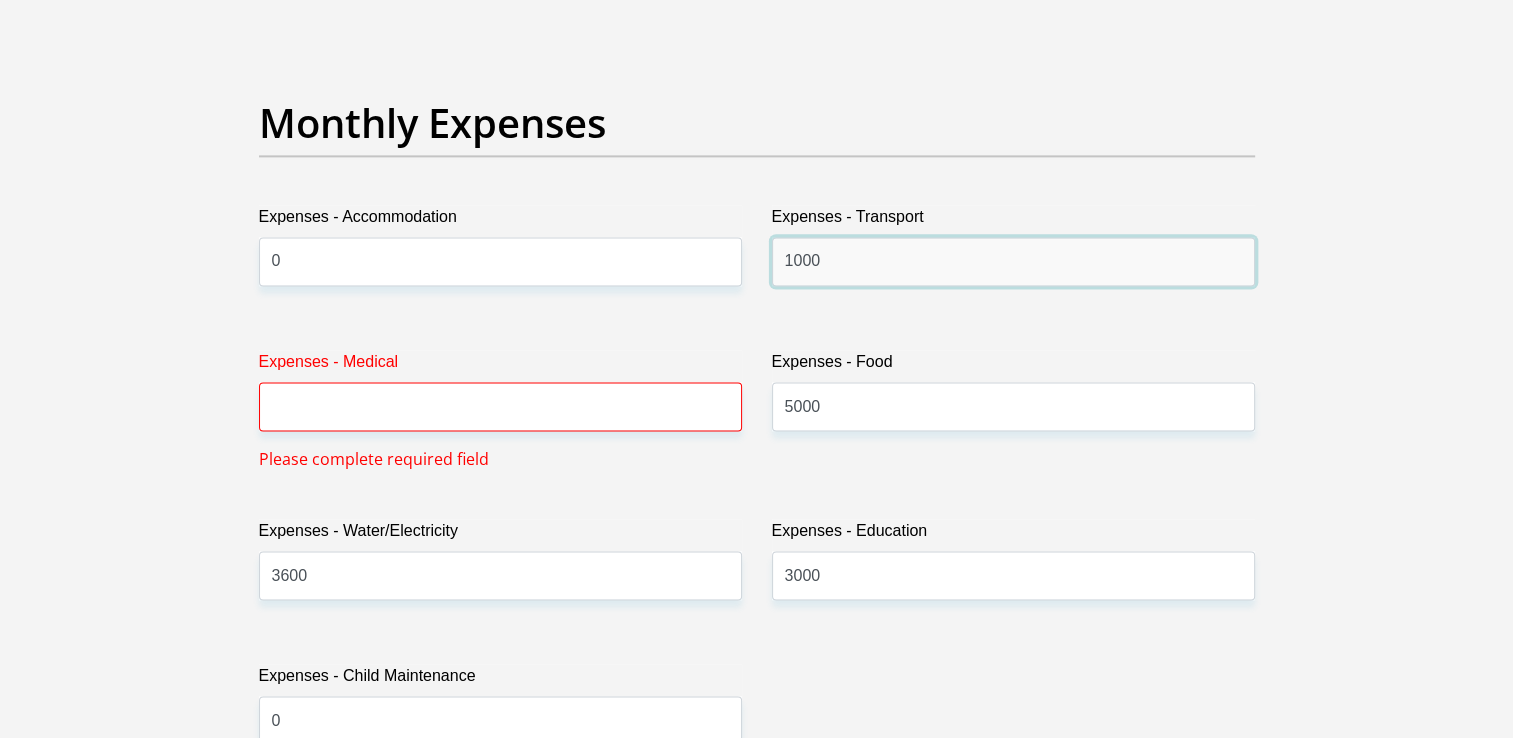 type on "1000" 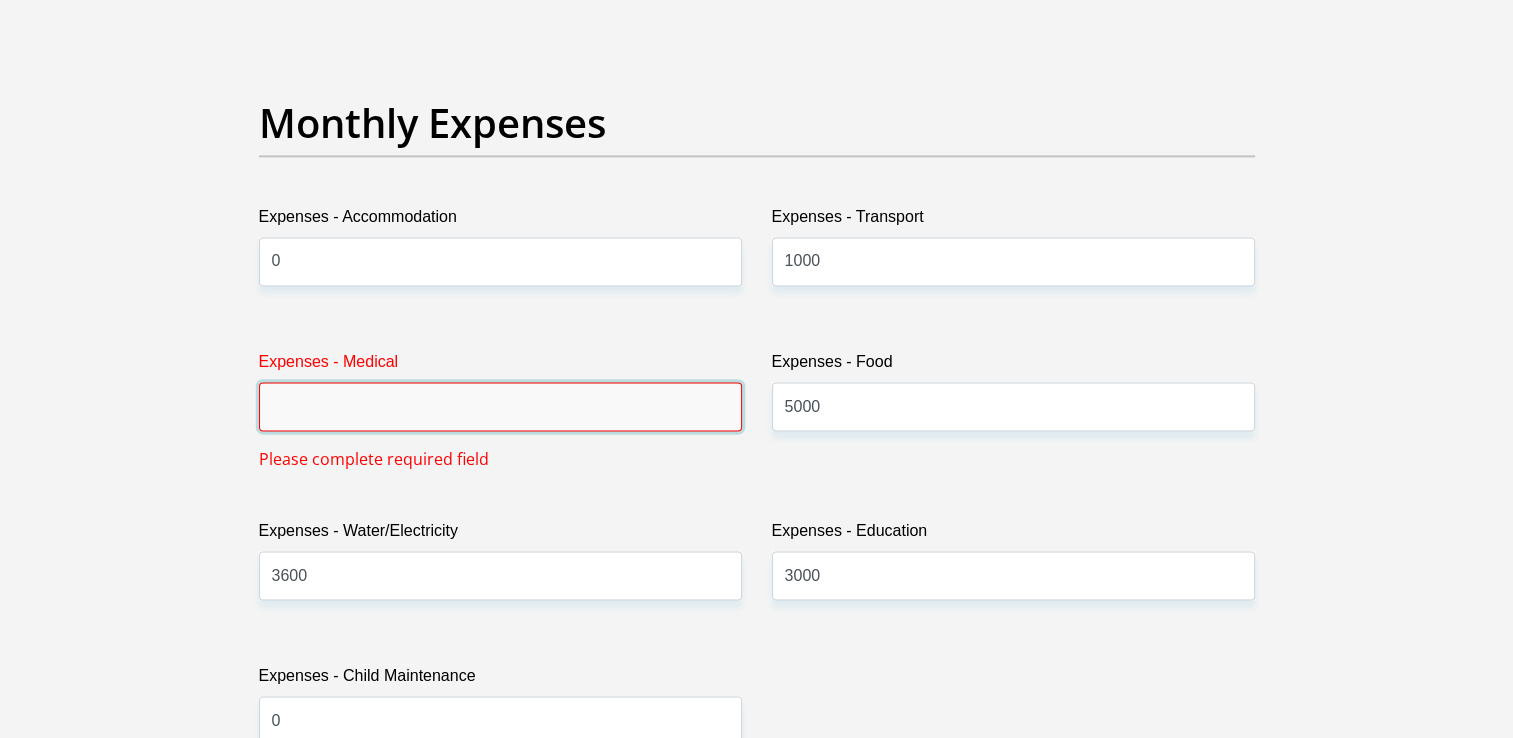 click on "Expenses - Medical" at bounding box center [500, 406] 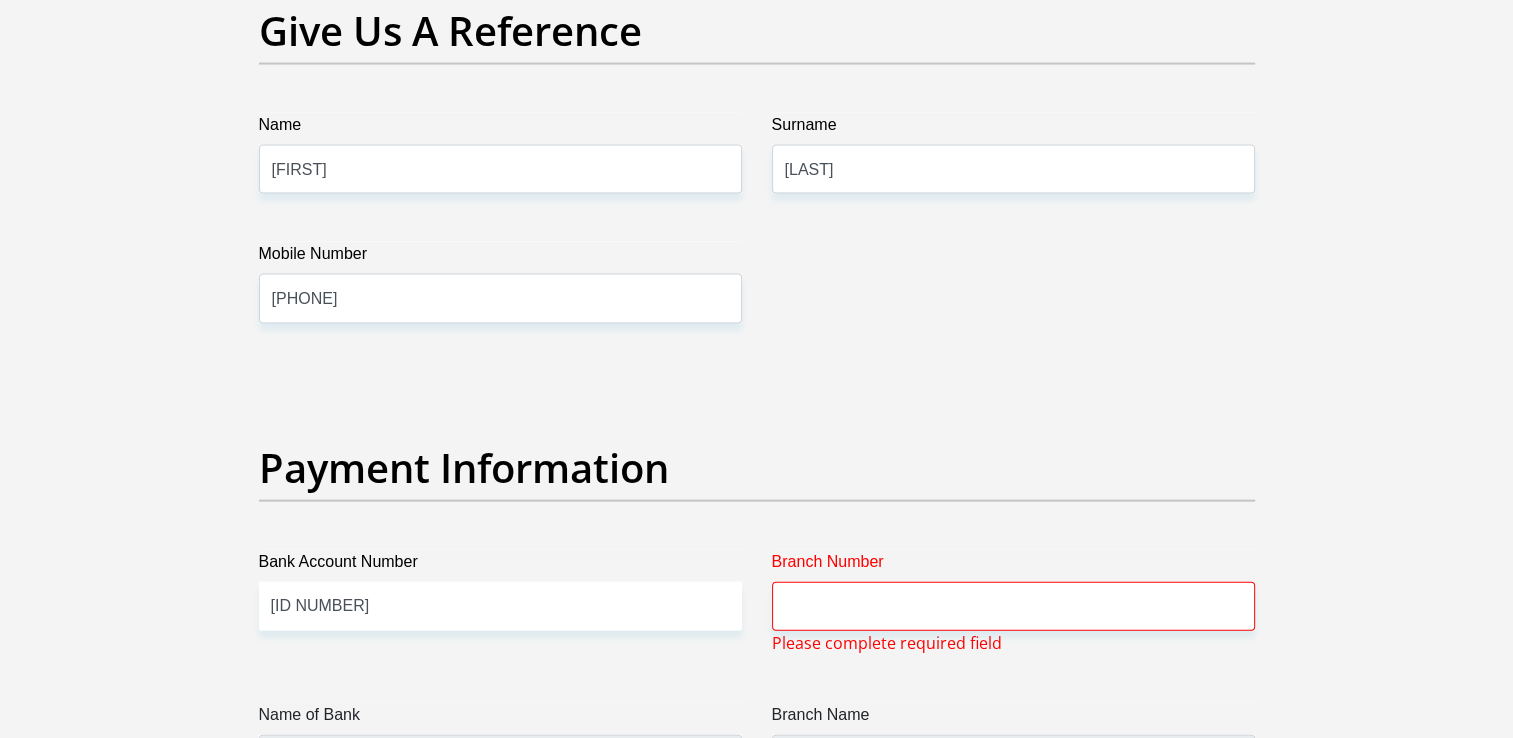 scroll, scrollTop: 4307, scrollLeft: 0, axis: vertical 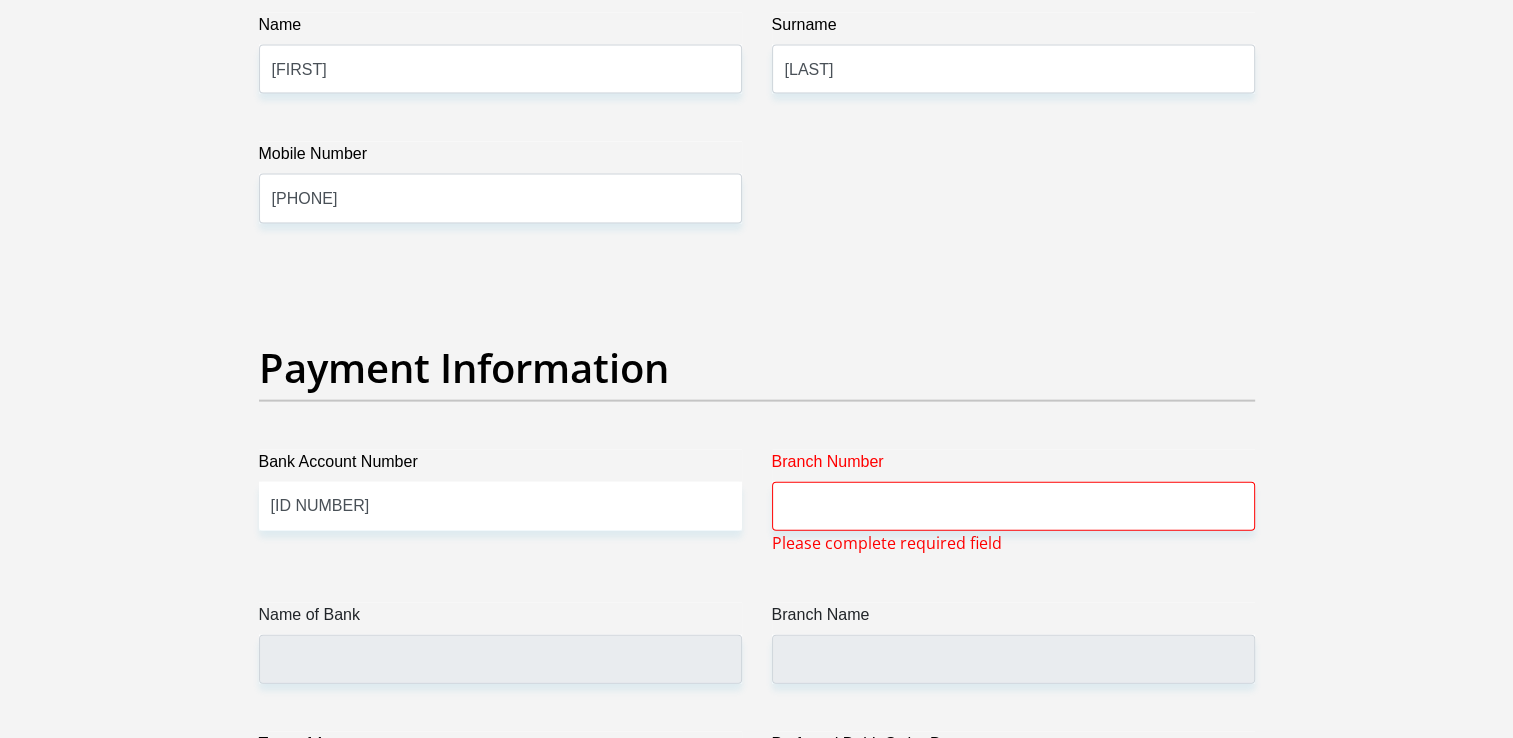 type on "0" 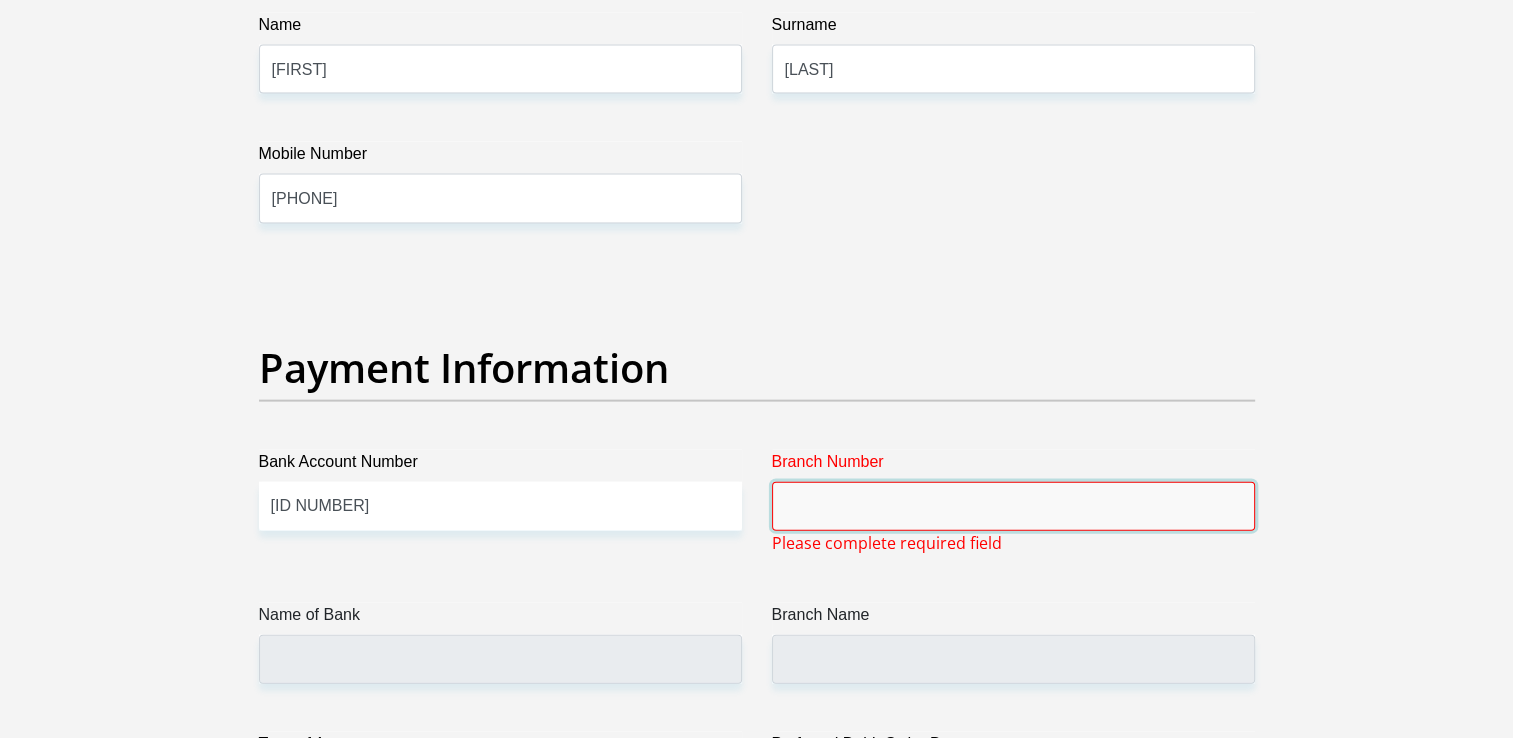 click on "Branch Number" at bounding box center [1013, 506] 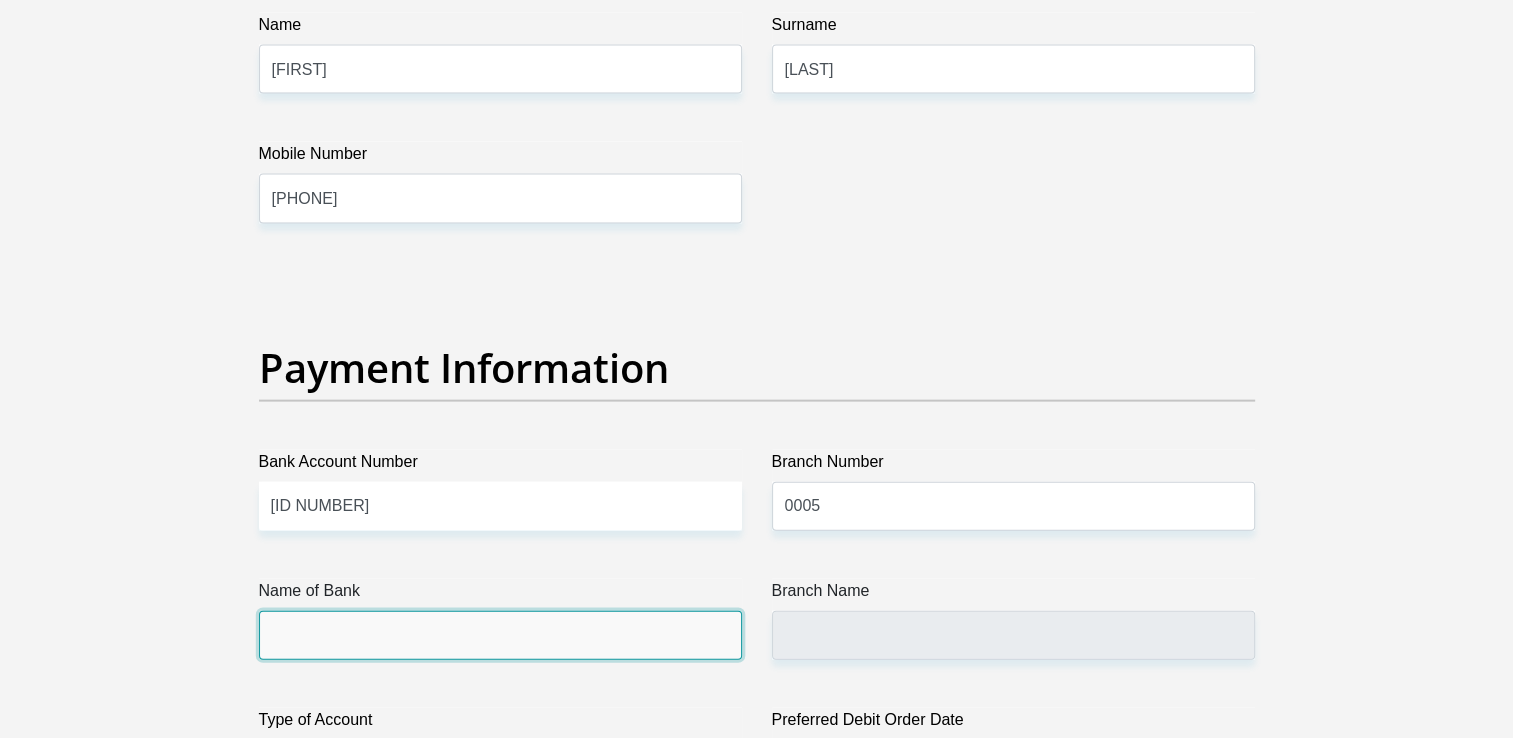 click on "Name of Bank" at bounding box center (500, 635) 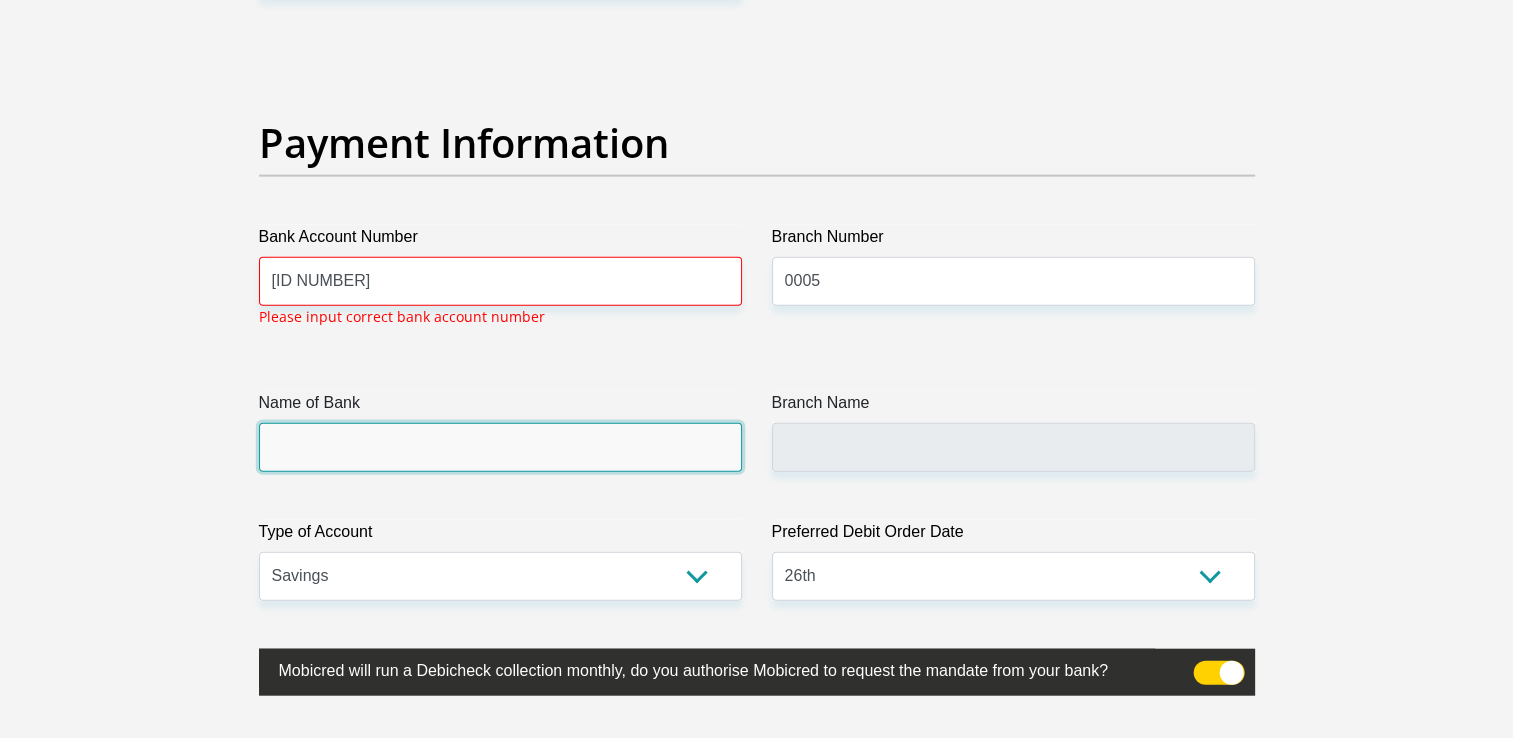 scroll, scrollTop: 4535, scrollLeft: 0, axis: vertical 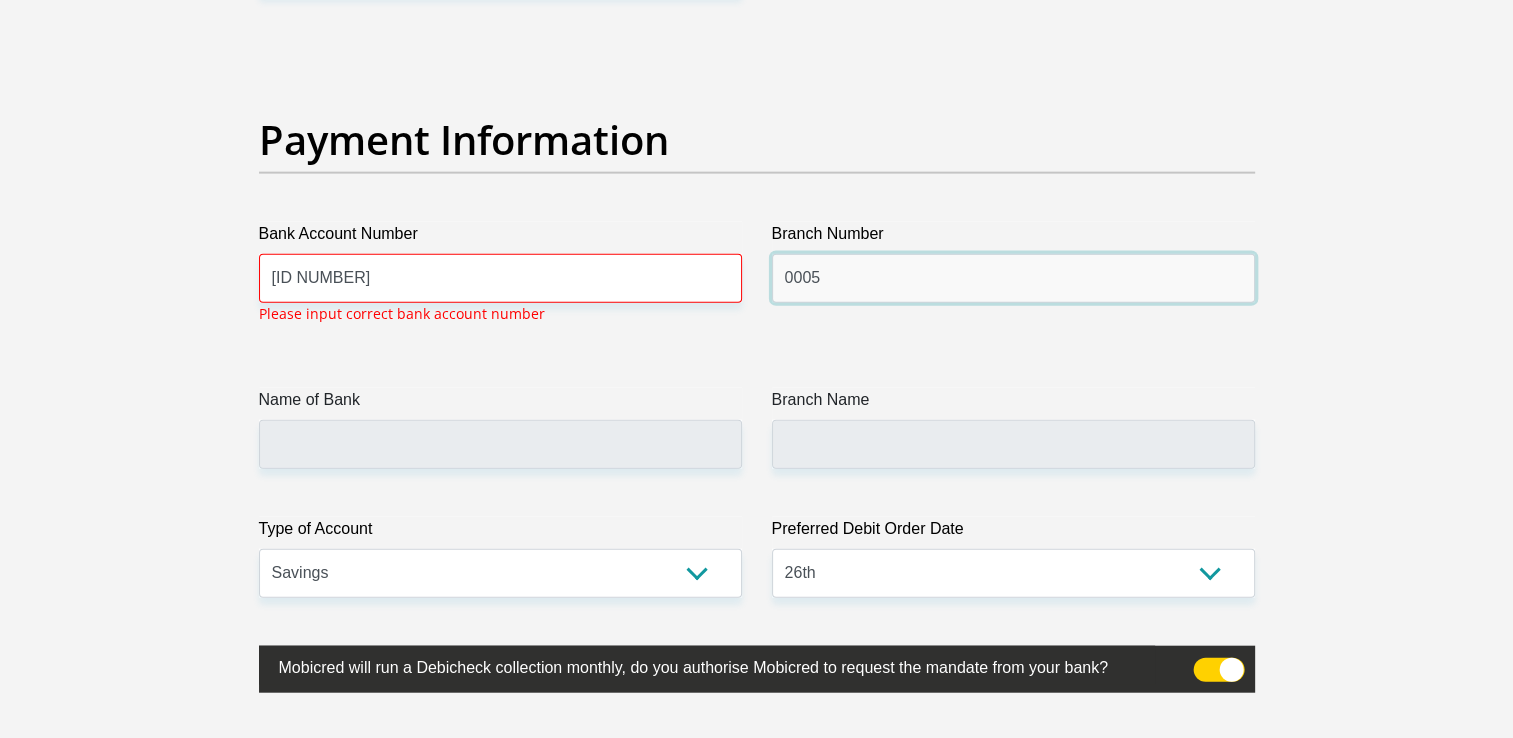 click on "0005" at bounding box center [1013, 278] 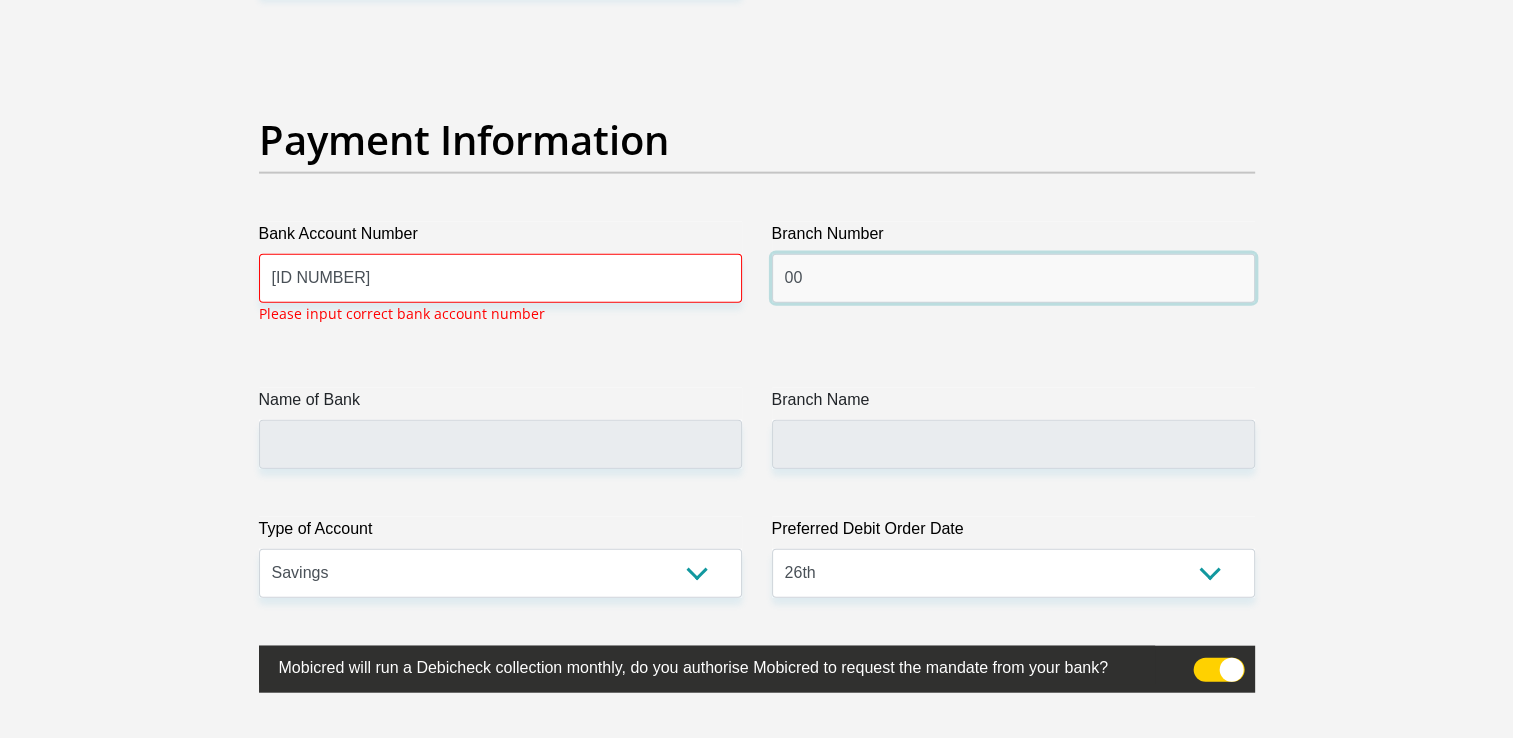 type on "0" 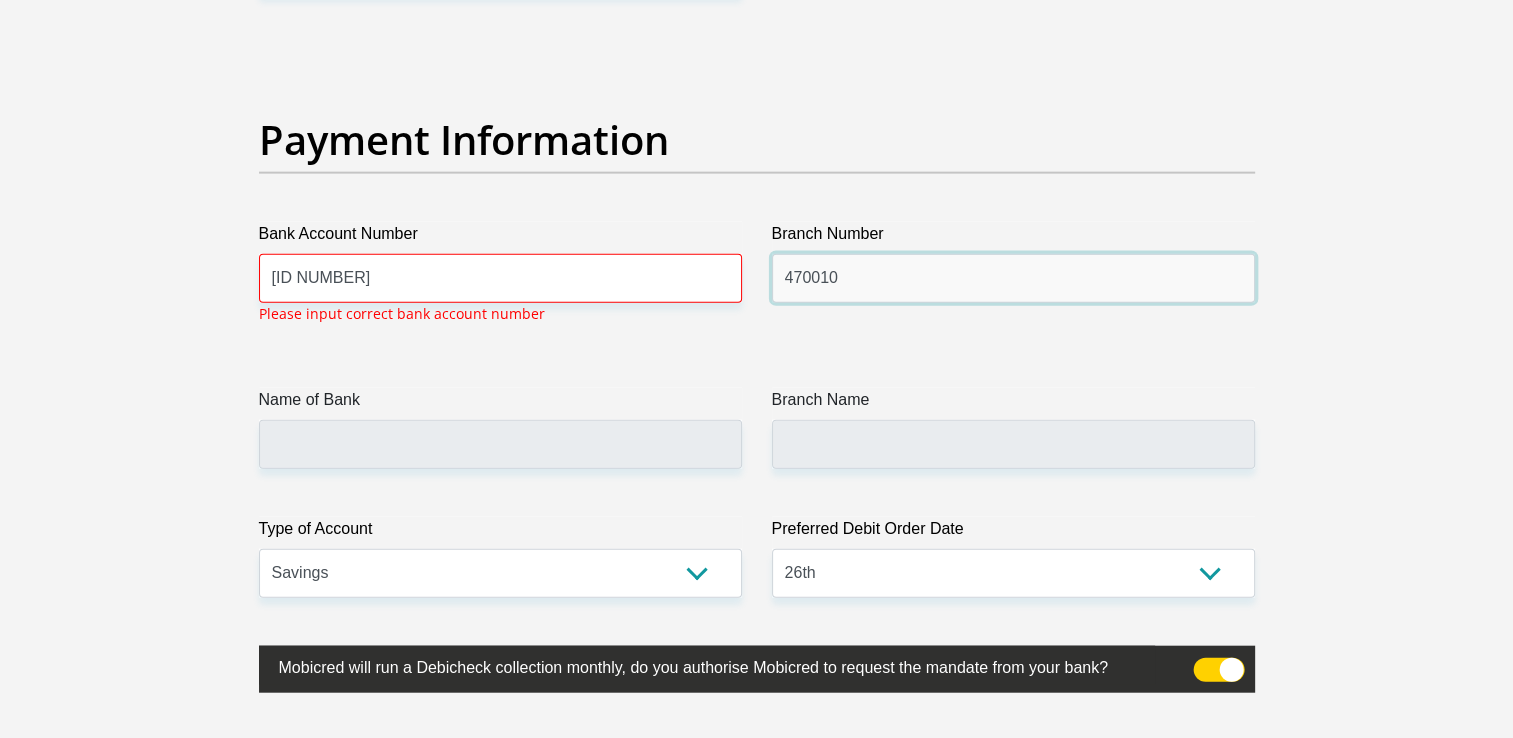 type on "470010" 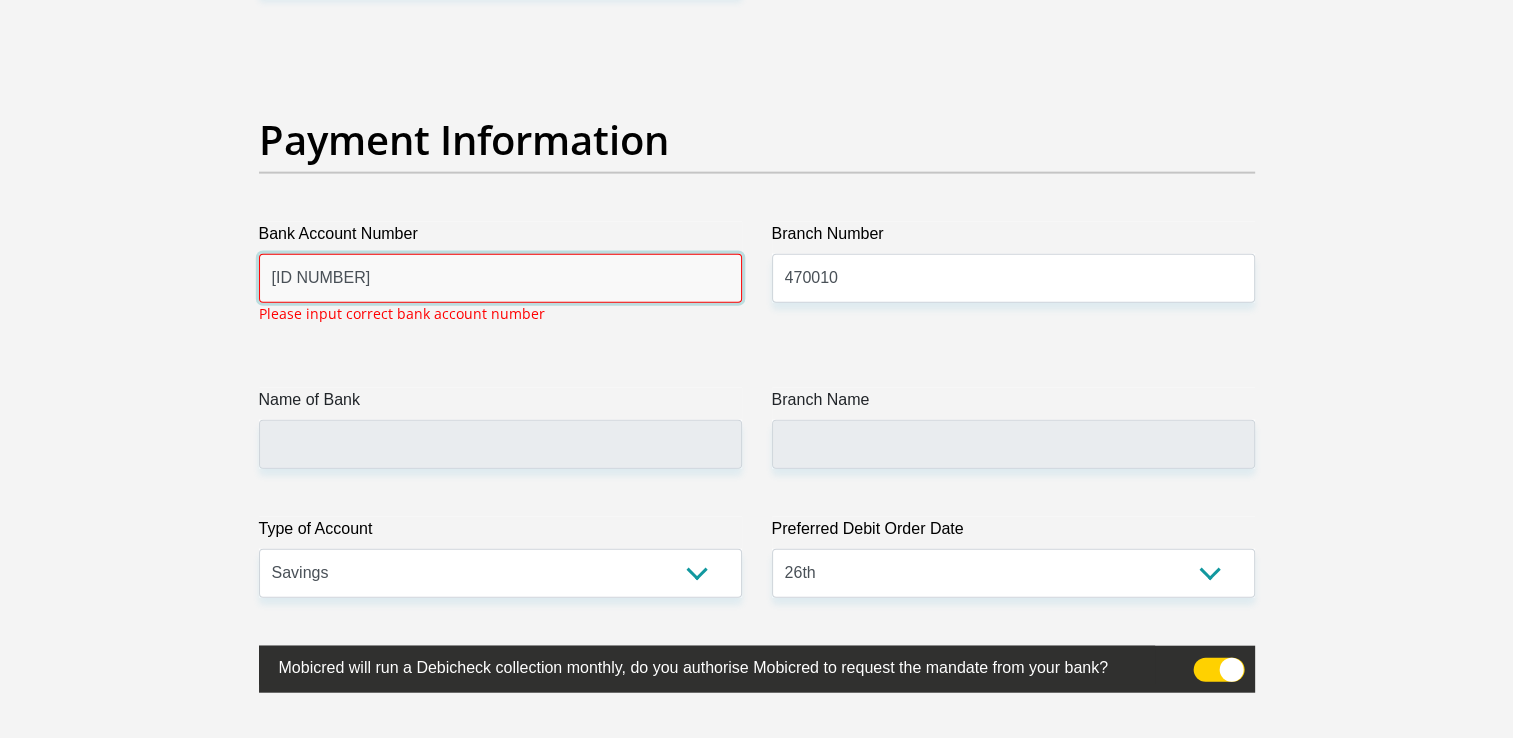 click on "[ID NUMBER]" at bounding box center [500, 278] 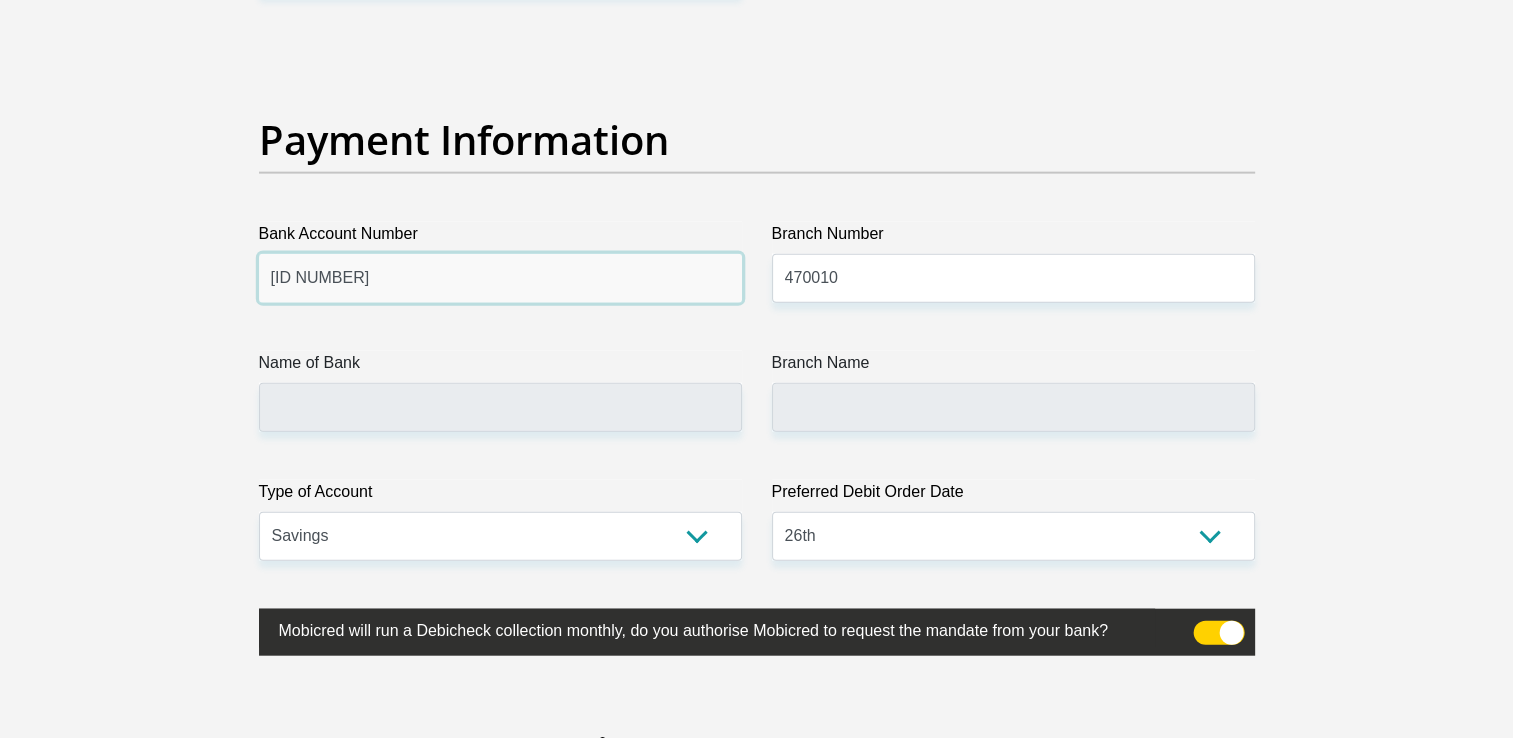 type on "CAPITEC BANK LIMITED" 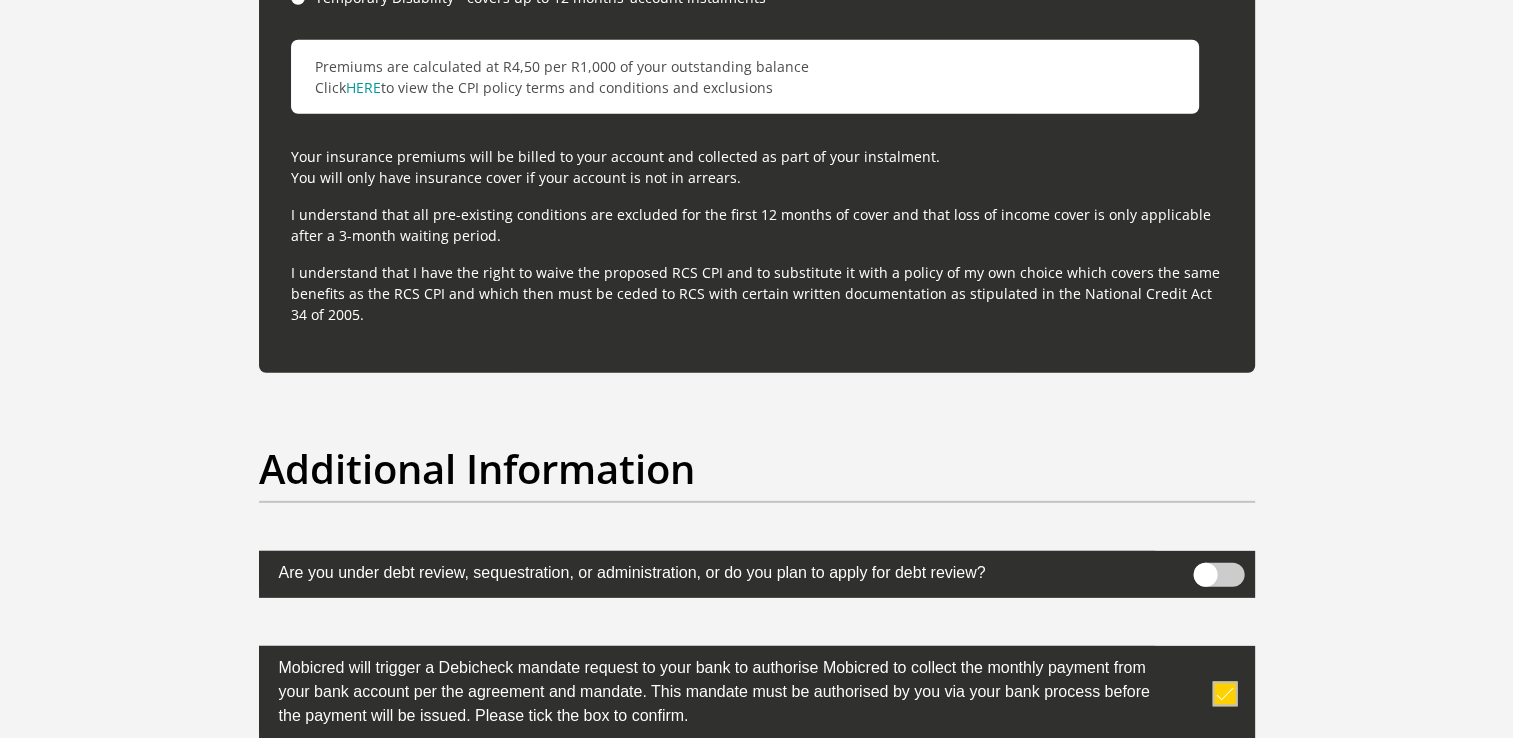 scroll, scrollTop: 6235, scrollLeft: 0, axis: vertical 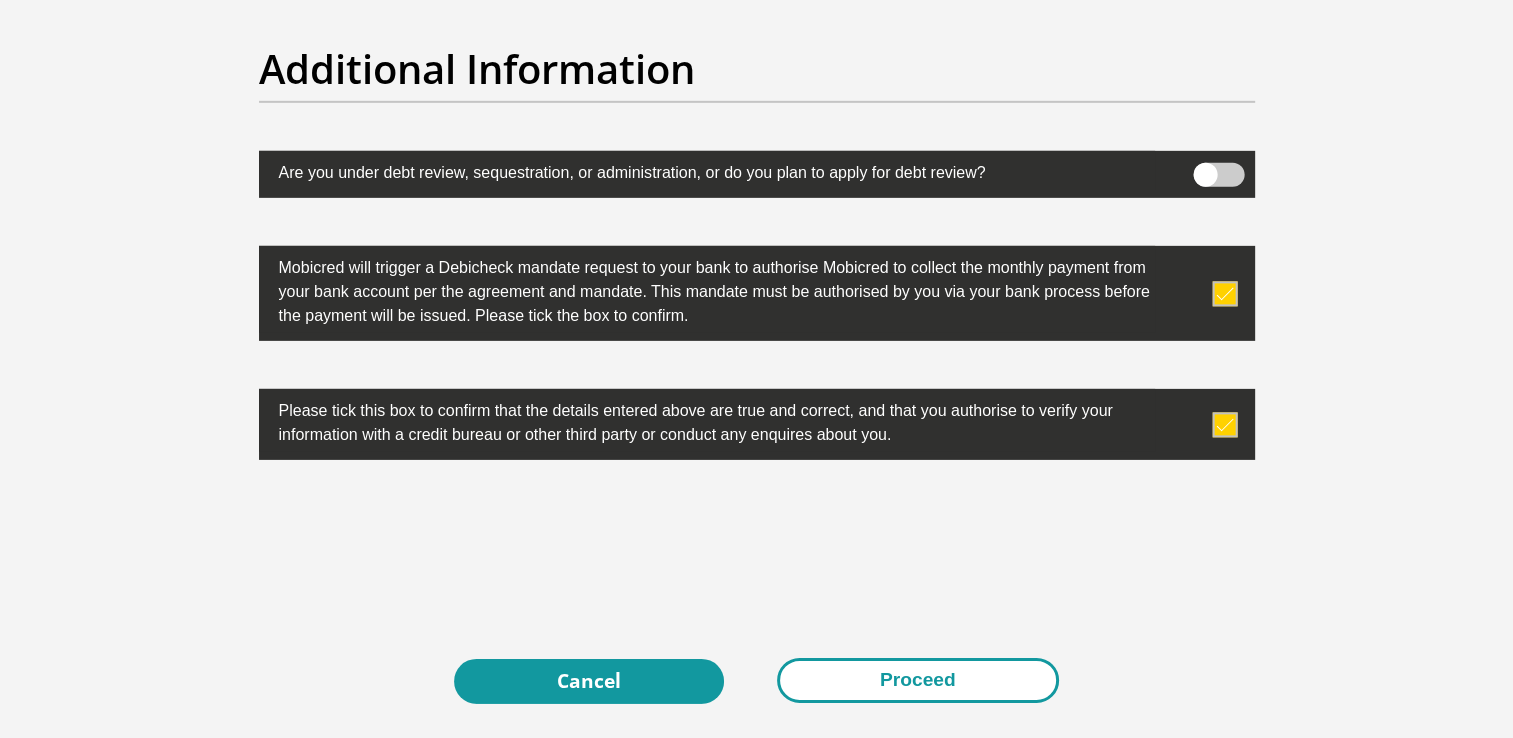 click on "Proceed" at bounding box center (918, 680) 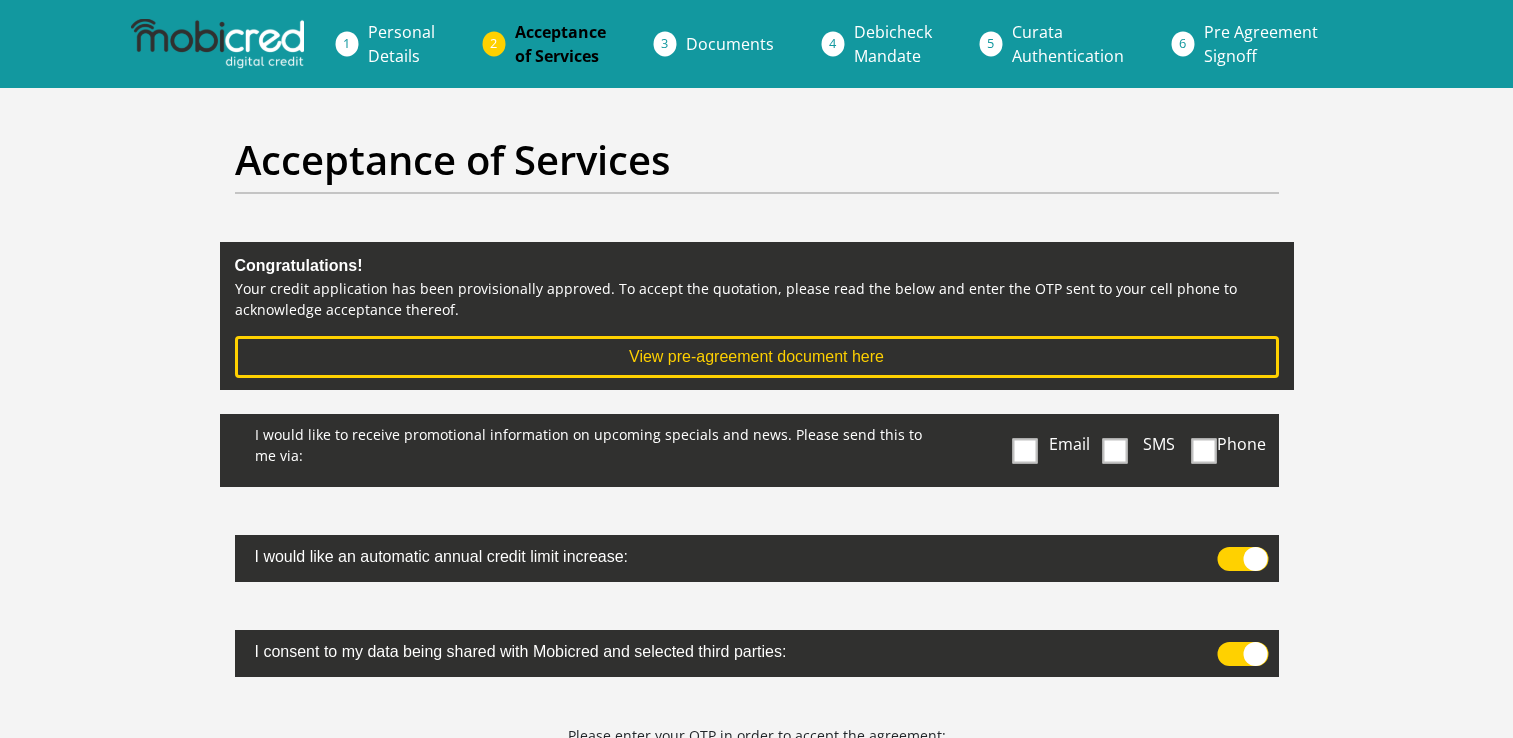 scroll, scrollTop: 0, scrollLeft: 0, axis: both 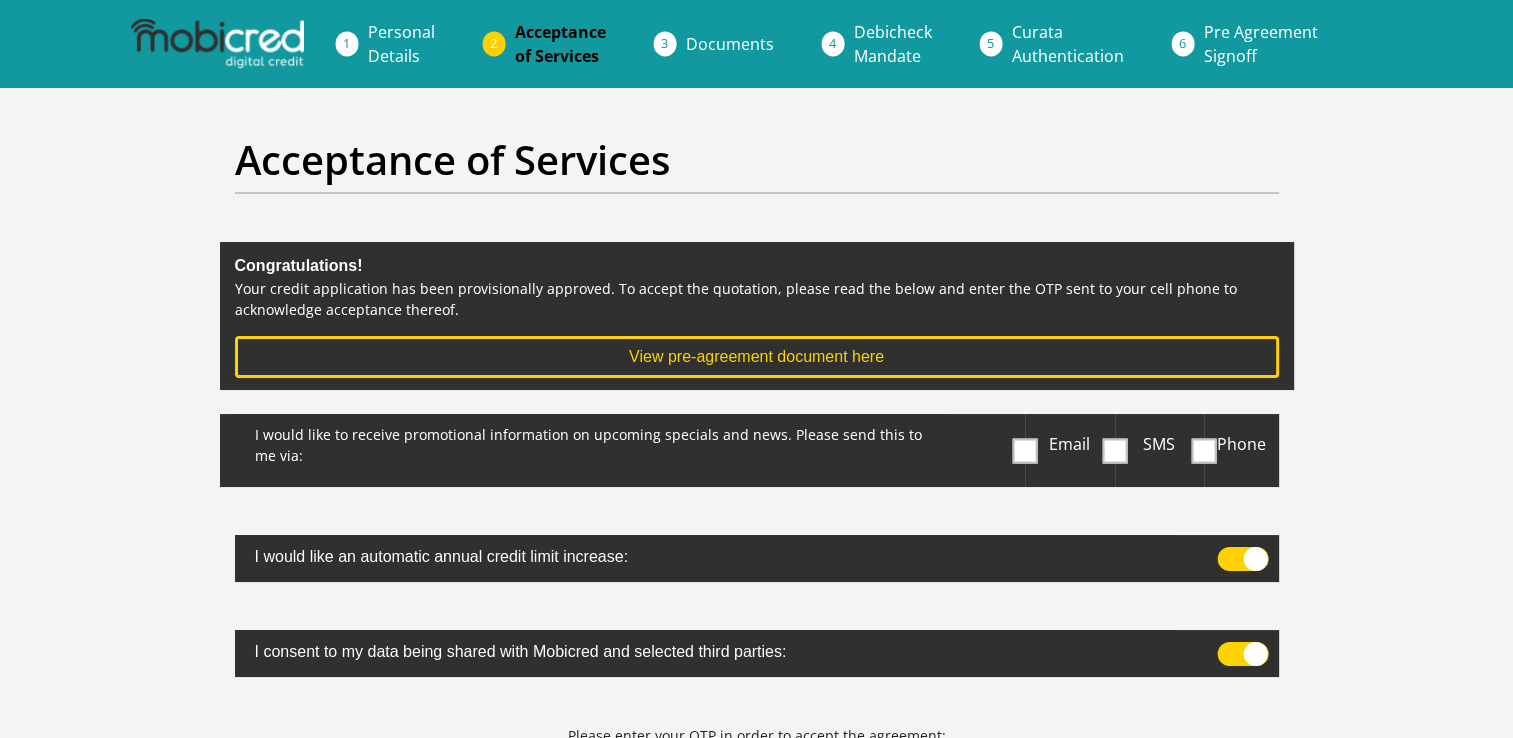 click on "Email" at bounding box center (1070, 450) 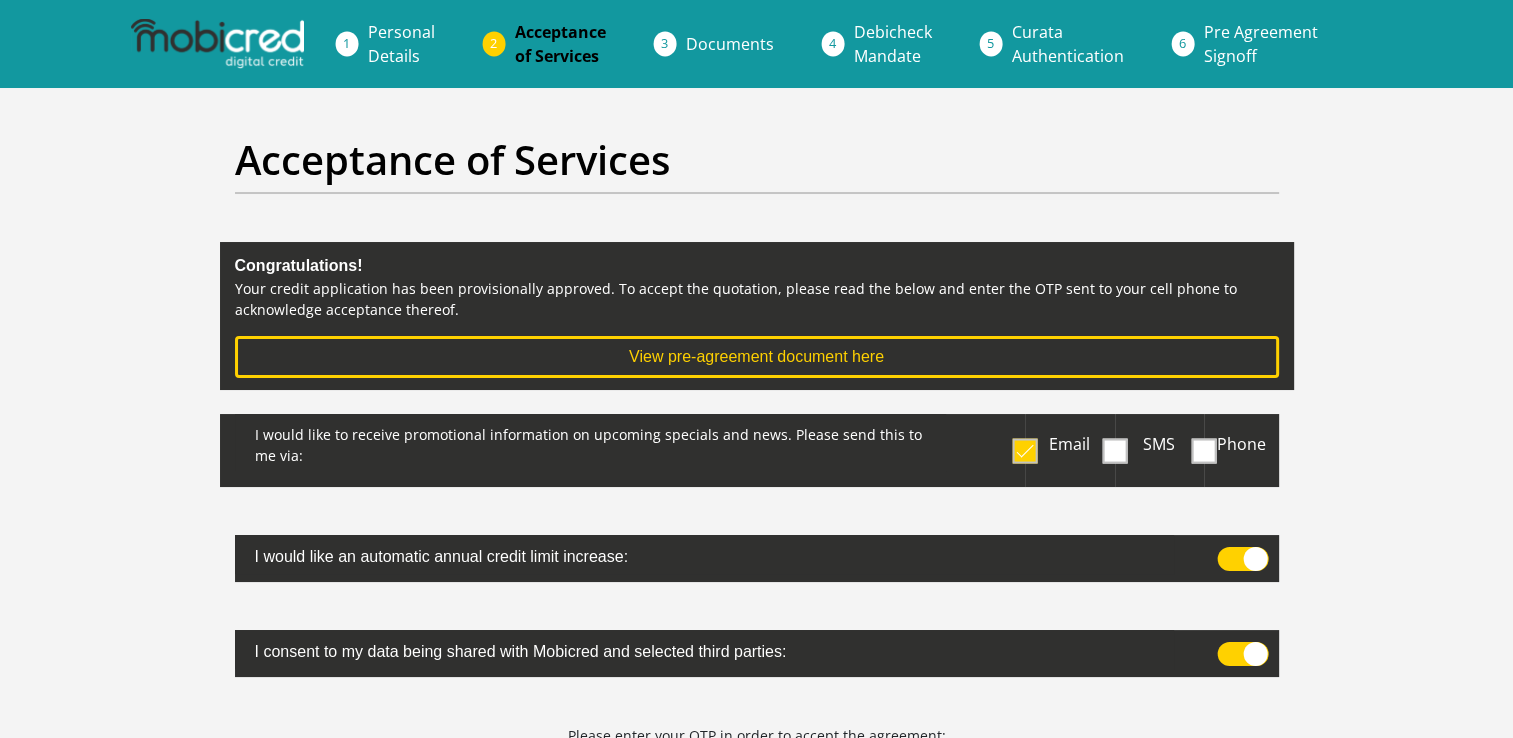 click at bounding box center (1242, 559) 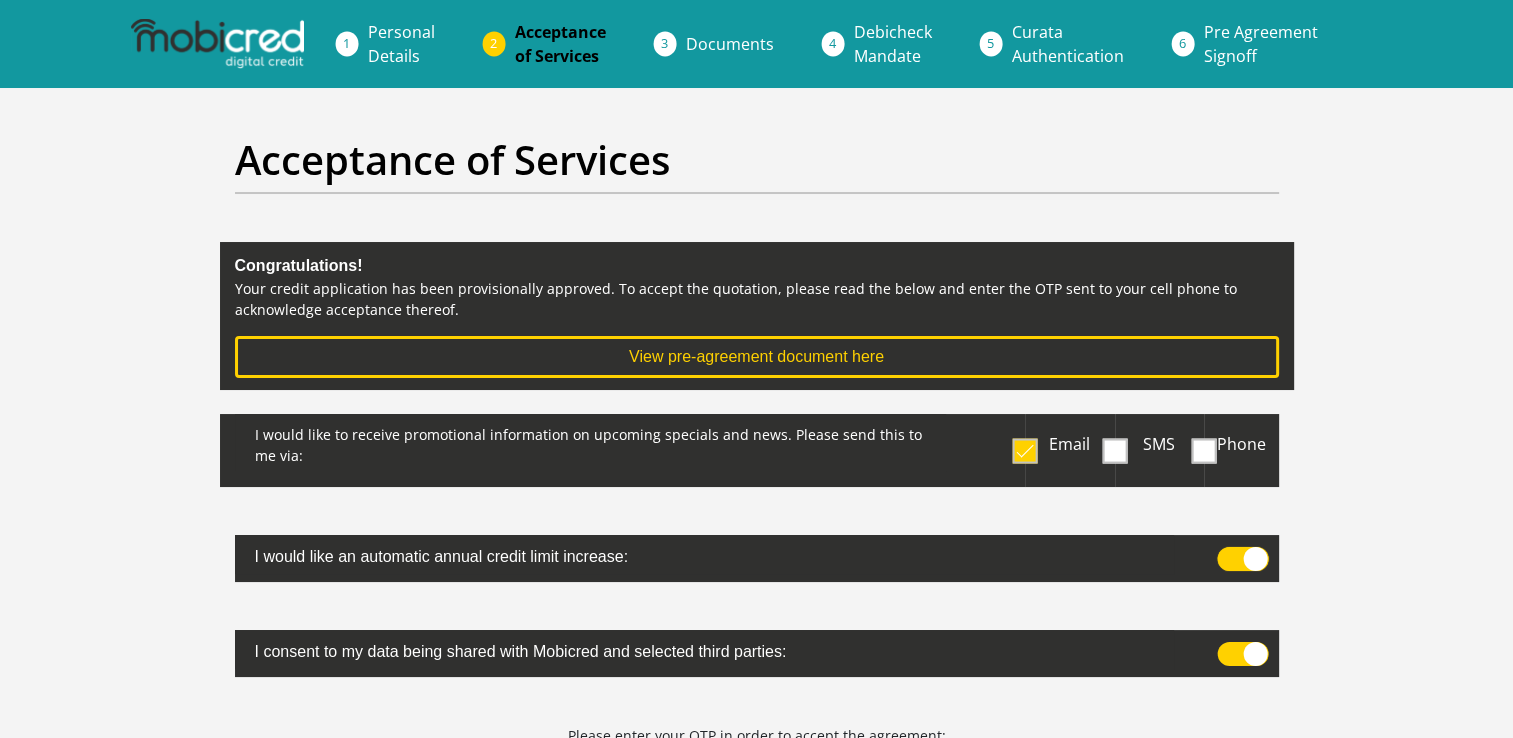 click at bounding box center [1226, 552] 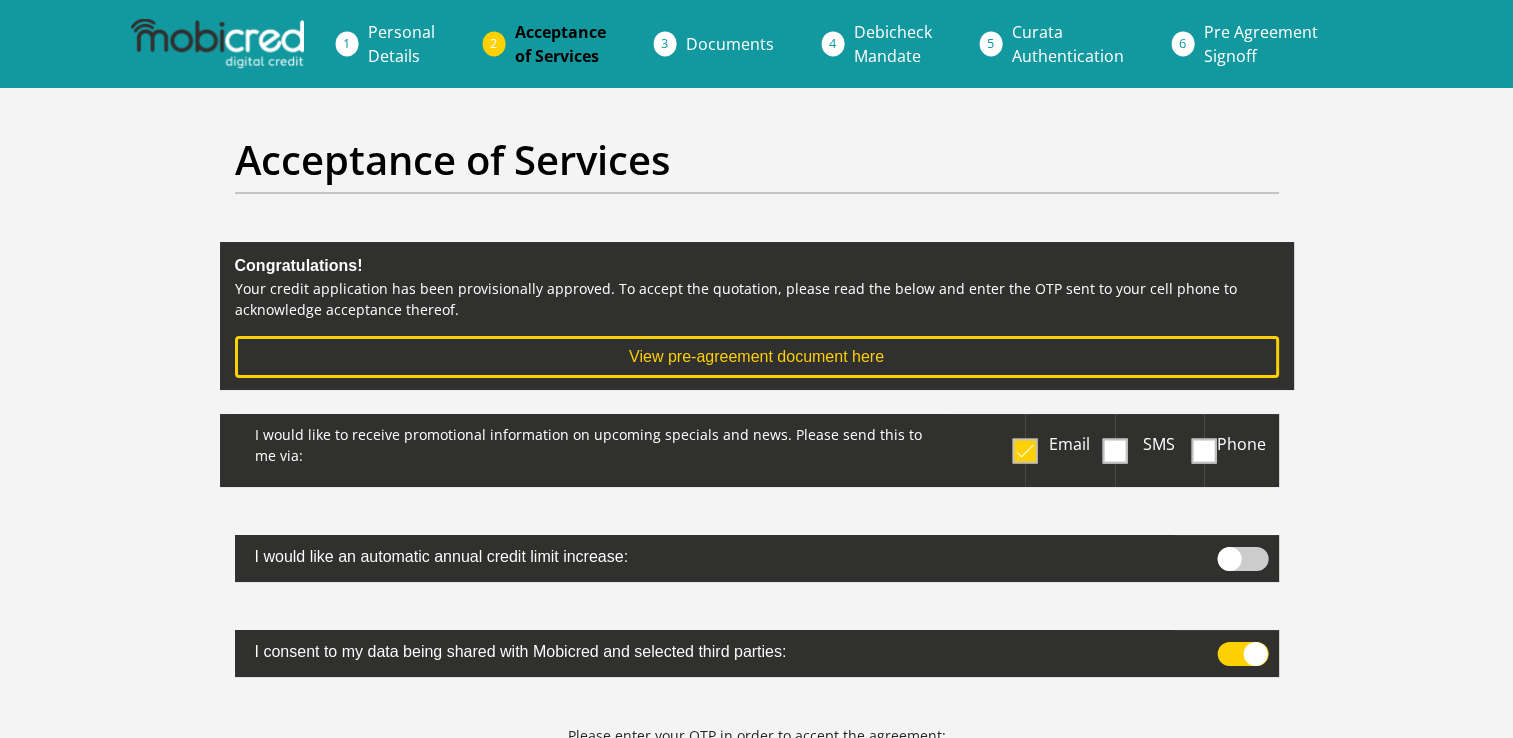 click at bounding box center [1242, 654] 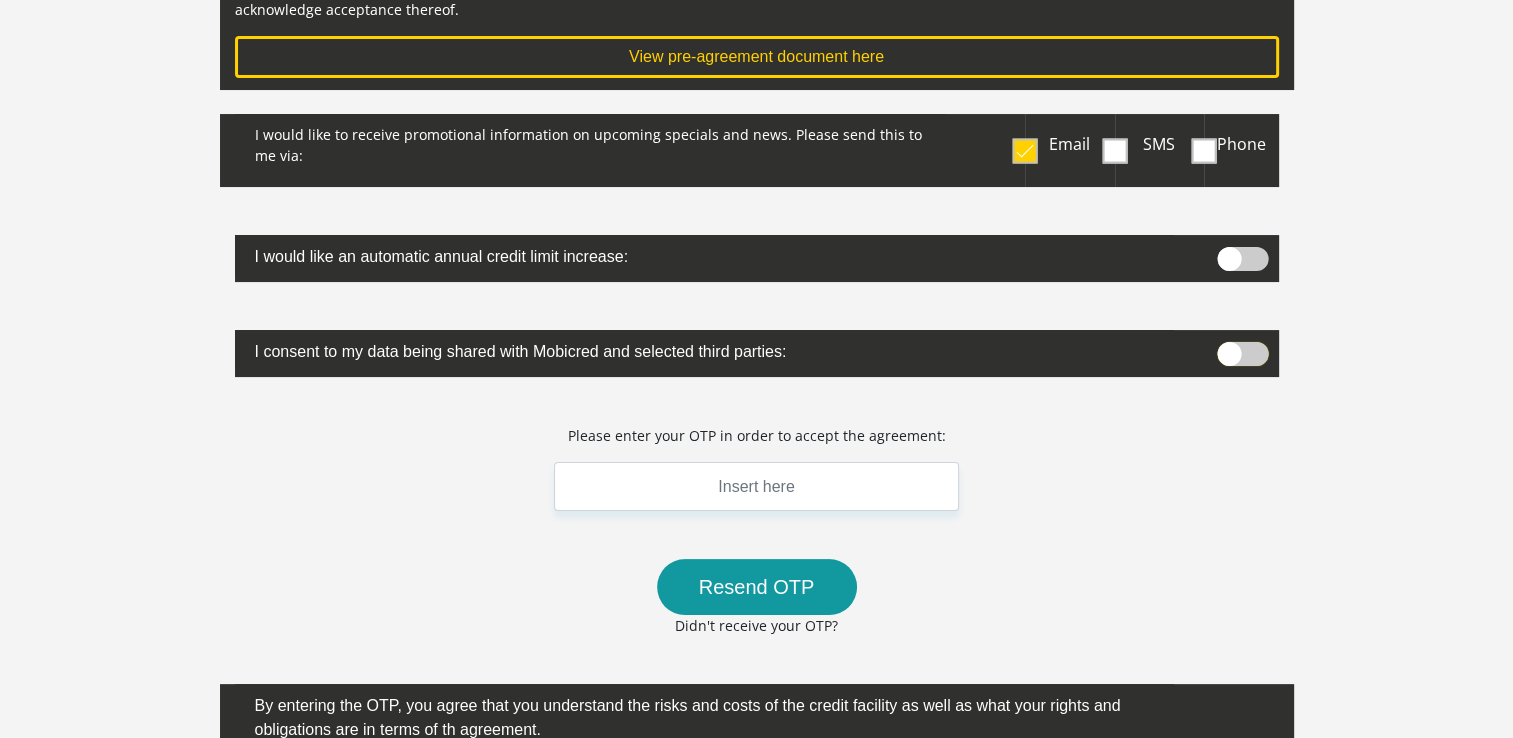 scroll, scrollTop: 0, scrollLeft: 0, axis: both 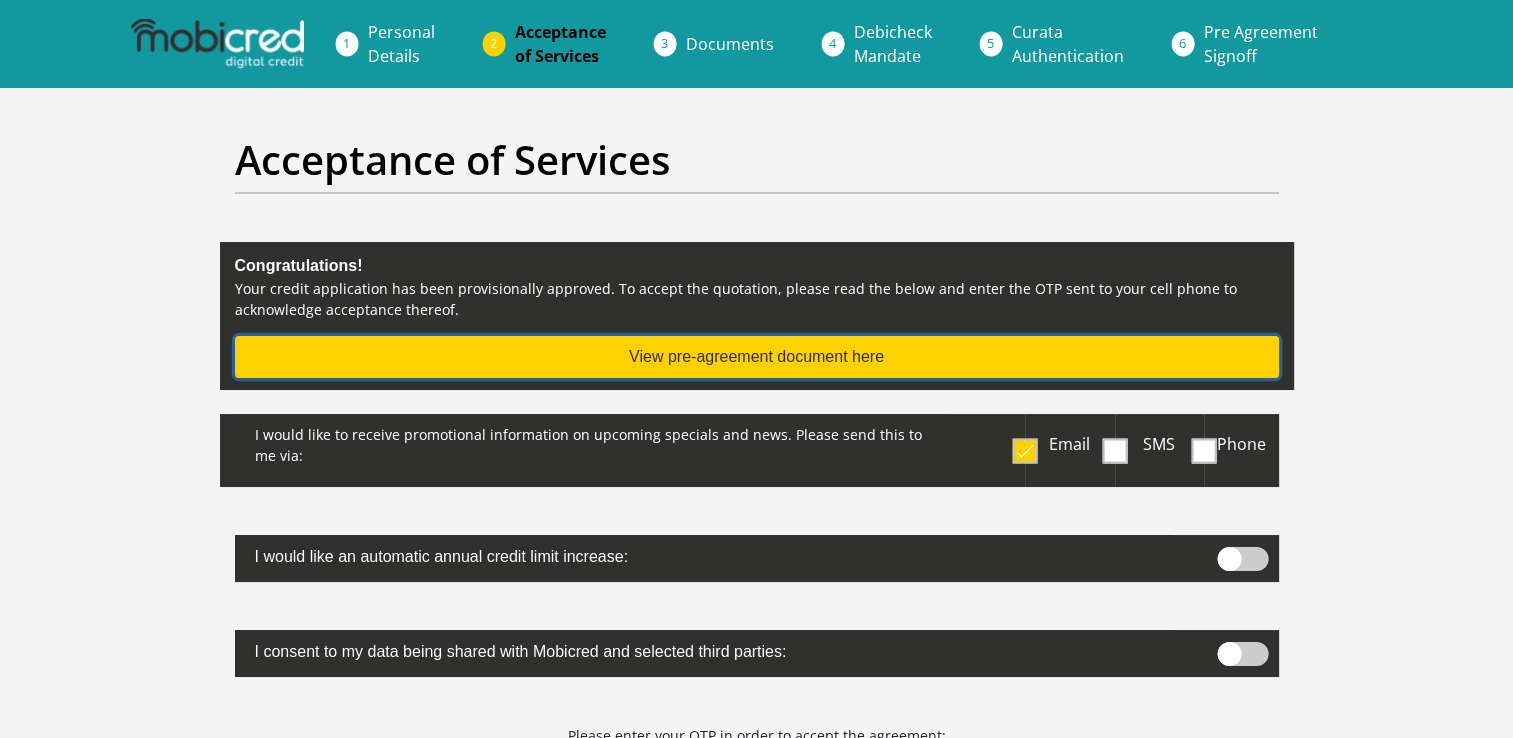 click on "View pre-agreement document here" at bounding box center [757, 357] 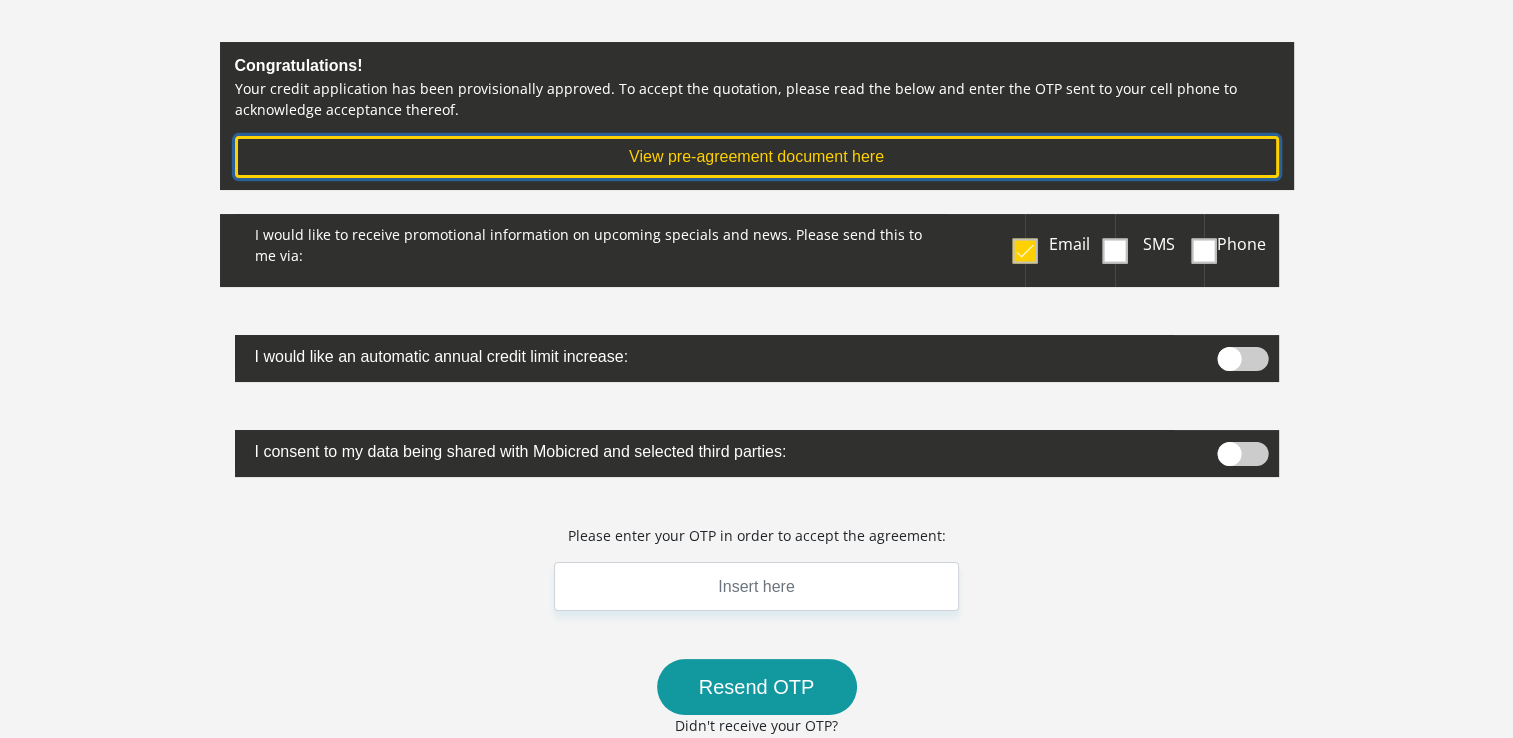 scroll, scrollTop: 300, scrollLeft: 0, axis: vertical 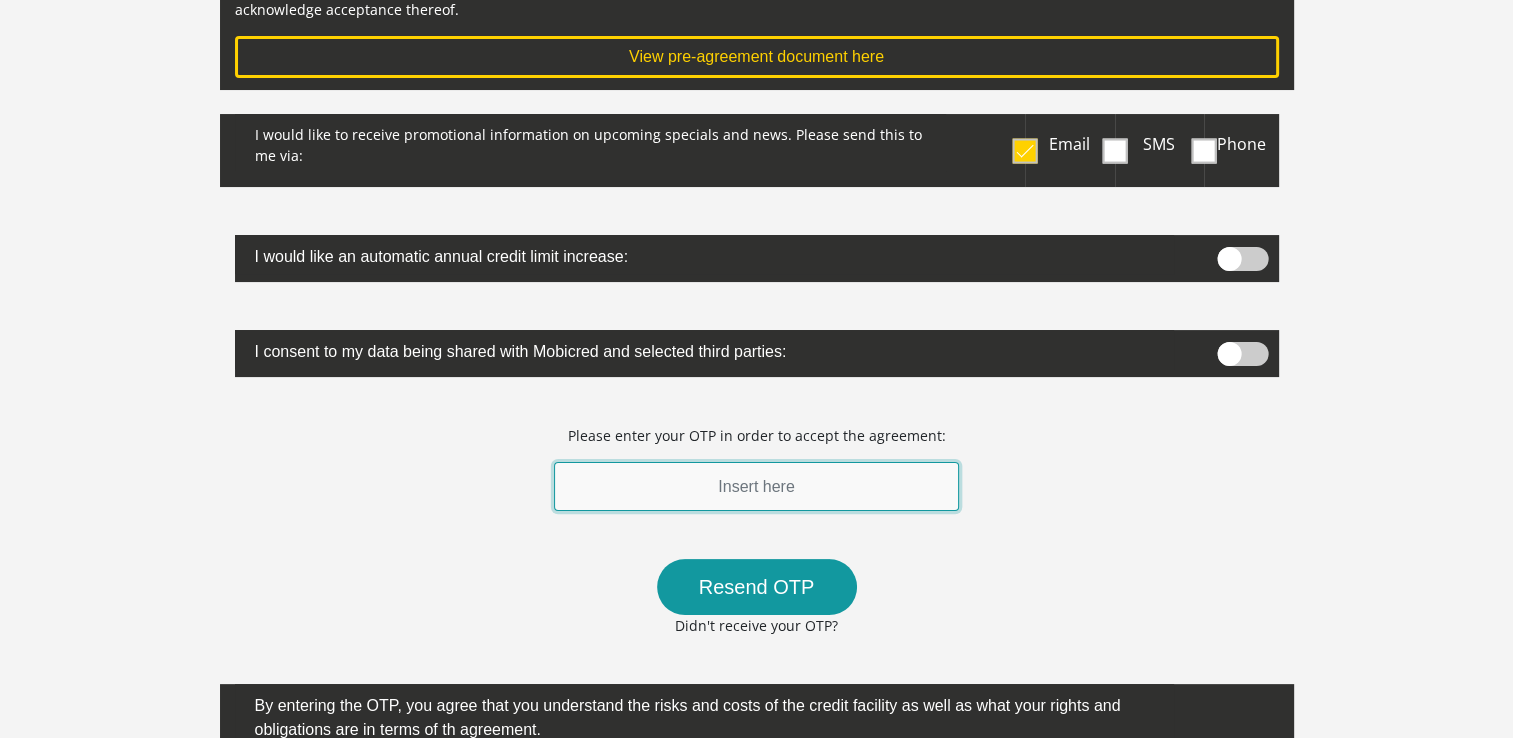click at bounding box center [757, 486] 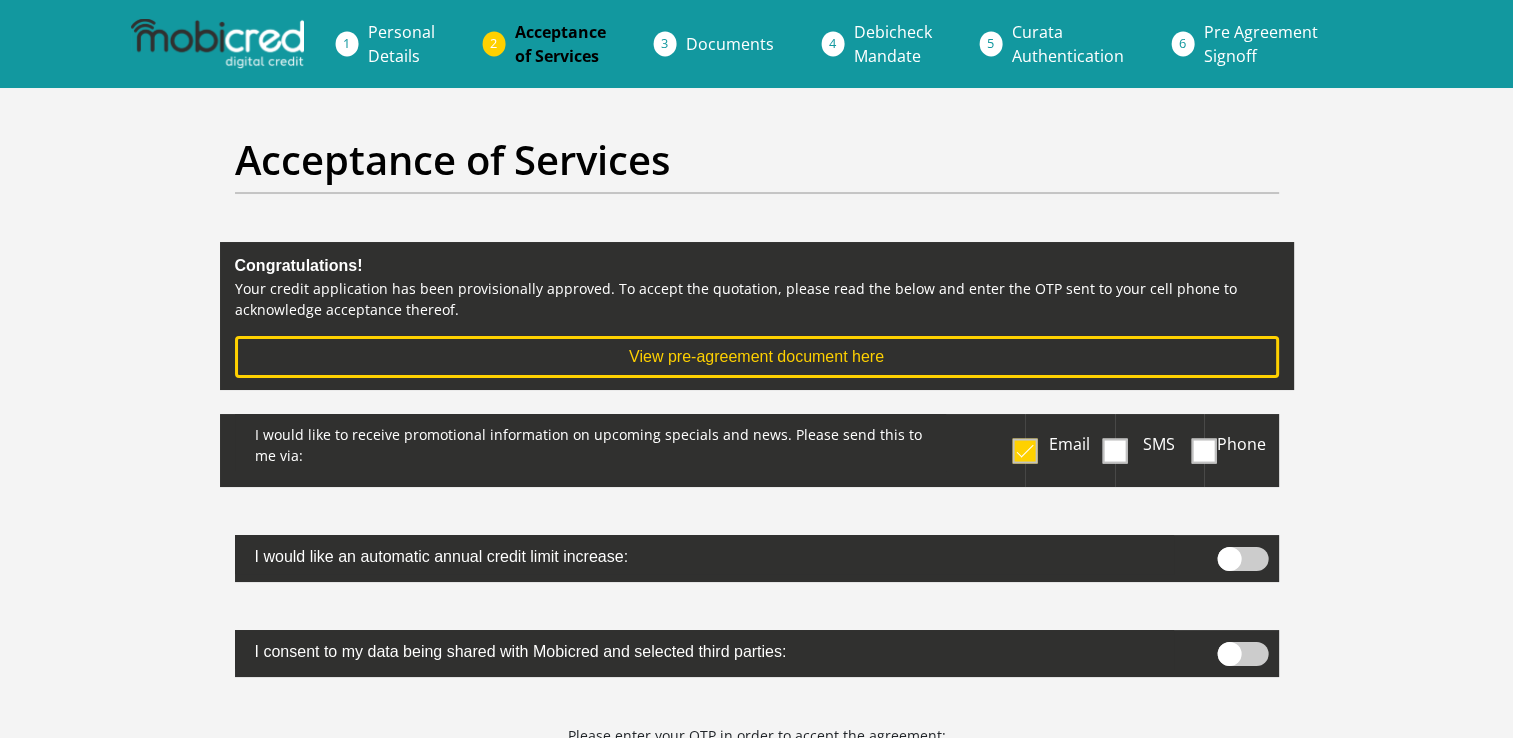 scroll, scrollTop: 300, scrollLeft: 0, axis: vertical 